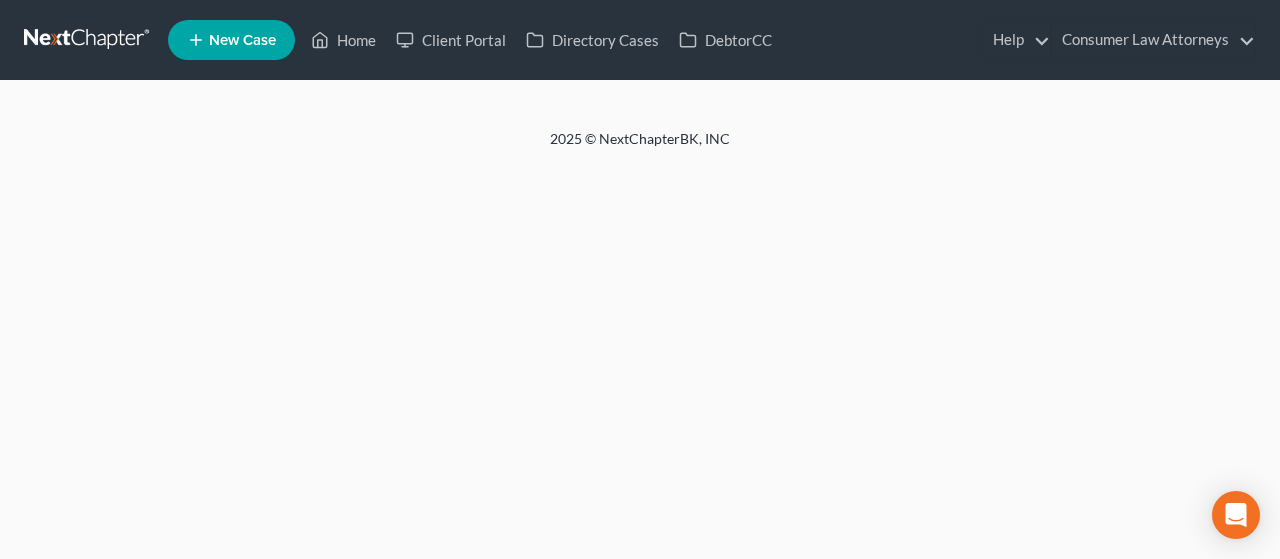 scroll, scrollTop: 0, scrollLeft: 0, axis: both 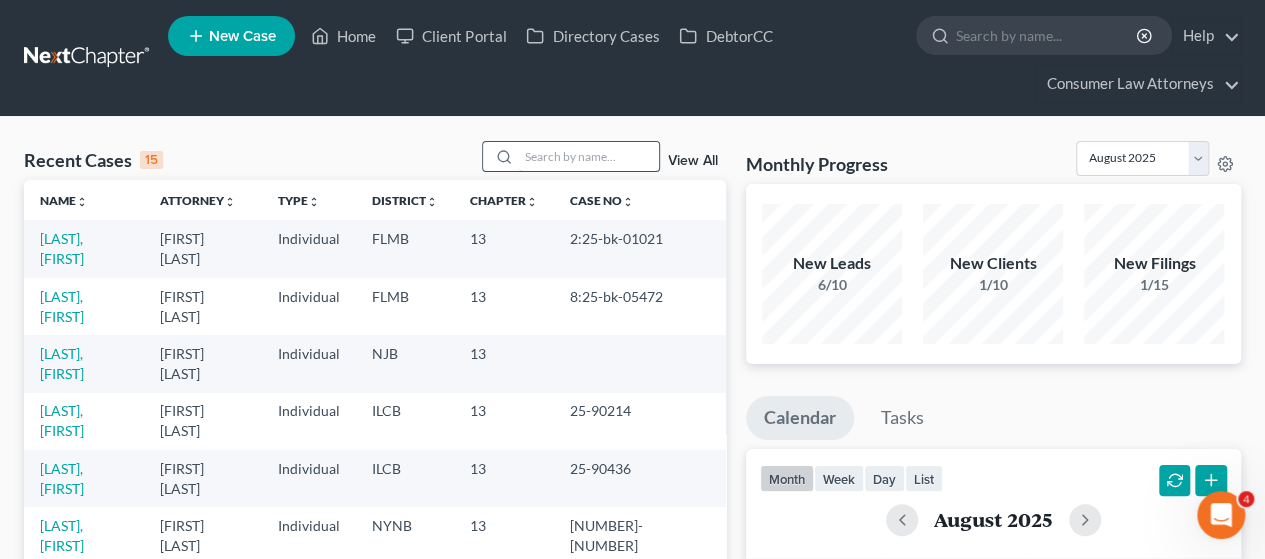 click at bounding box center [589, 156] 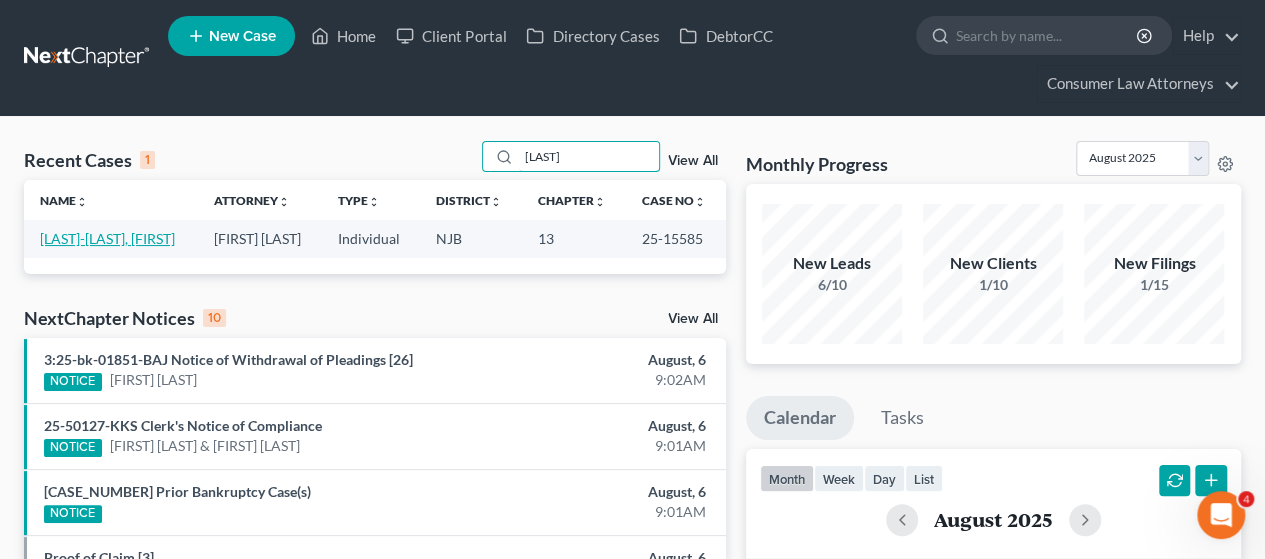 type on "[LAST]" 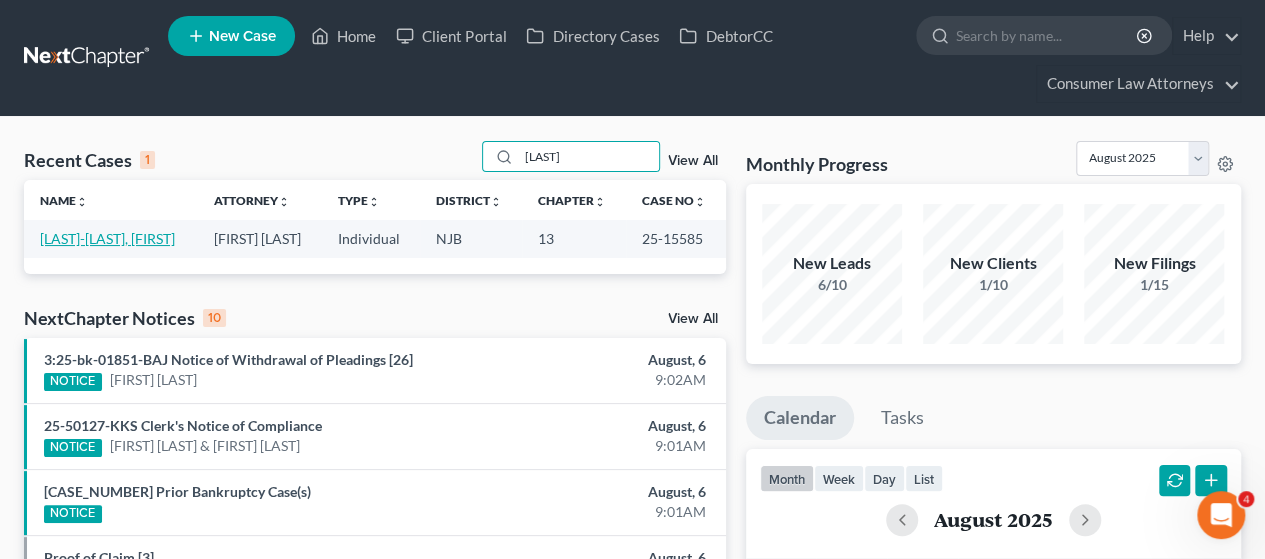 click on "[LAST]-[LAST], [FIRST]" at bounding box center [107, 238] 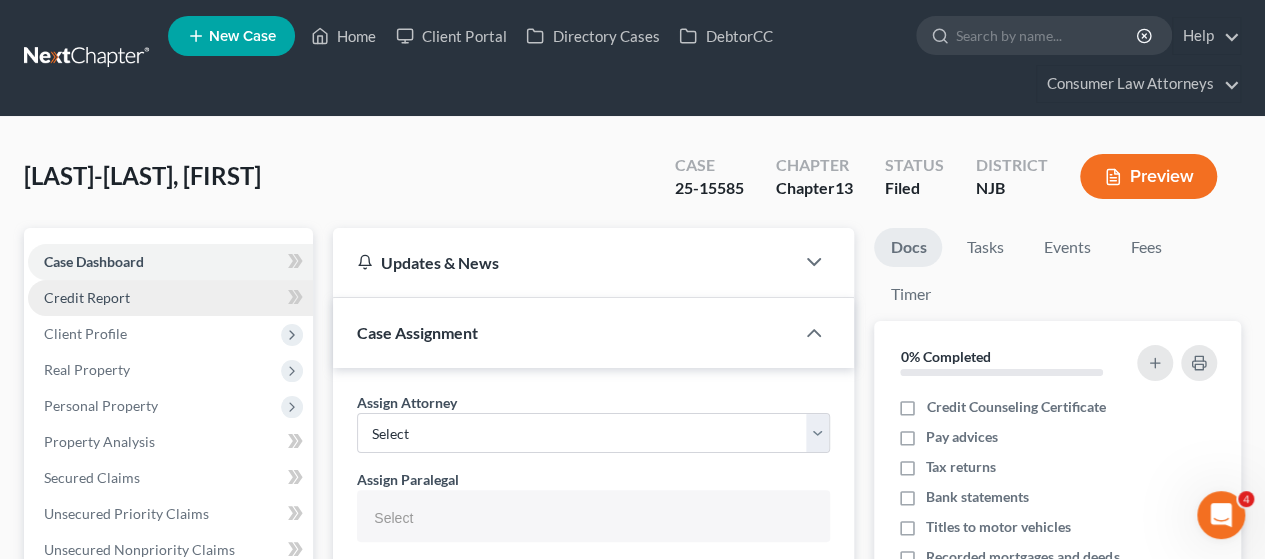 type 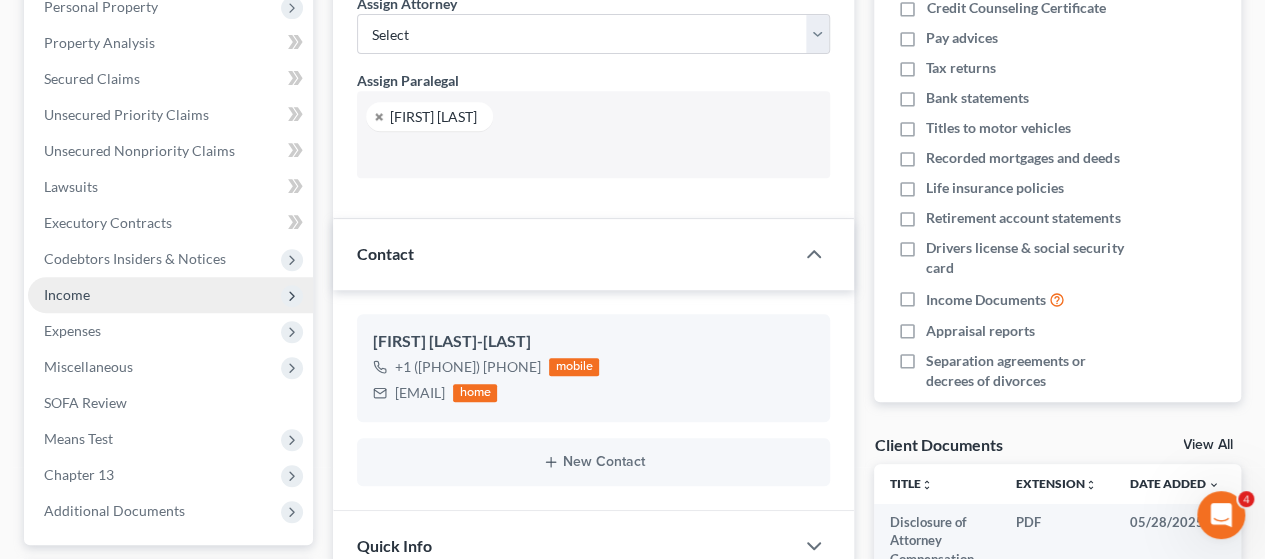 scroll, scrollTop: 400, scrollLeft: 0, axis: vertical 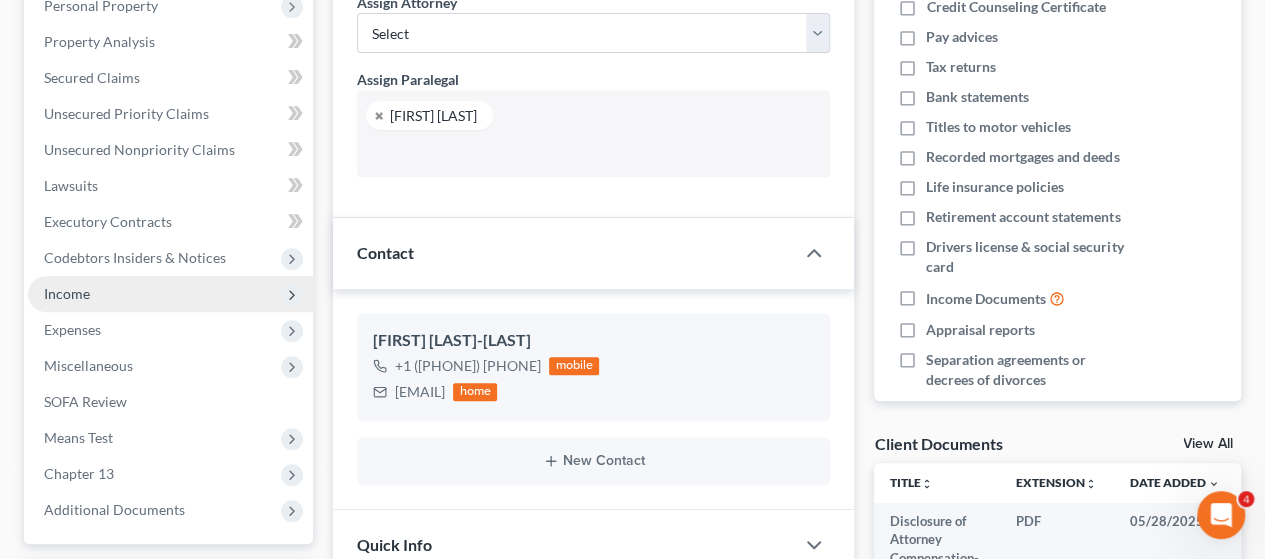 click on "Income" at bounding box center [67, 293] 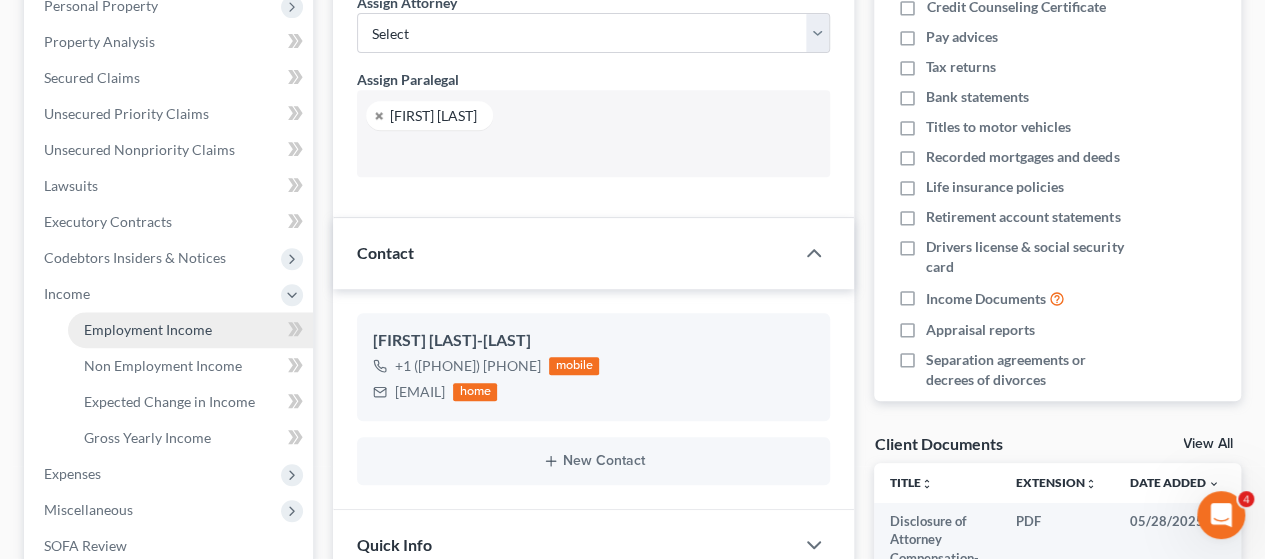 click on "Employment Income" at bounding box center (148, 329) 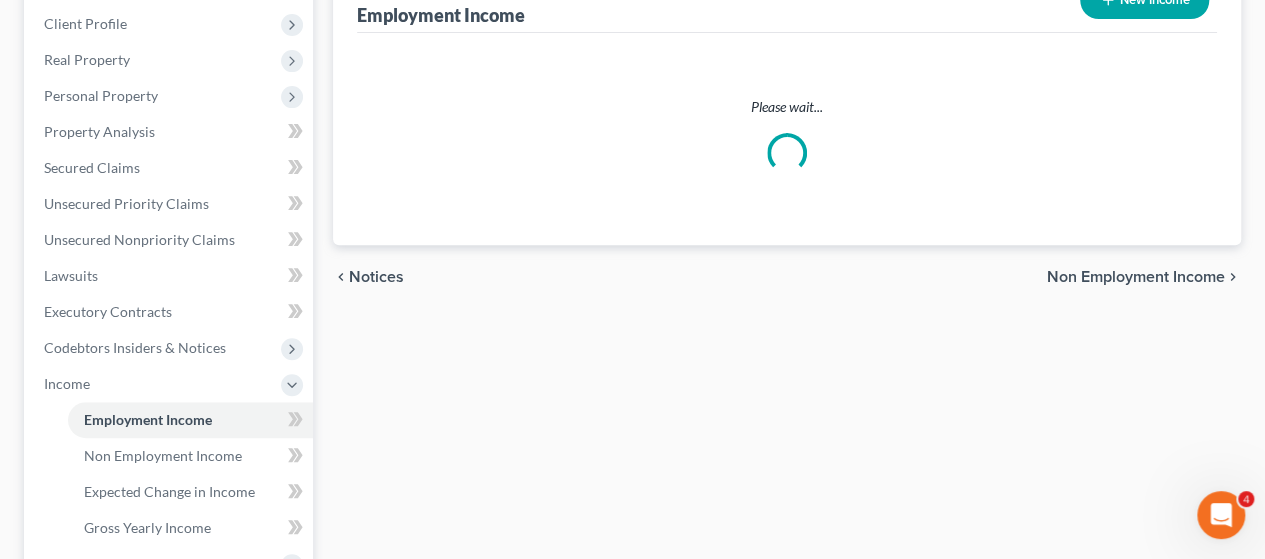 scroll, scrollTop: 0, scrollLeft: 0, axis: both 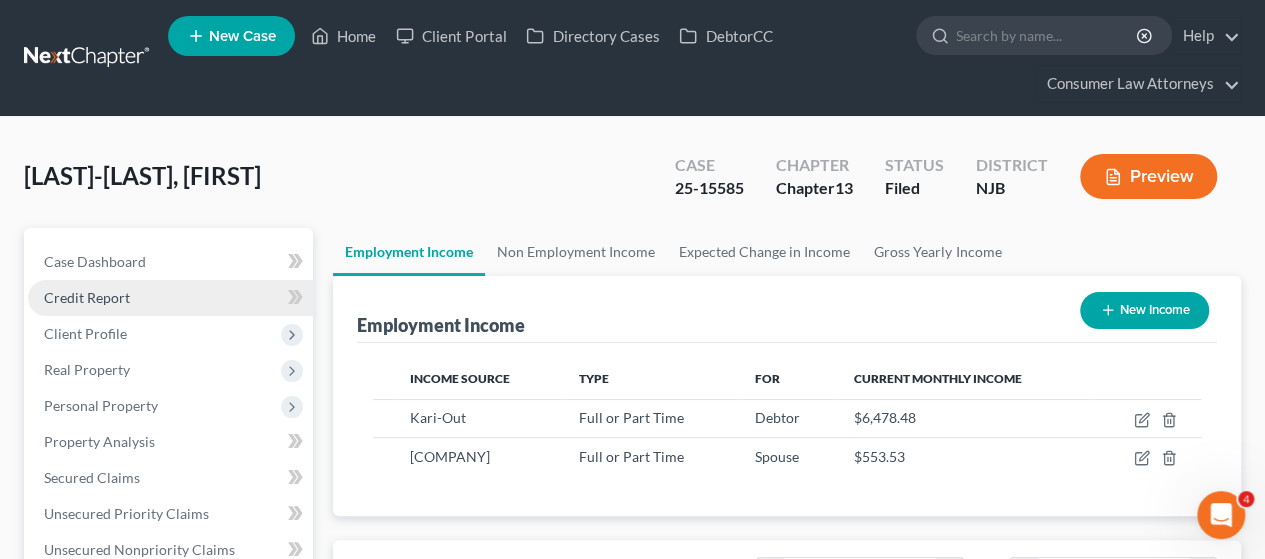 click on "Credit Report" at bounding box center (87, 297) 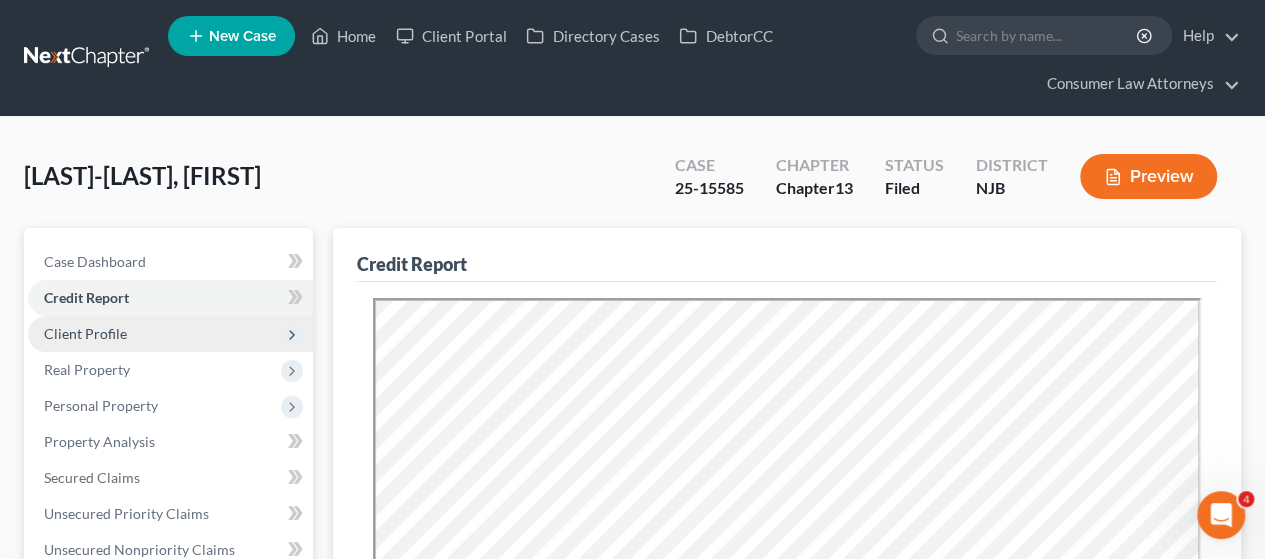 scroll, scrollTop: 0, scrollLeft: 0, axis: both 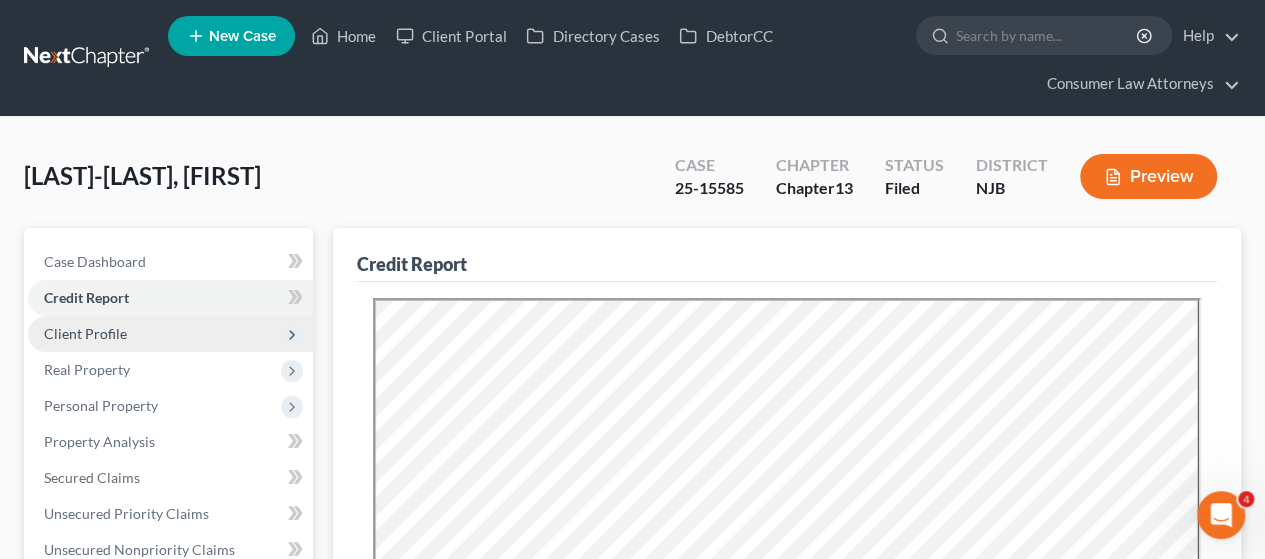 click on "Client Profile" at bounding box center (85, 333) 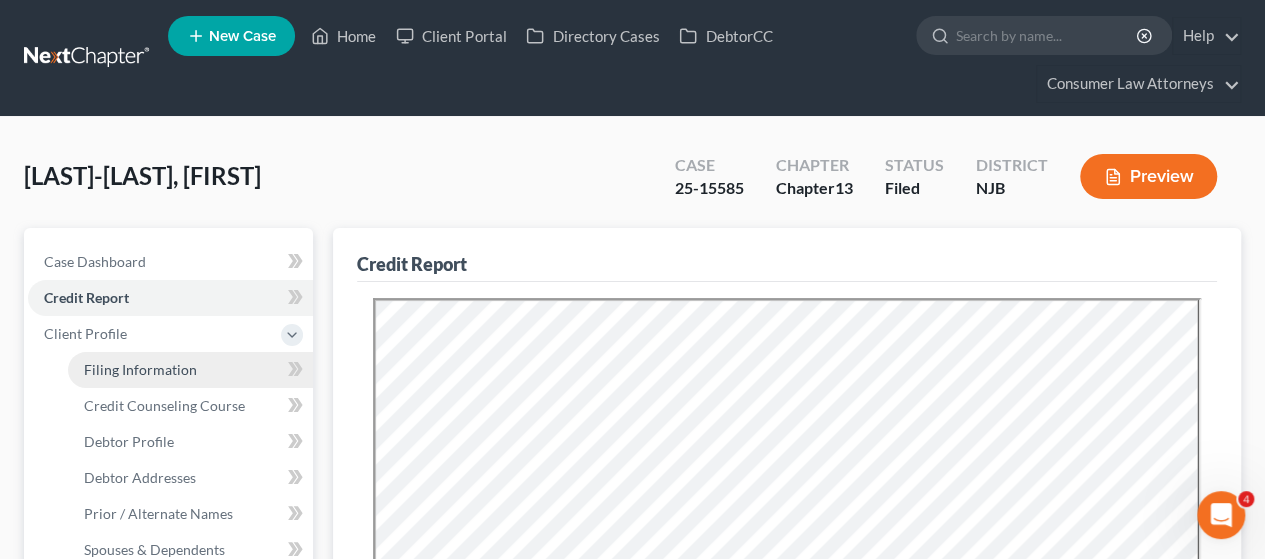 click on "Filing Information" at bounding box center (140, 369) 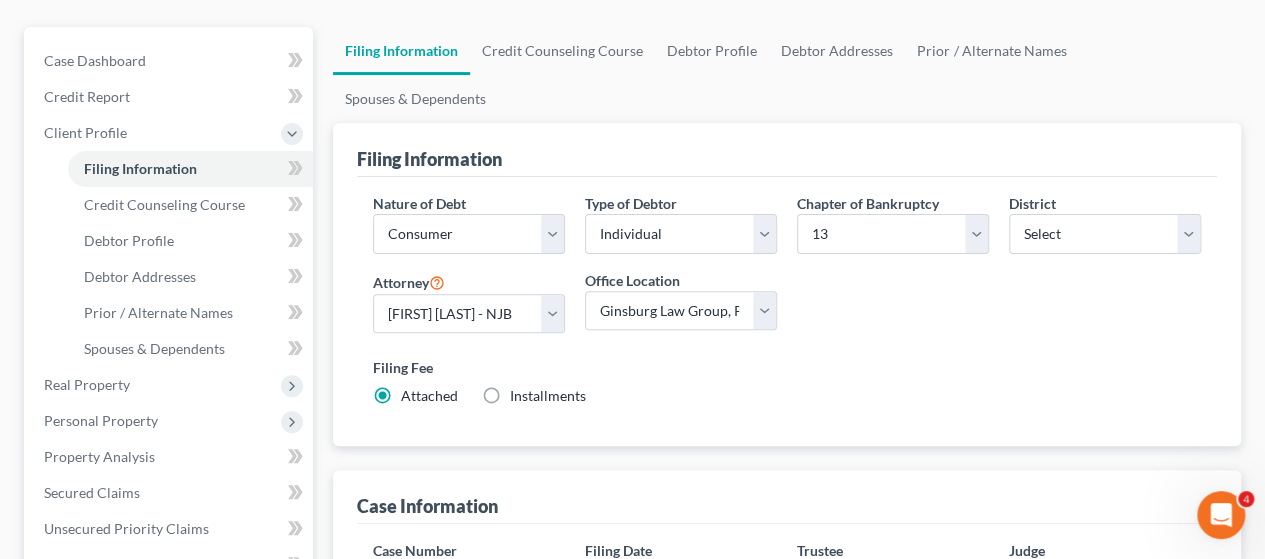 scroll, scrollTop: 500, scrollLeft: 0, axis: vertical 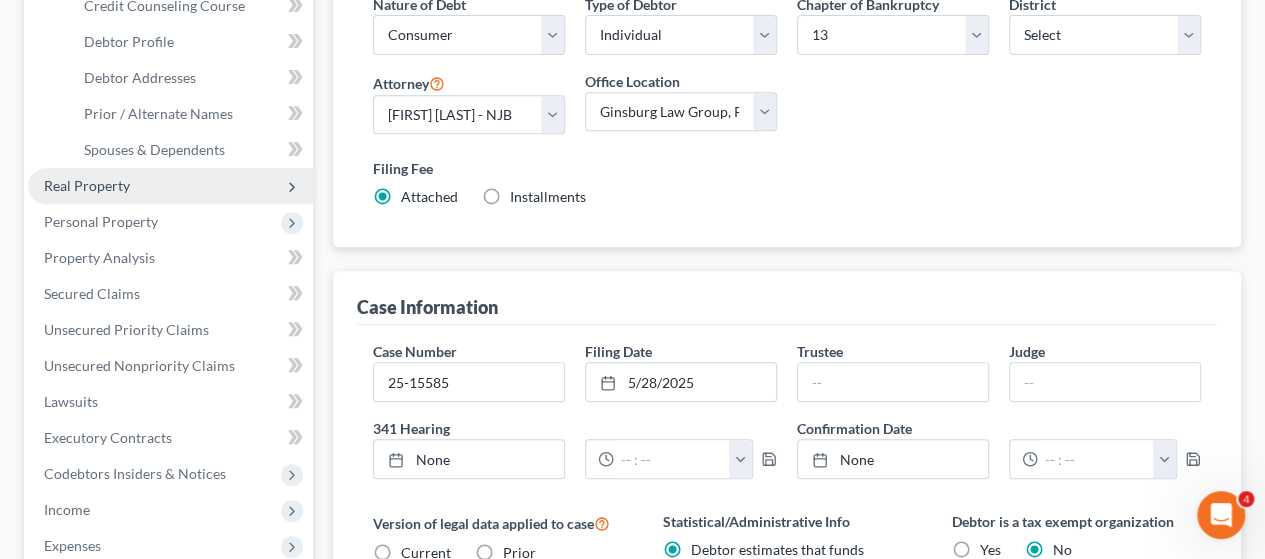 click on "Real Property" at bounding box center [170, 186] 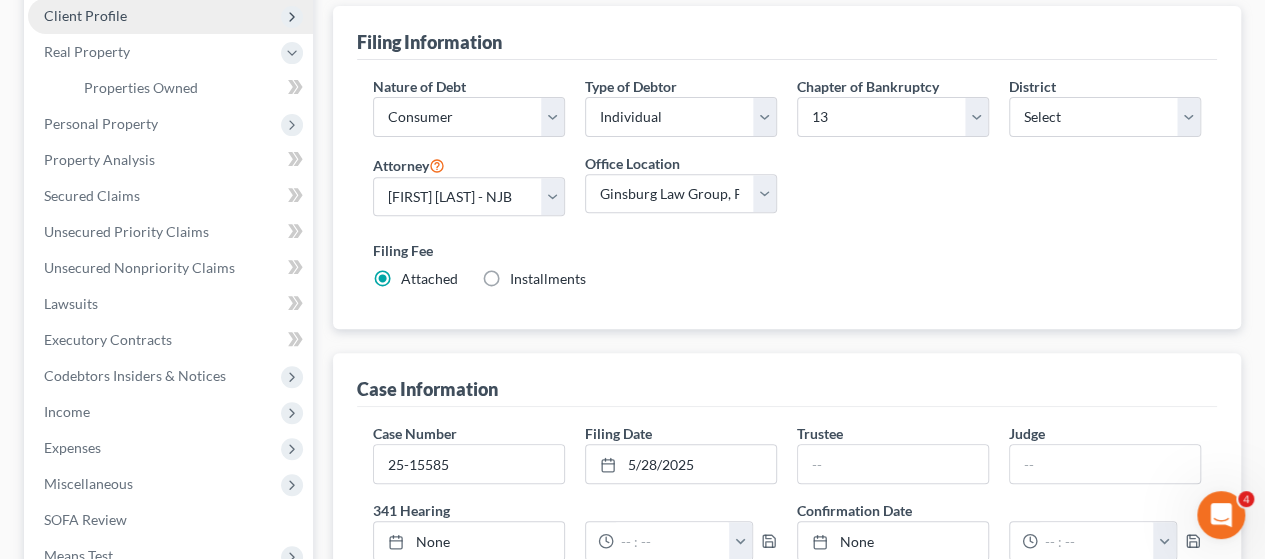 scroll, scrollTop: 200, scrollLeft: 0, axis: vertical 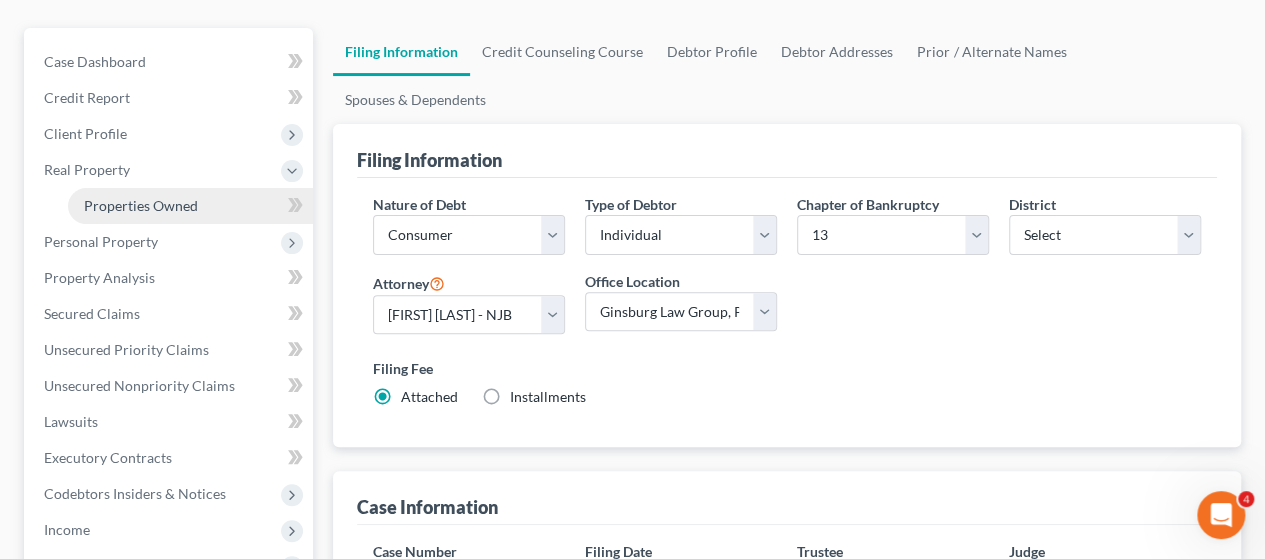 click on "Properties Owned" at bounding box center (141, 205) 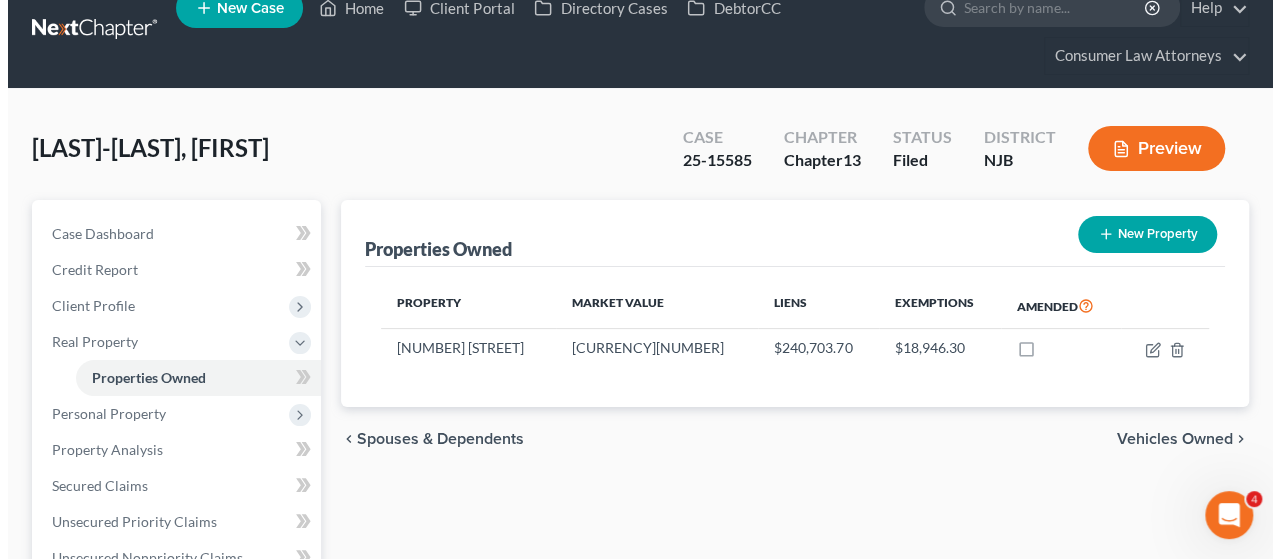 scroll, scrollTop: 0, scrollLeft: 0, axis: both 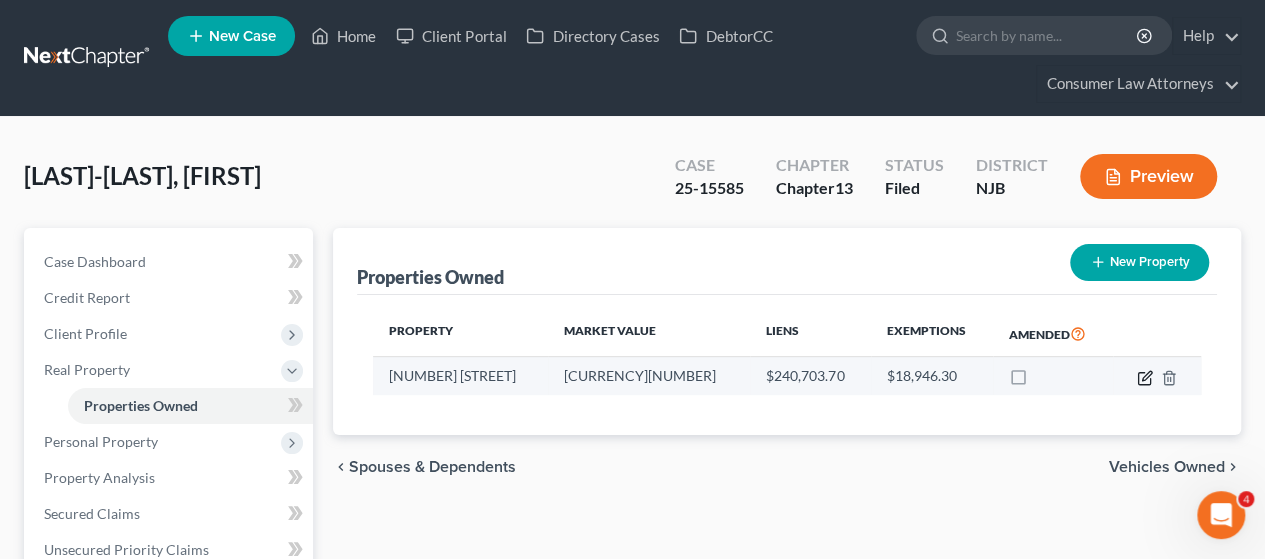 click 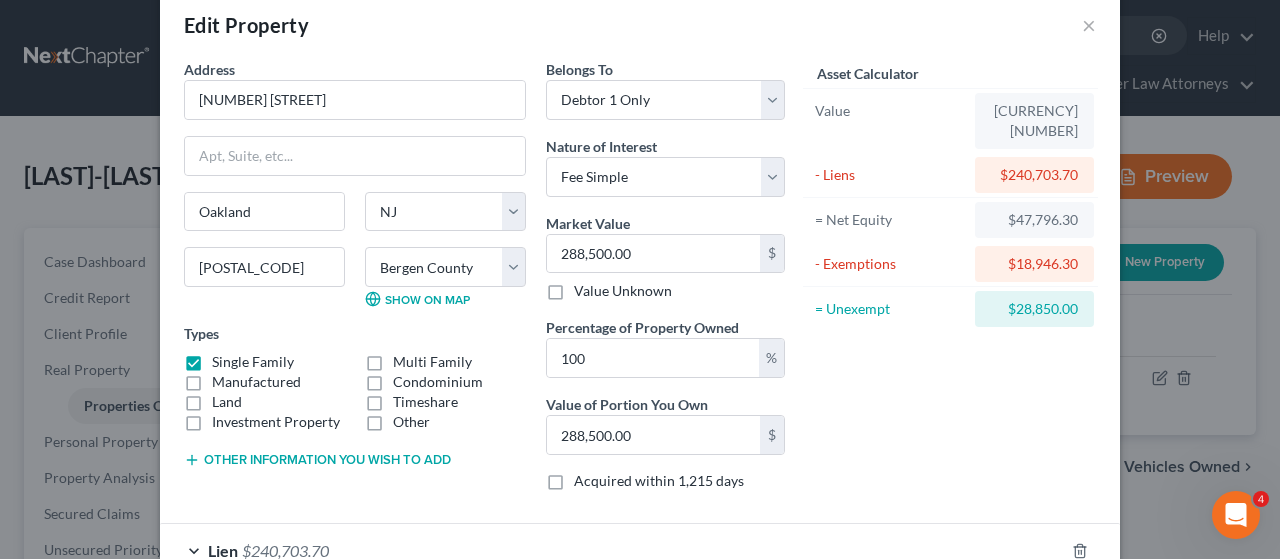 scroll, scrollTop: 11, scrollLeft: 0, axis: vertical 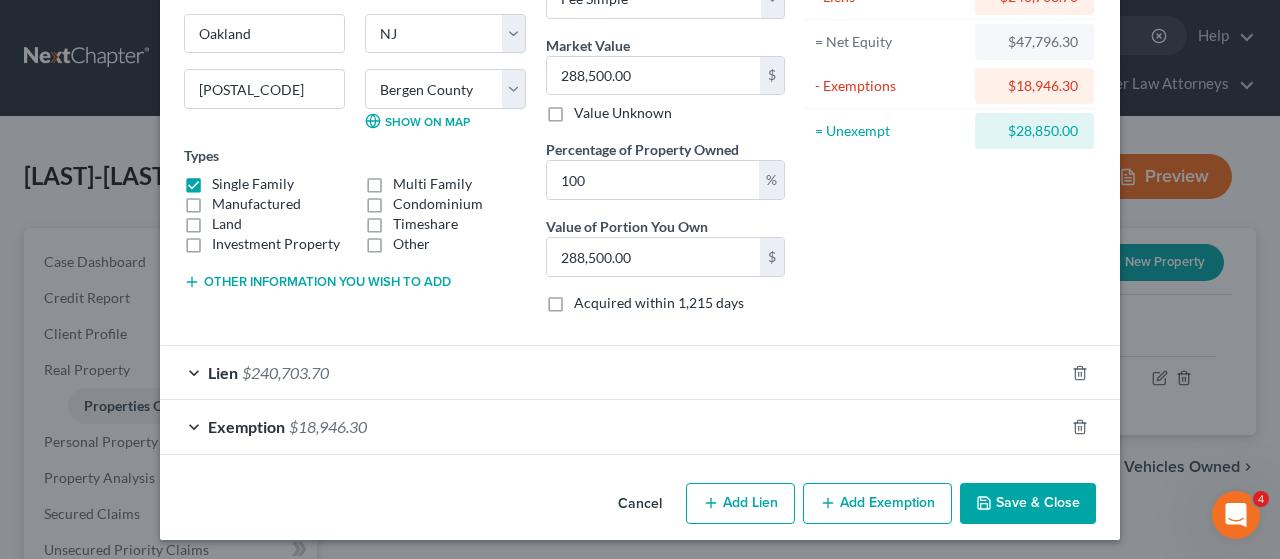click on "Save & Close" at bounding box center (1028, 504) 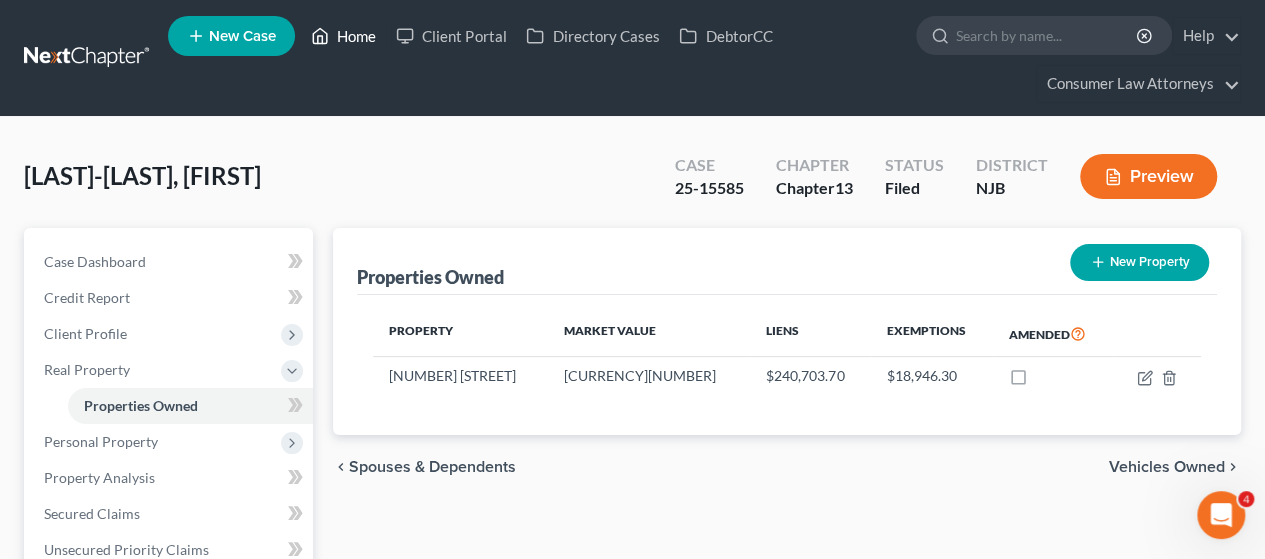 click on "Home" at bounding box center (343, 36) 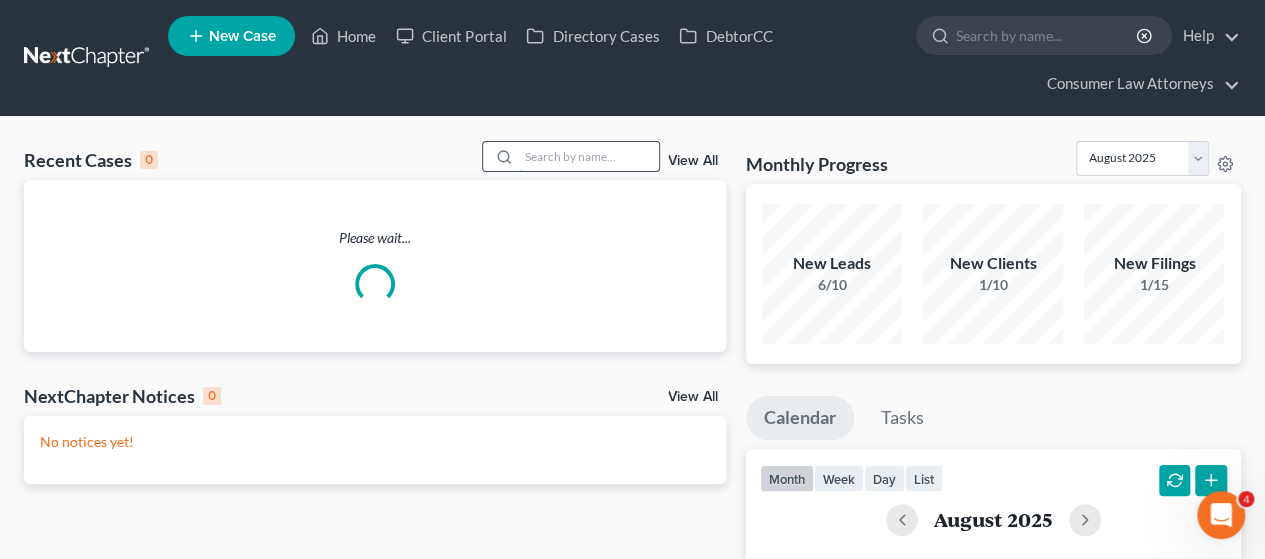 click at bounding box center (589, 156) 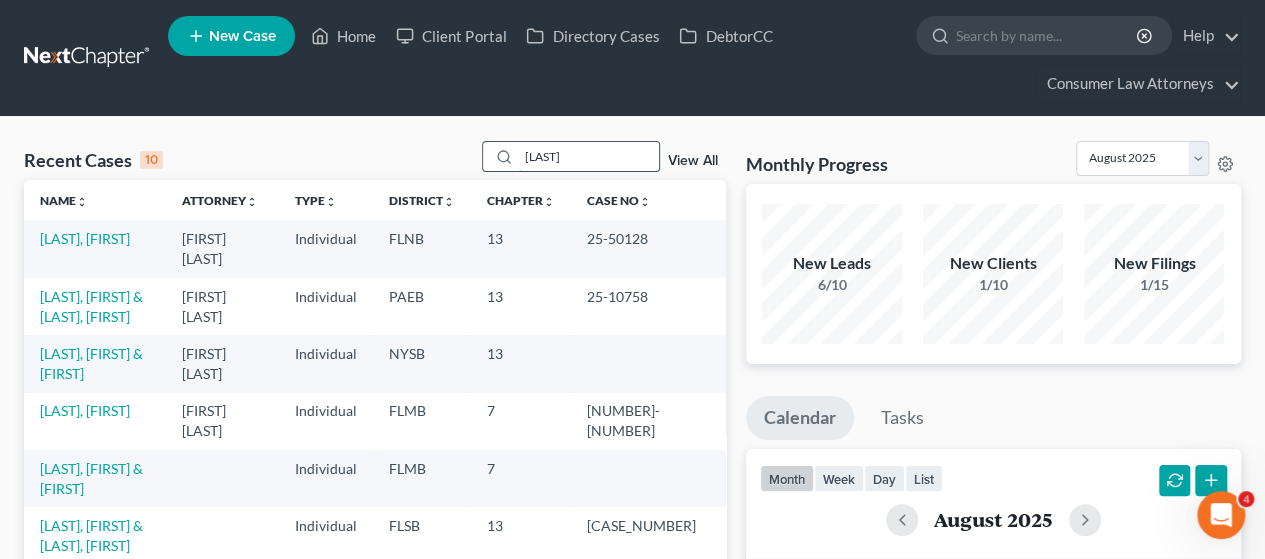 type on "[LAST]" 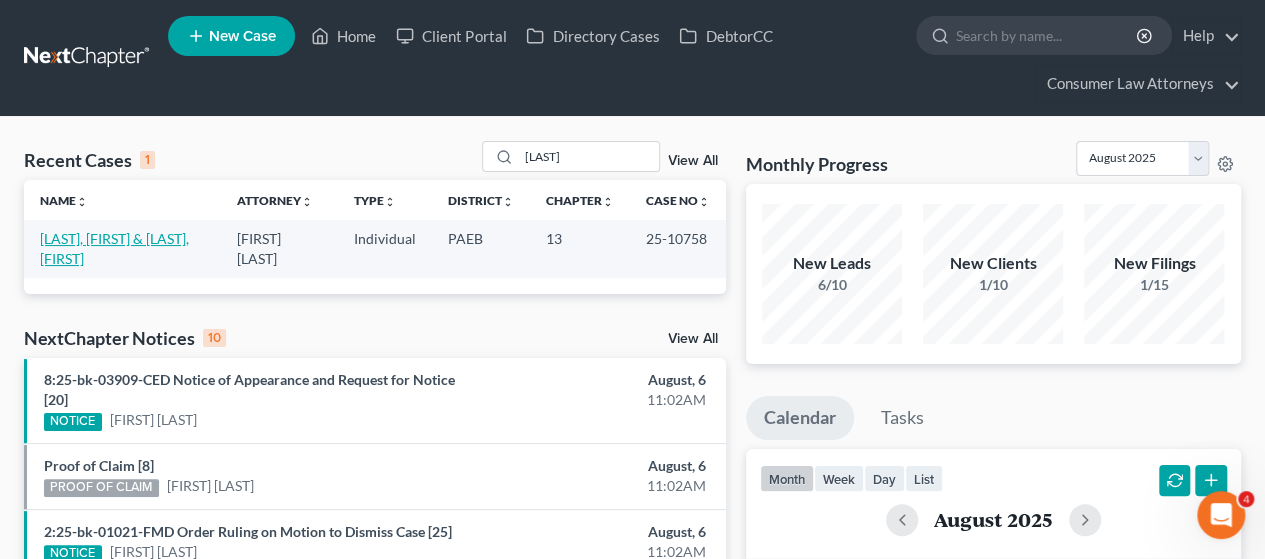 click on "[LAST], [FIRST] & [LAST], [FIRST]" at bounding box center (114, 248) 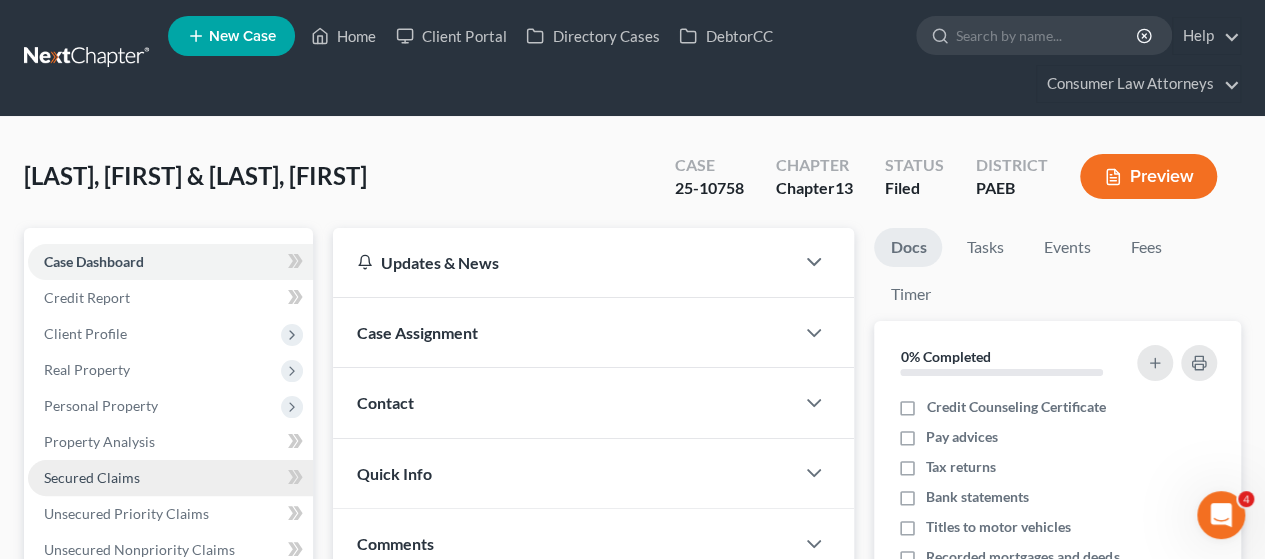 click on "Secured Claims" at bounding box center [92, 477] 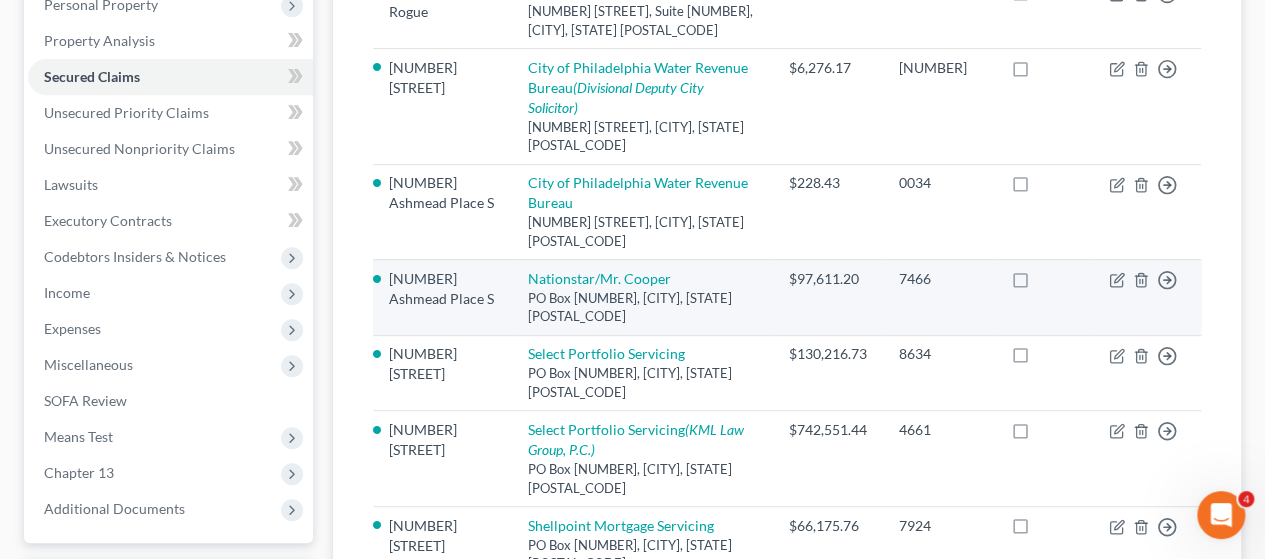 scroll, scrollTop: 500, scrollLeft: 0, axis: vertical 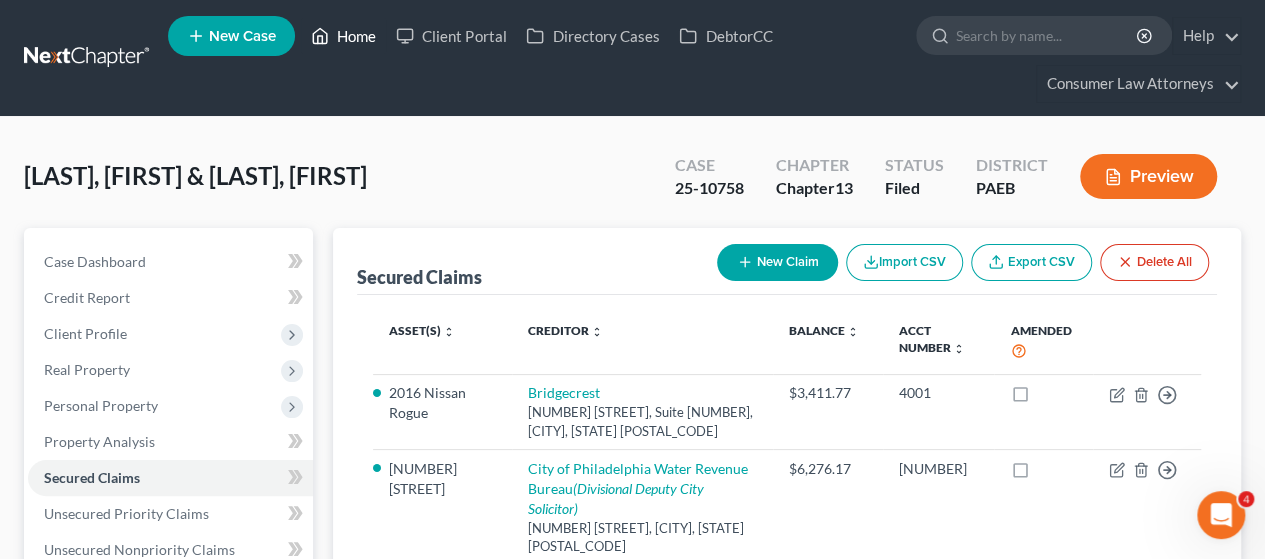 click on "Home" at bounding box center (343, 36) 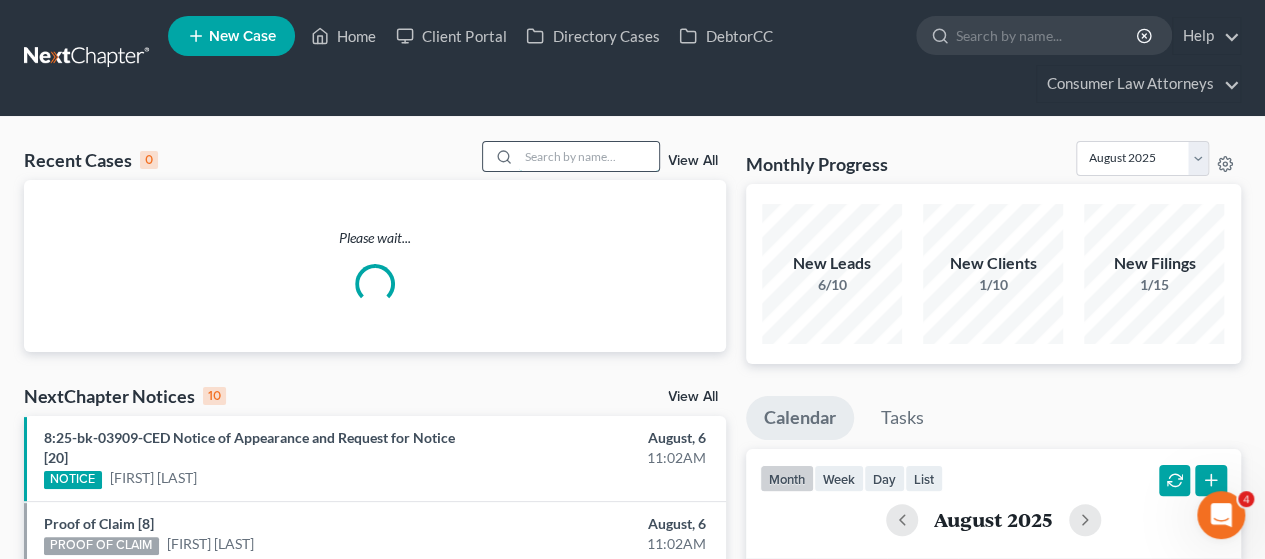 click at bounding box center (589, 156) 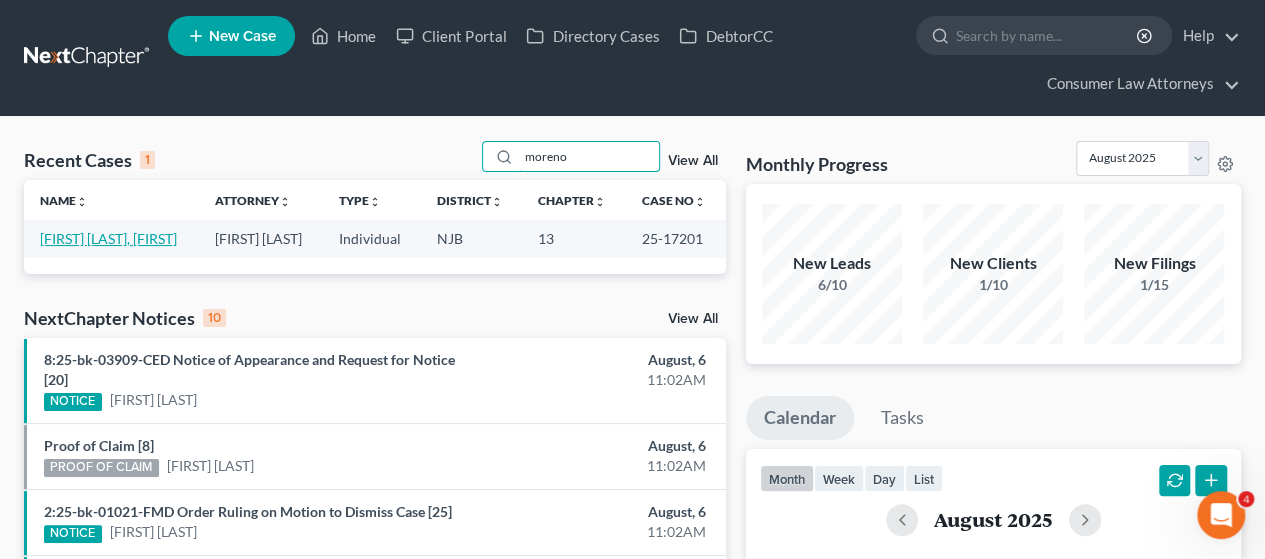 type on "moreno" 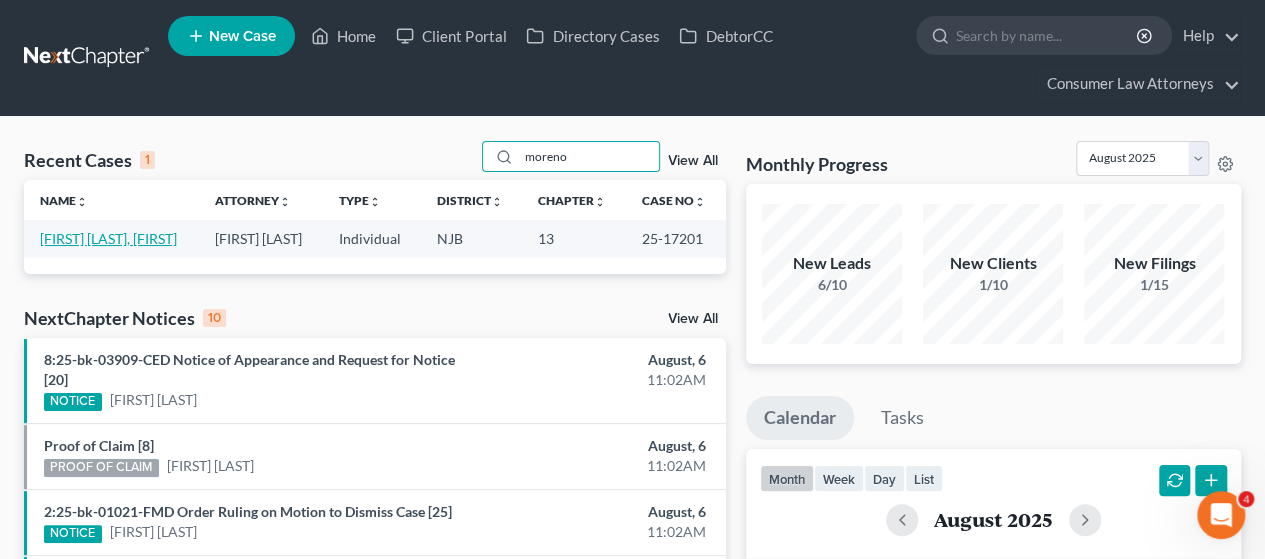 click on "[FIRST] [LAST], [FIRST]" at bounding box center [108, 238] 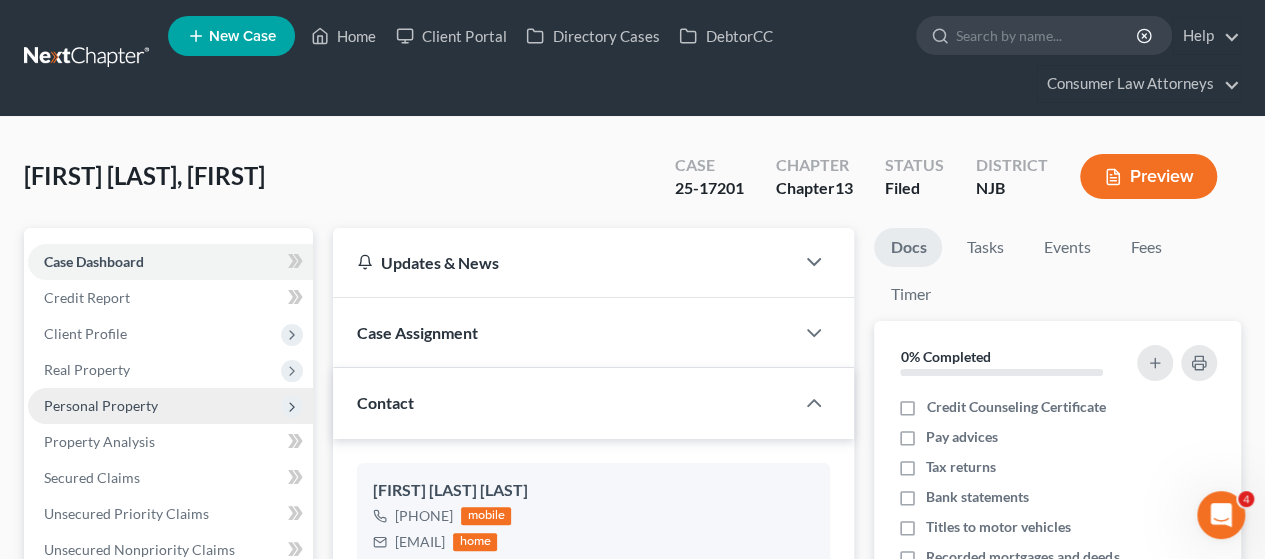 scroll, scrollTop: 100, scrollLeft: 0, axis: vertical 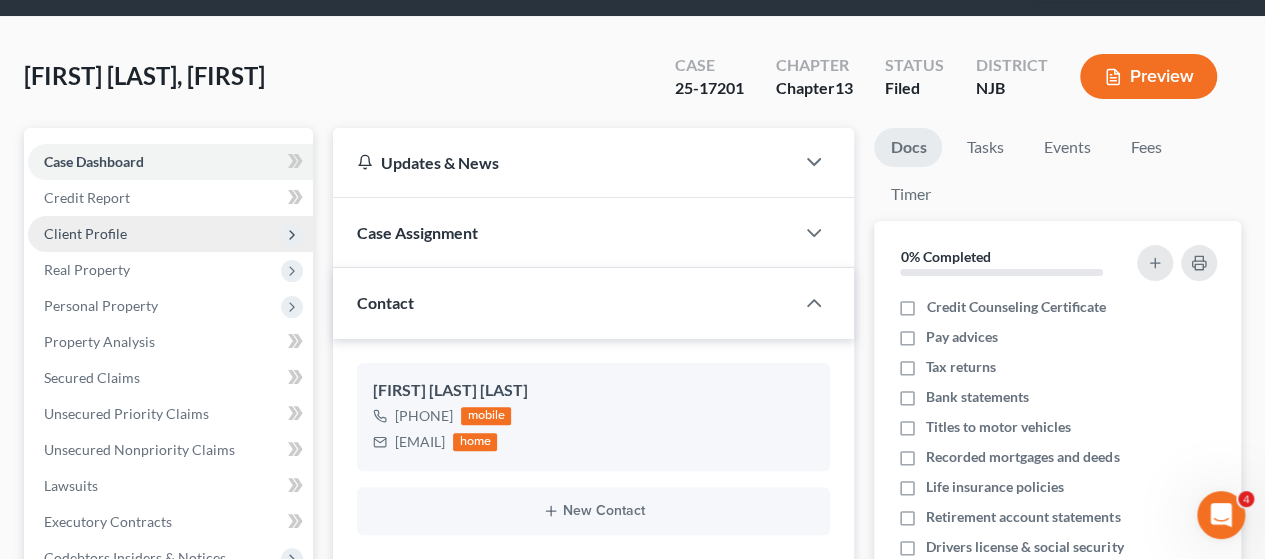 click on "Client Profile" at bounding box center (170, 234) 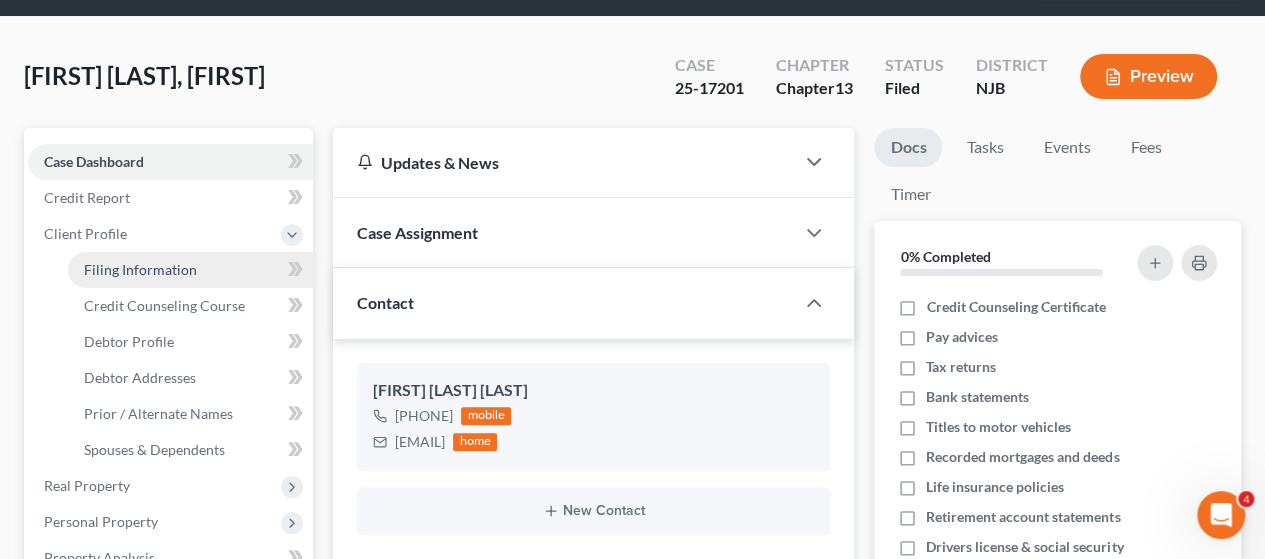 click on "Filing Information" at bounding box center (140, 269) 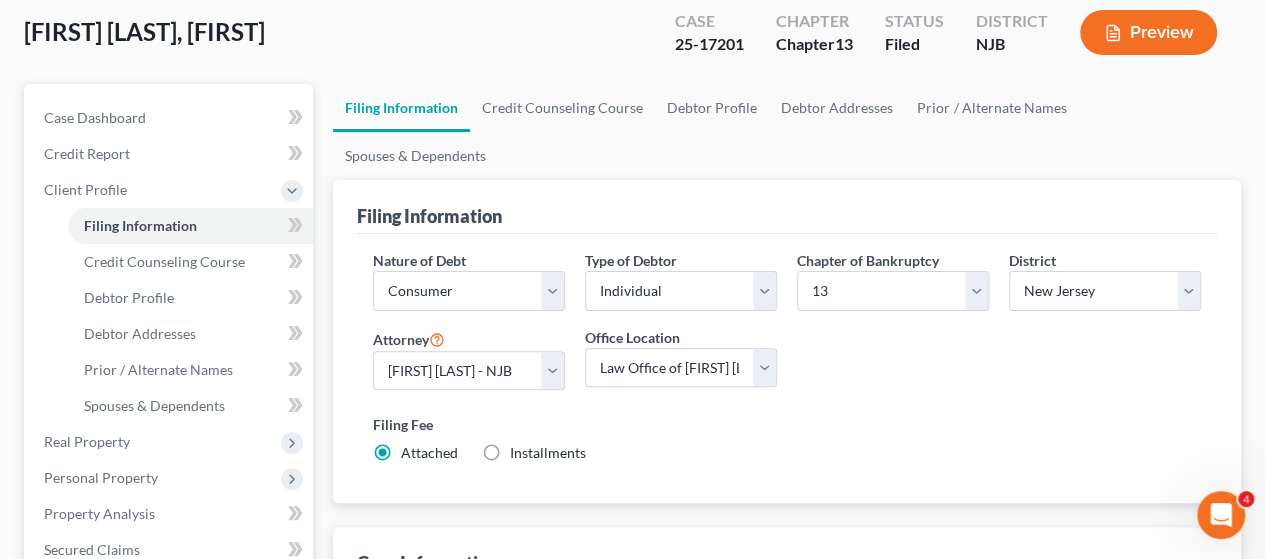 scroll, scrollTop: 200, scrollLeft: 0, axis: vertical 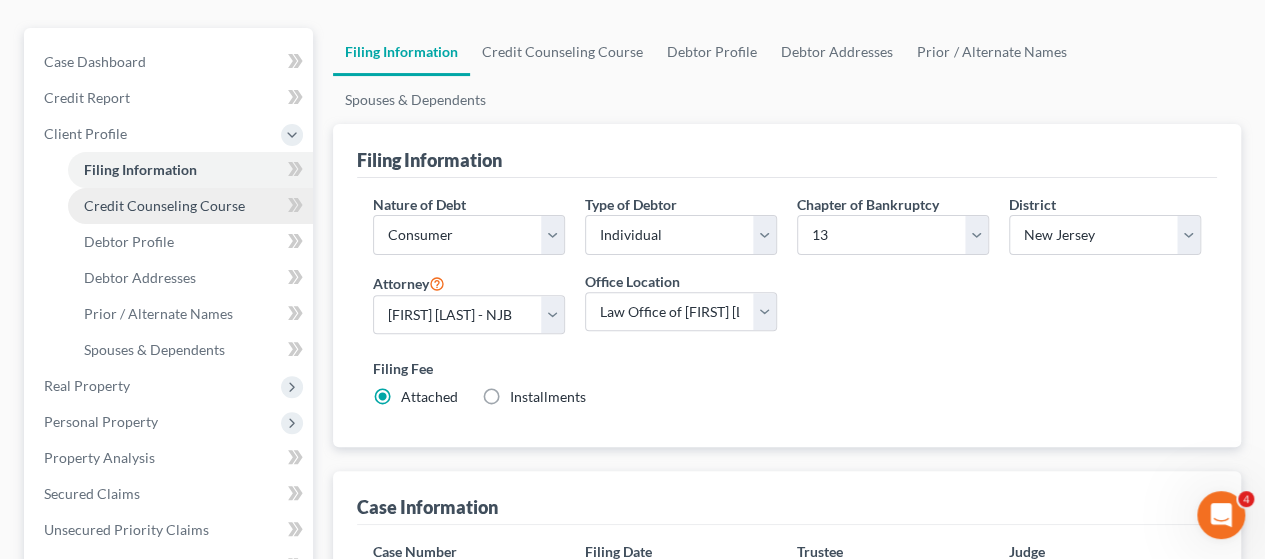 click on "Credit Counseling Course" at bounding box center [164, 205] 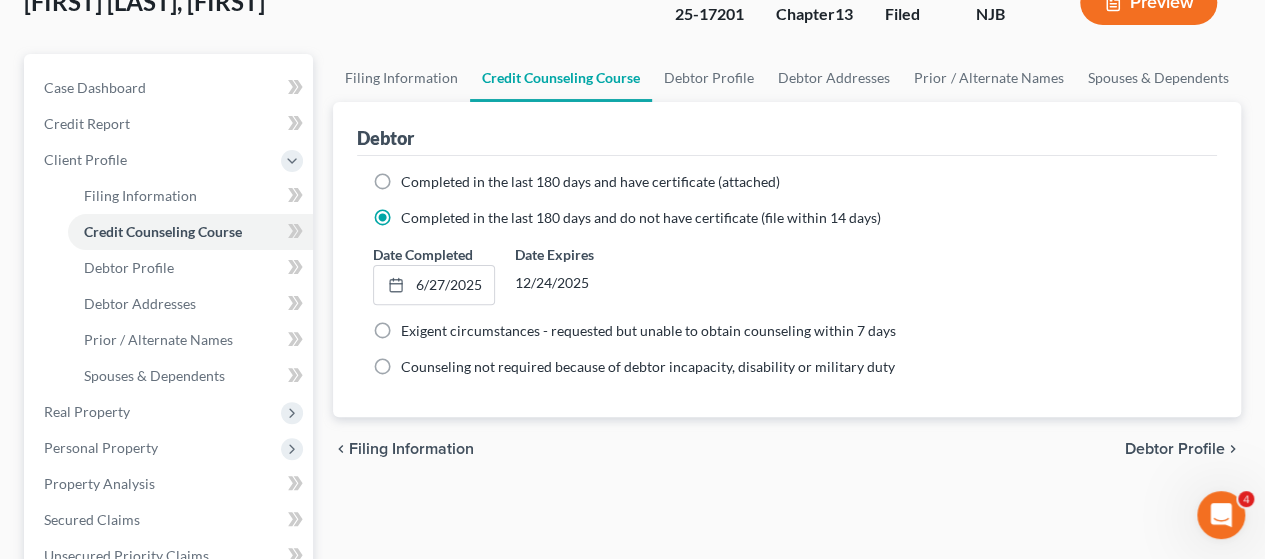 scroll, scrollTop: 200, scrollLeft: 0, axis: vertical 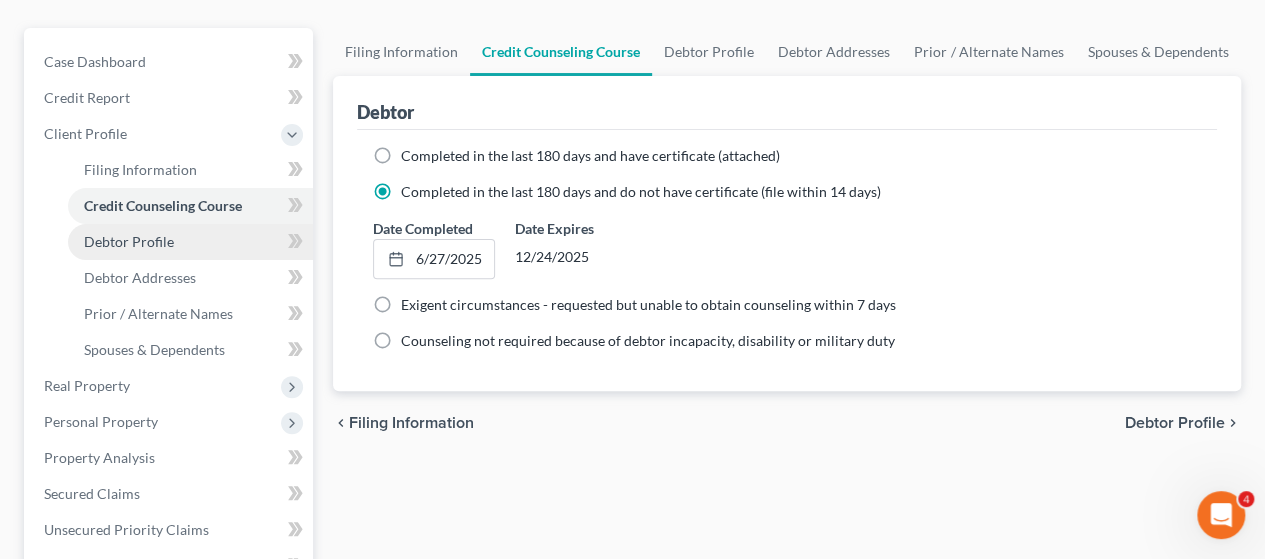 click on "Debtor Profile" at bounding box center (129, 241) 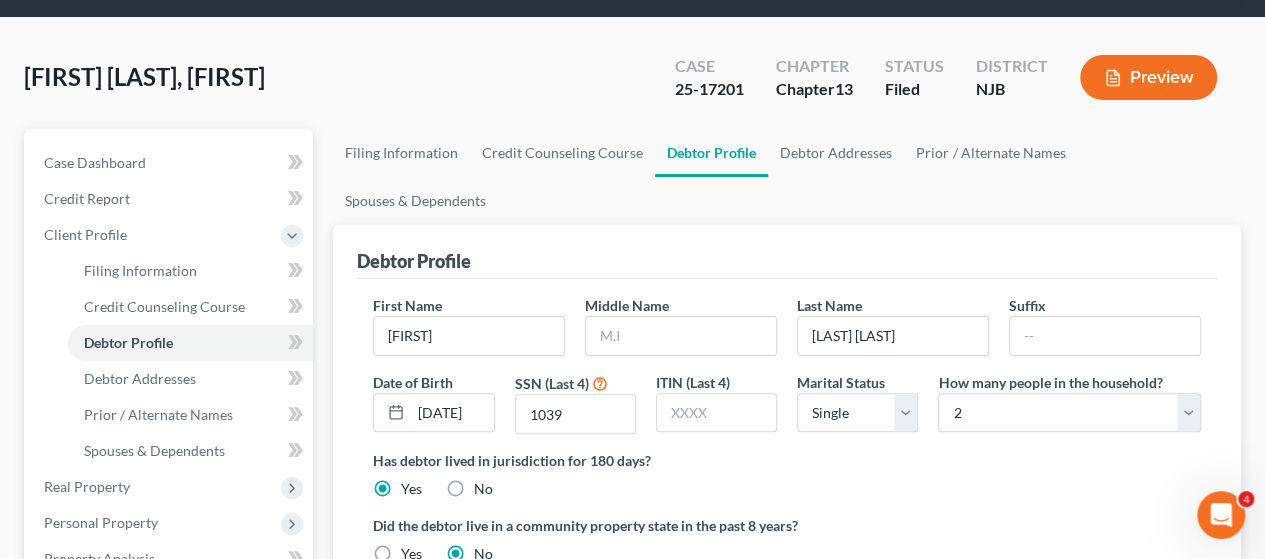 scroll, scrollTop: 100, scrollLeft: 0, axis: vertical 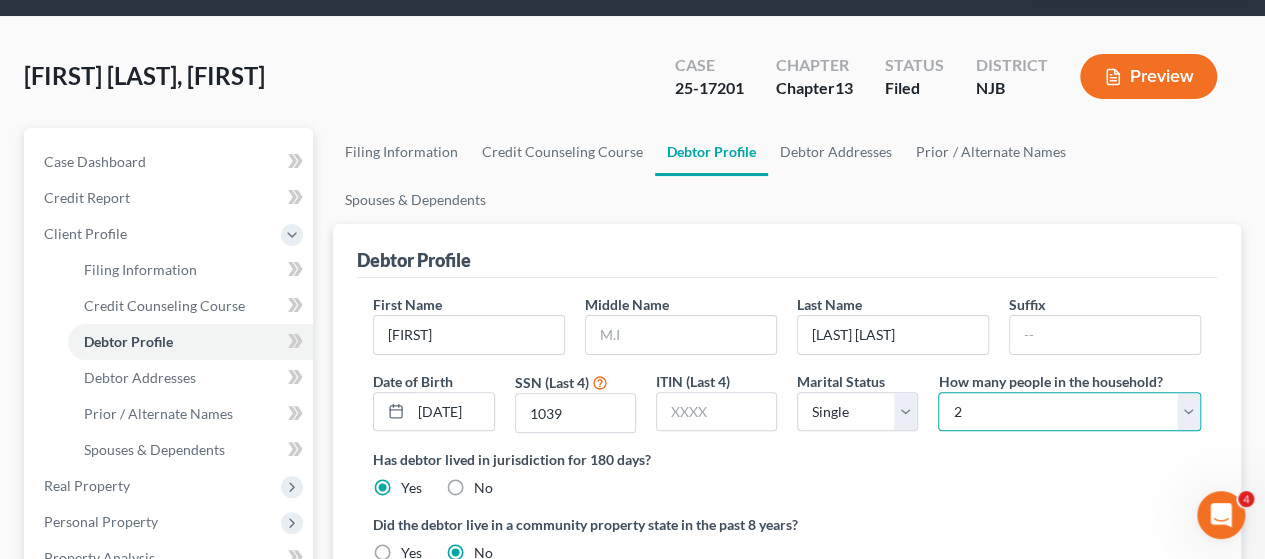 click on "Select 1 2 3 4 5 6 7 8 9 10 11 12 13 14 15 16 17 18 19 20" at bounding box center (1069, 412) 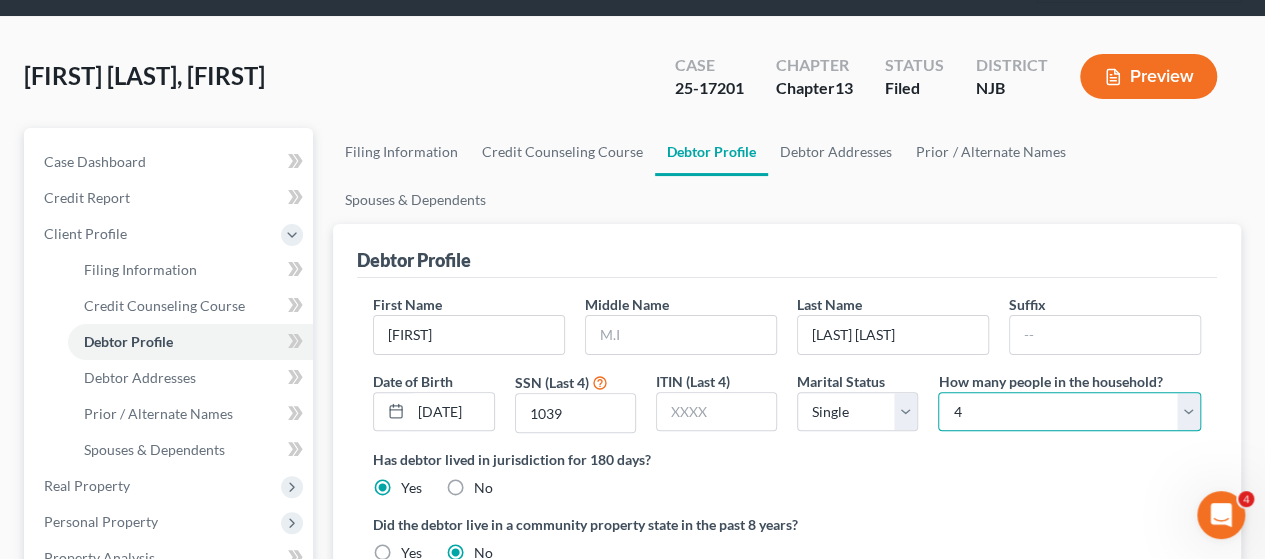 click on "Select 1 2 3 4 5 6 7 8 9 10 11 12 13 14 15 16 17 18 19 20" at bounding box center (1069, 412) 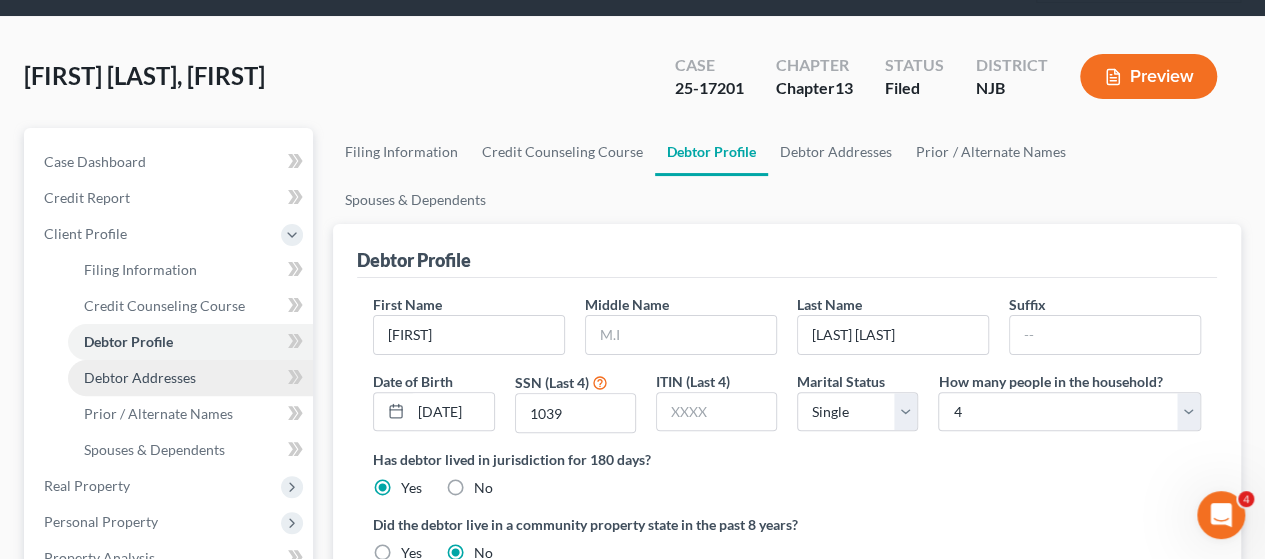click on "Debtor Addresses" at bounding box center (140, 377) 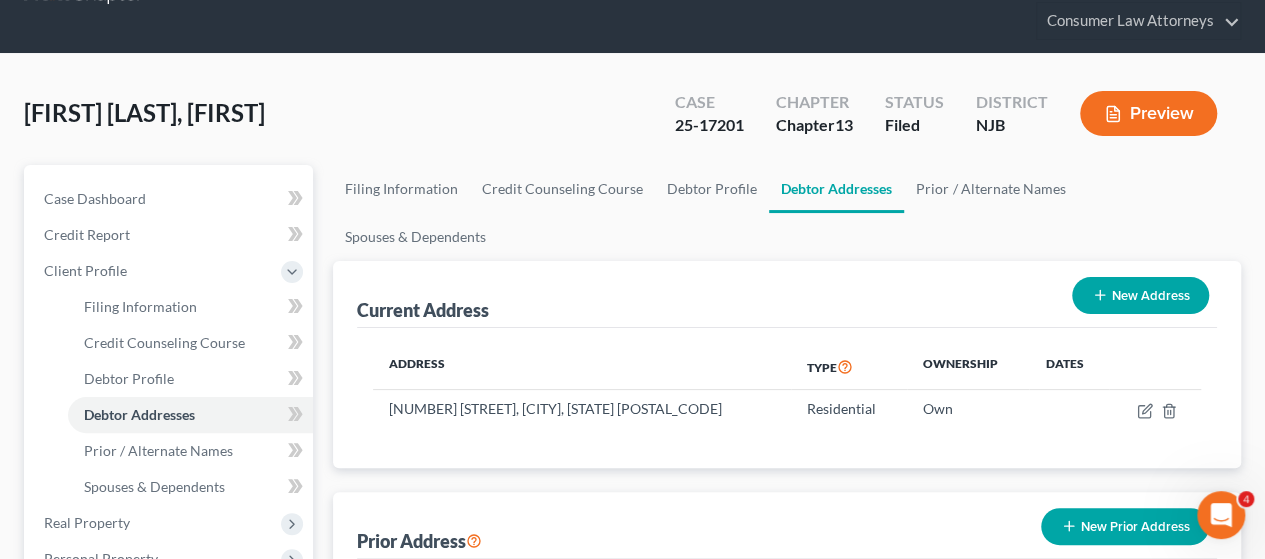 scroll, scrollTop: 300, scrollLeft: 0, axis: vertical 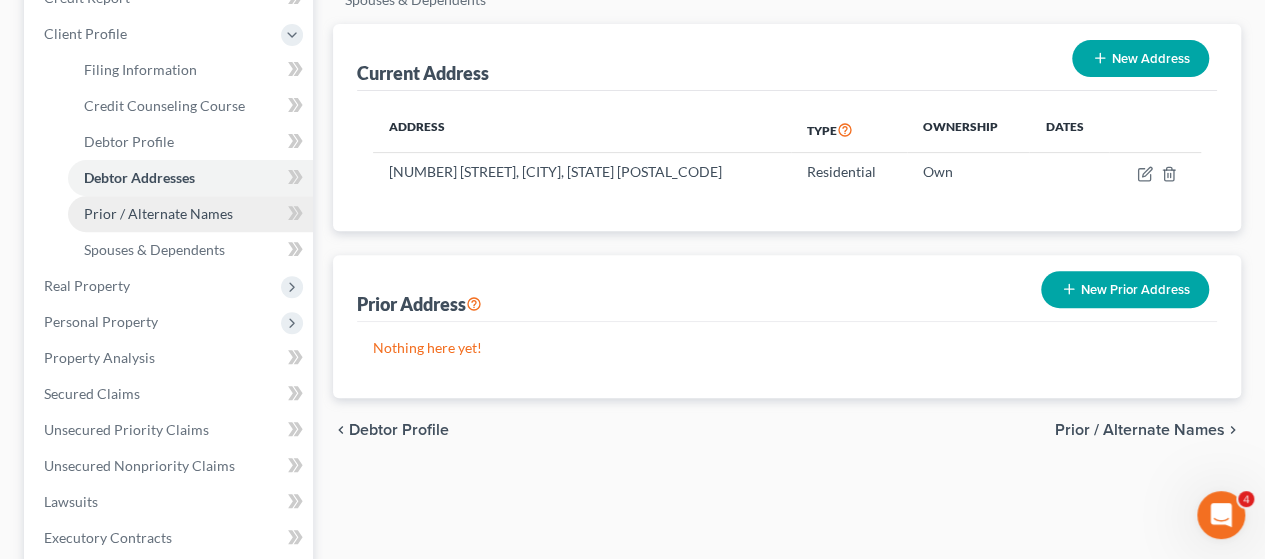 click on "Prior / Alternate Names" at bounding box center [190, 214] 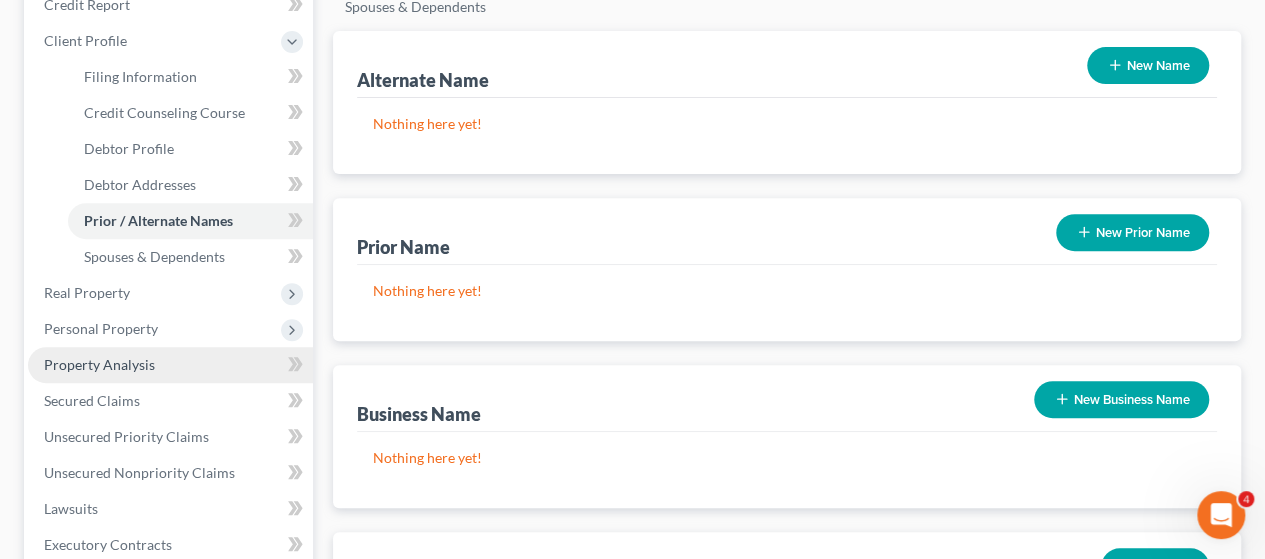 scroll, scrollTop: 300, scrollLeft: 0, axis: vertical 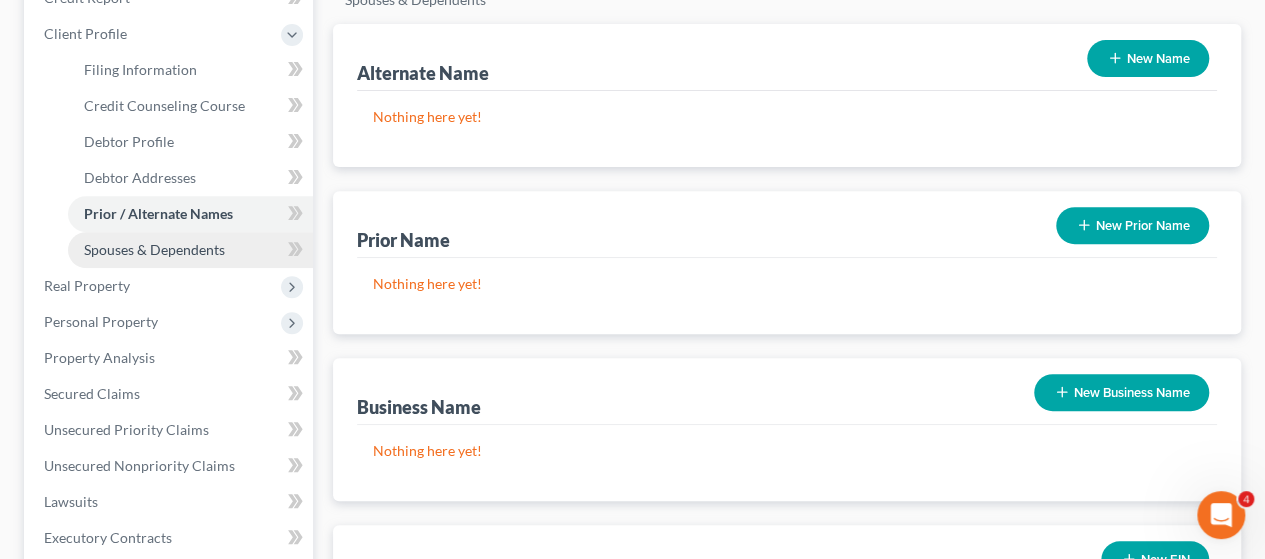 click on "Spouses & Dependents" at bounding box center [190, 250] 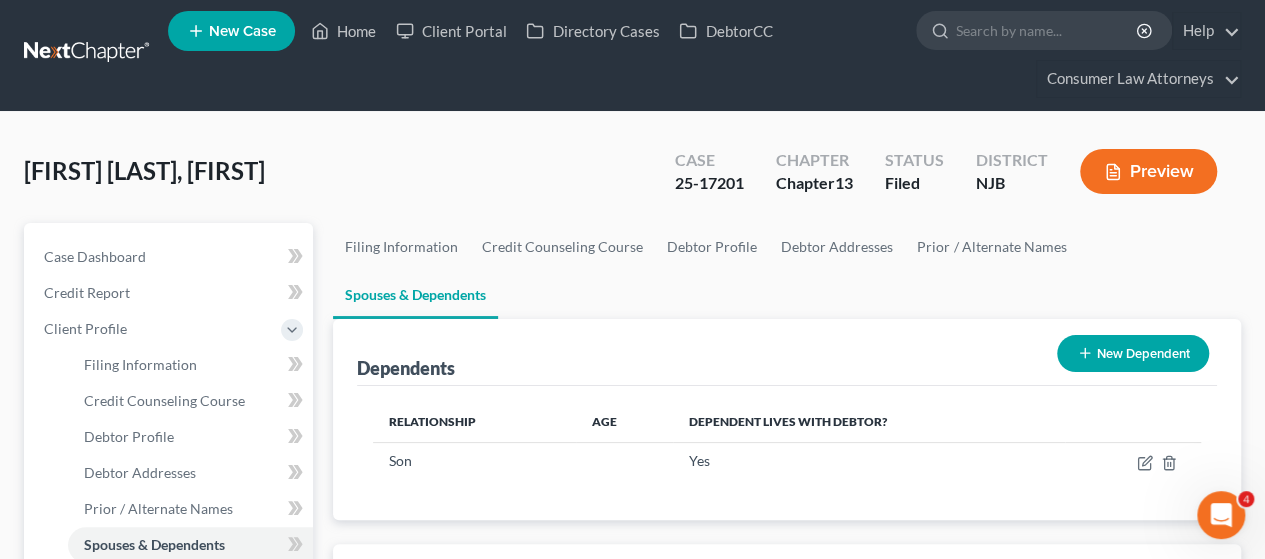 scroll, scrollTop: 0, scrollLeft: 0, axis: both 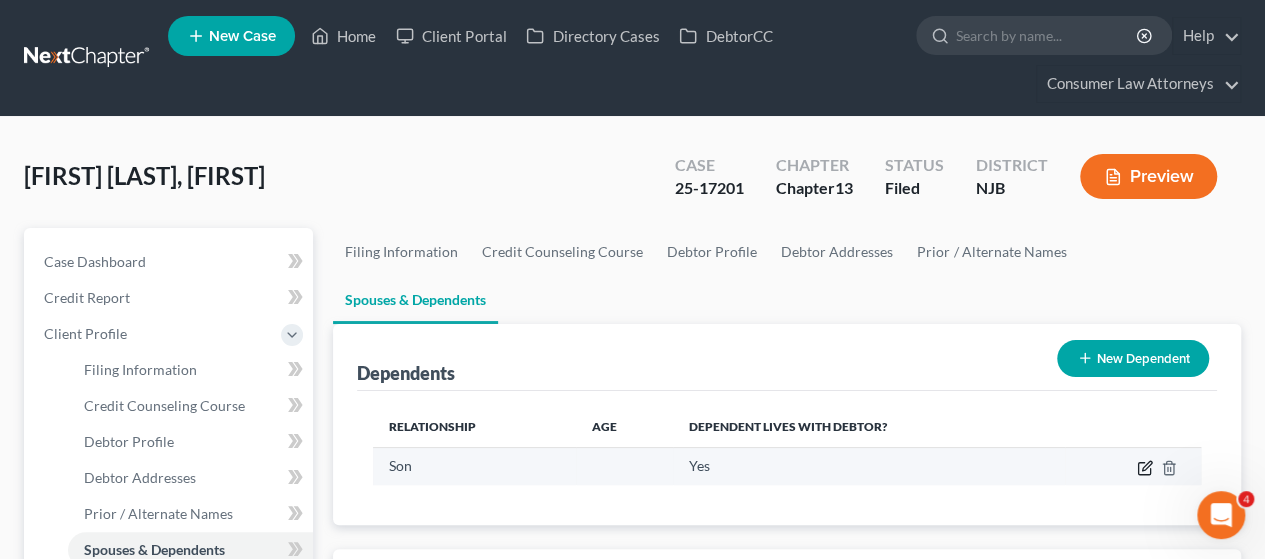 click 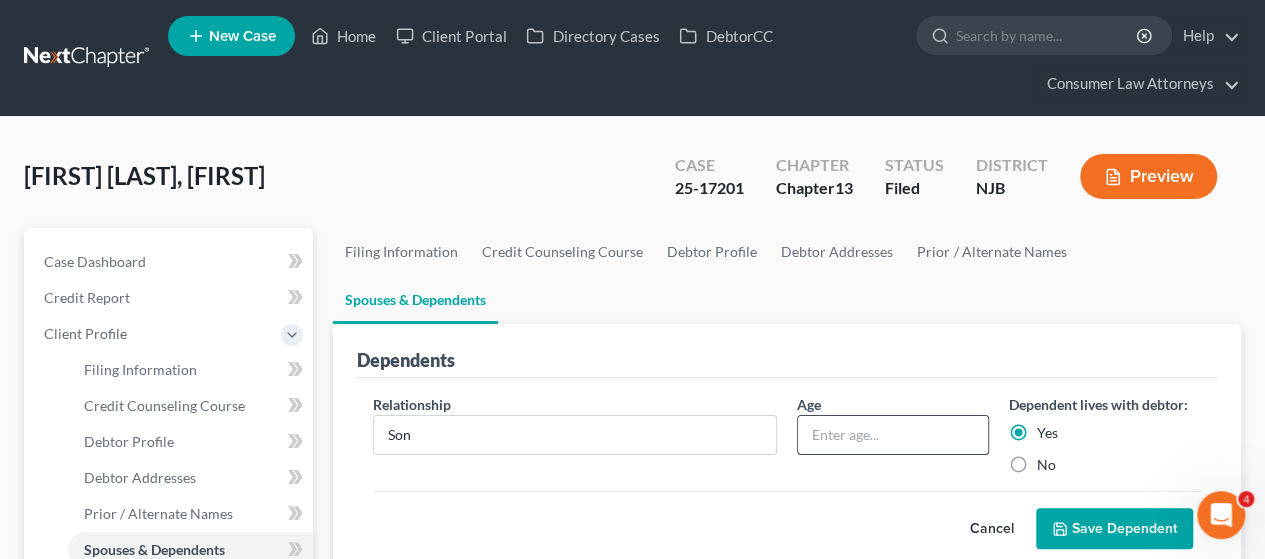 click at bounding box center [893, 435] 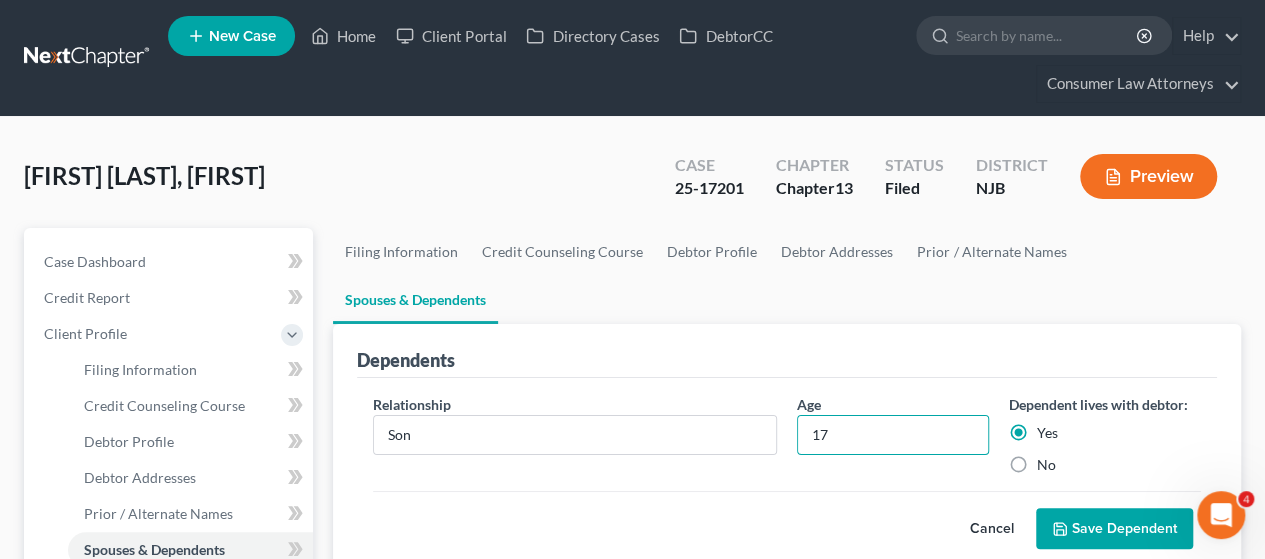 type on "17" 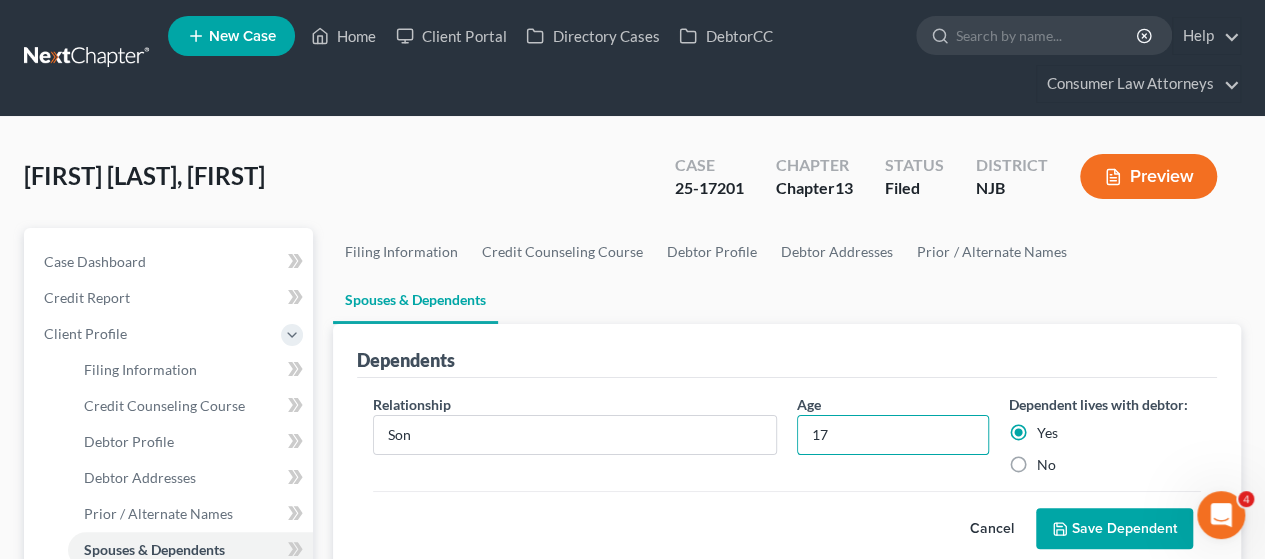click on "Save Dependent" at bounding box center (1114, 529) 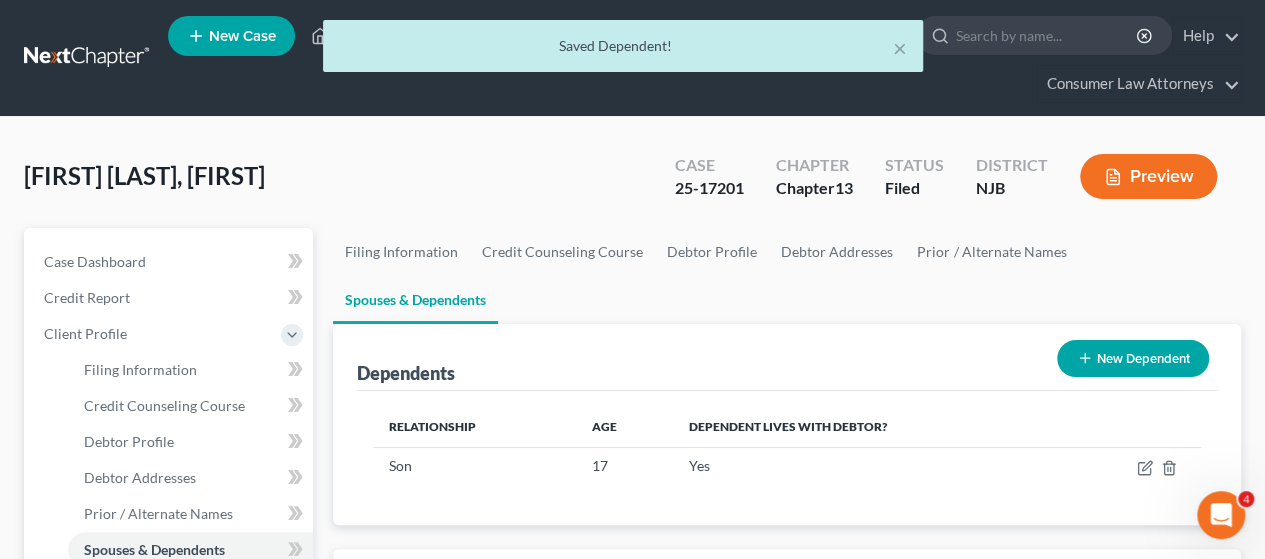 click on "New Dependent" at bounding box center (1133, 358) 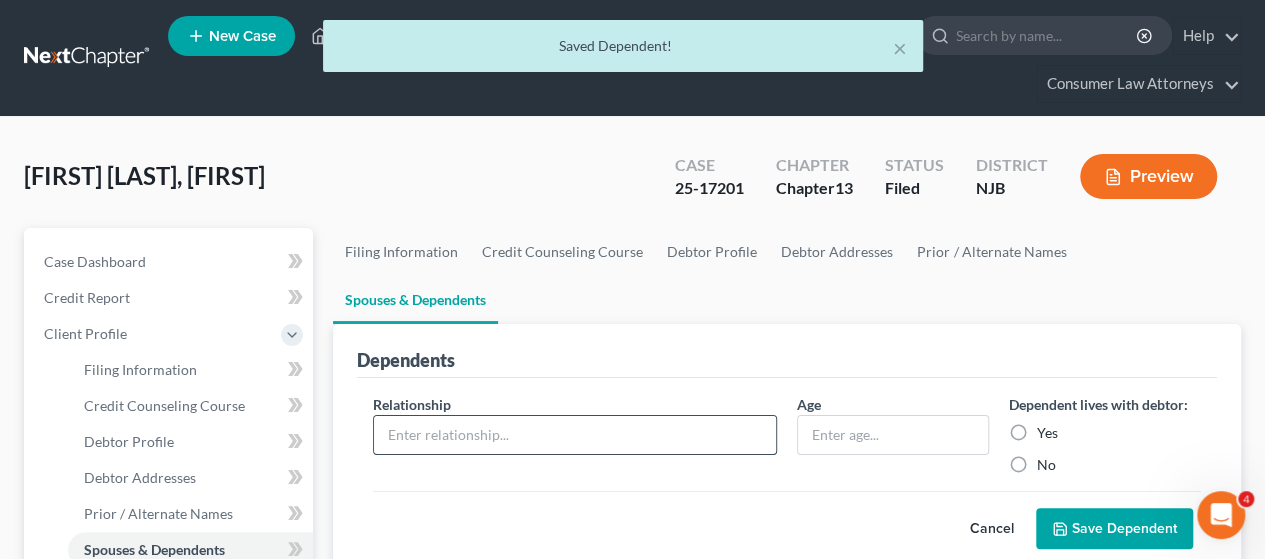 click at bounding box center (575, 435) 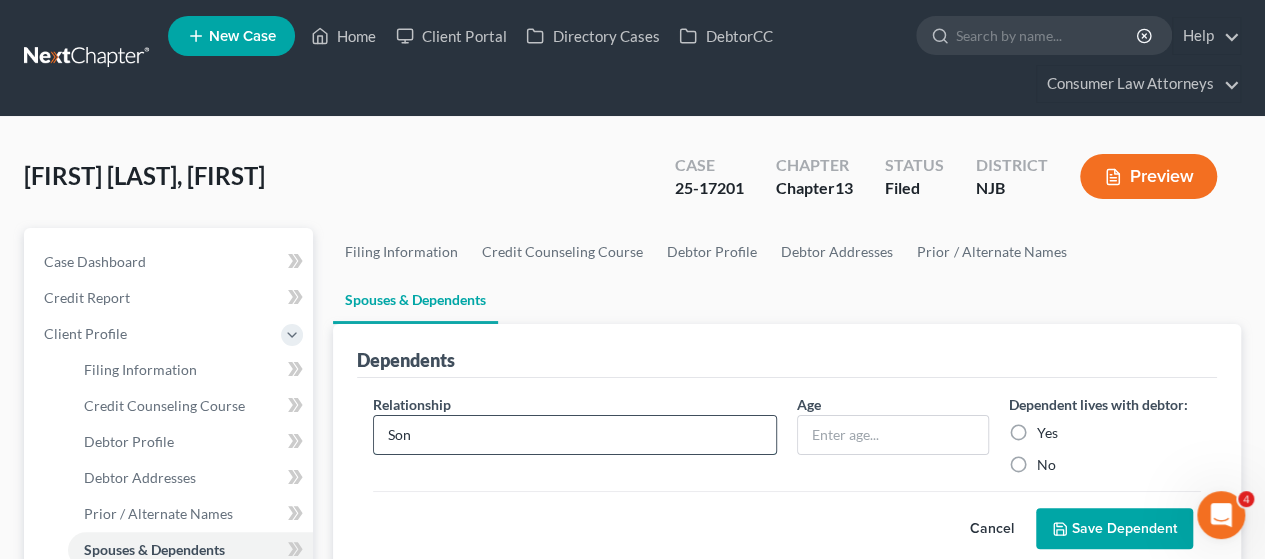 type on "Son" 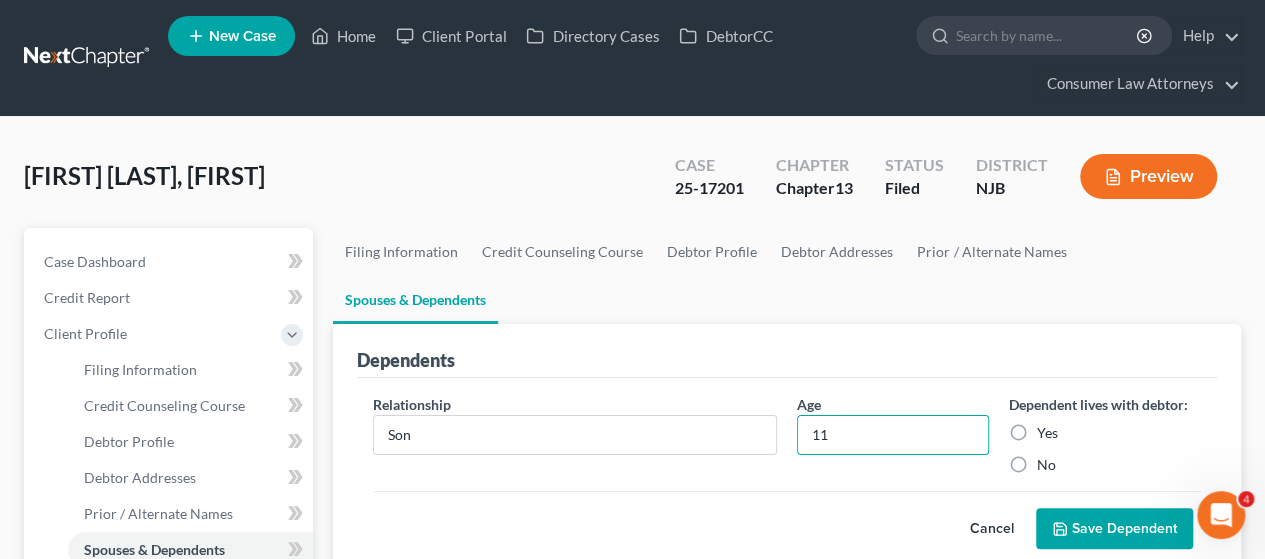 type on "11" 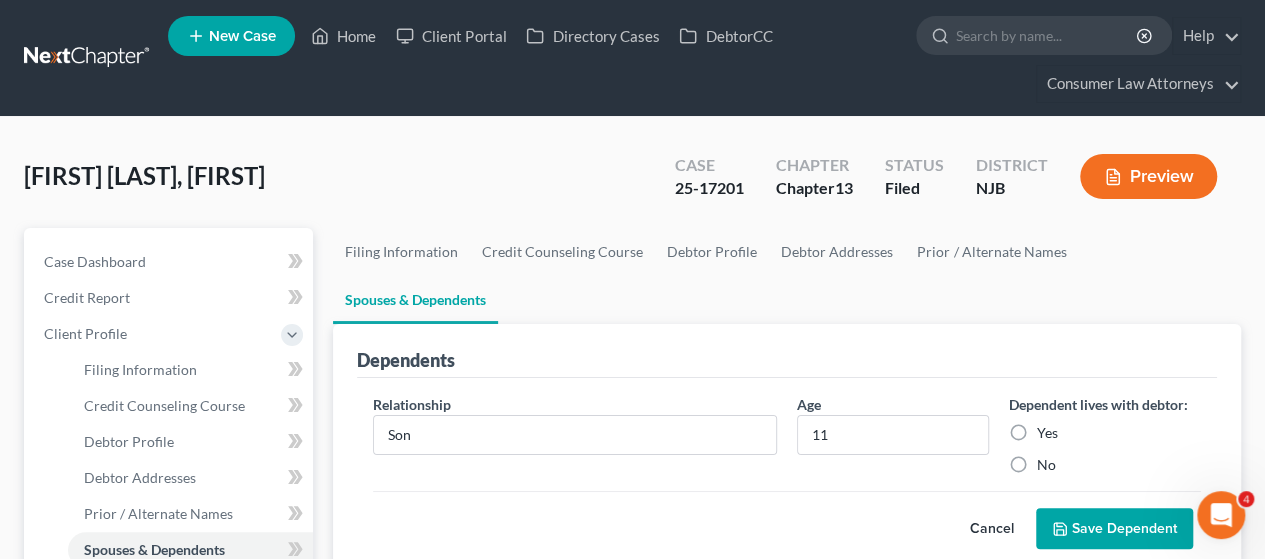 click on "Yes" at bounding box center (1047, 433) 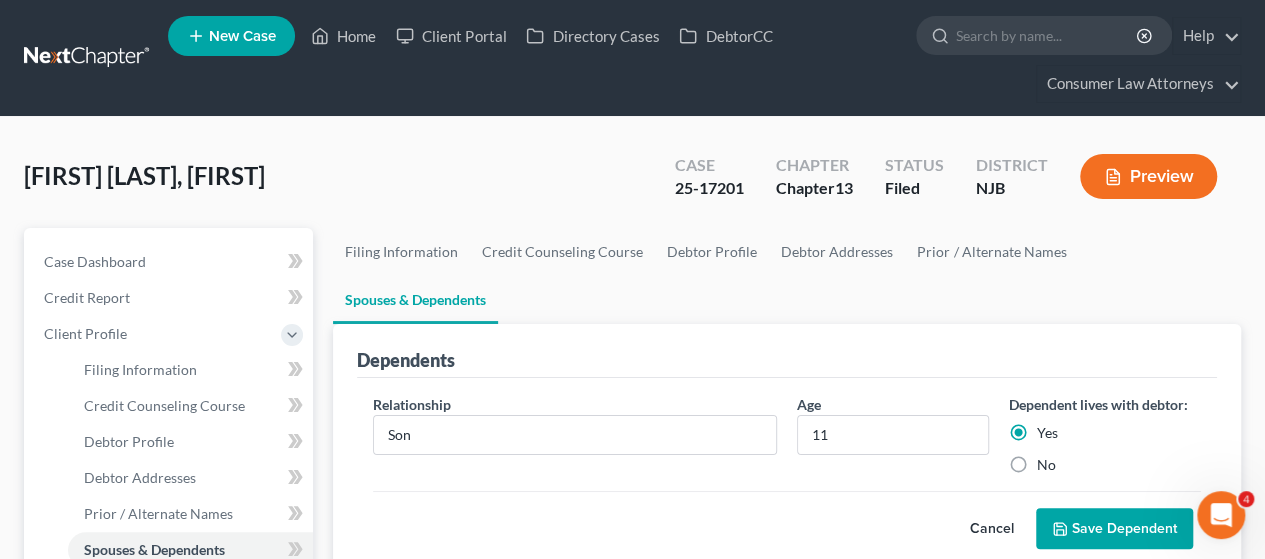 click on "Save Dependent" at bounding box center (1114, 529) 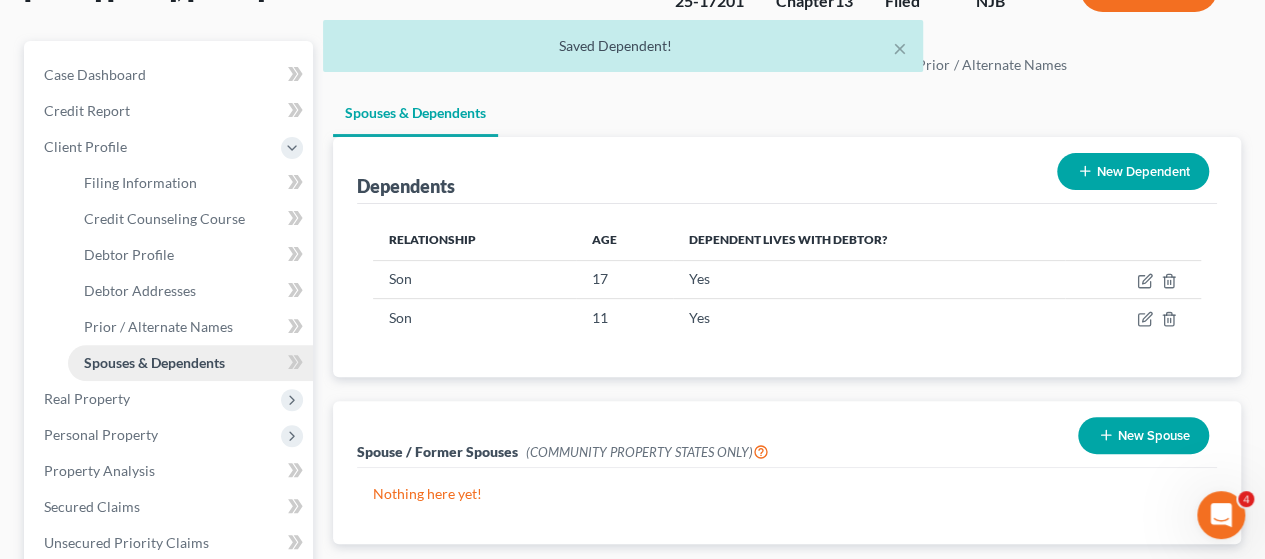 scroll, scrollTop: 200, scrollLeft: 0, axis: vertical 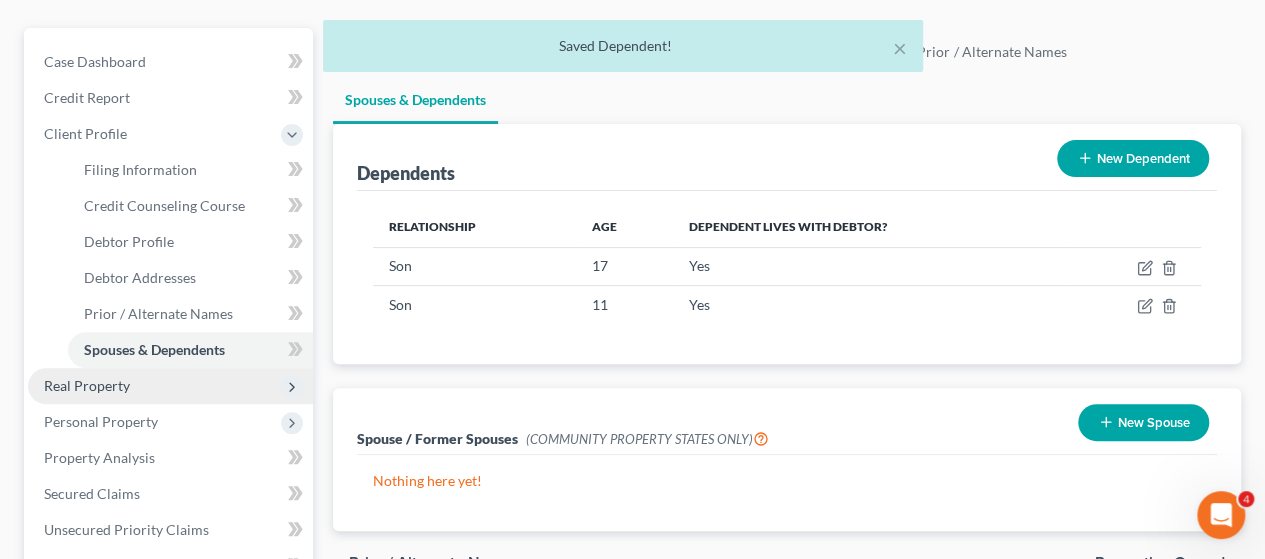 click on "Real Property" at bounding box center (87, 385) 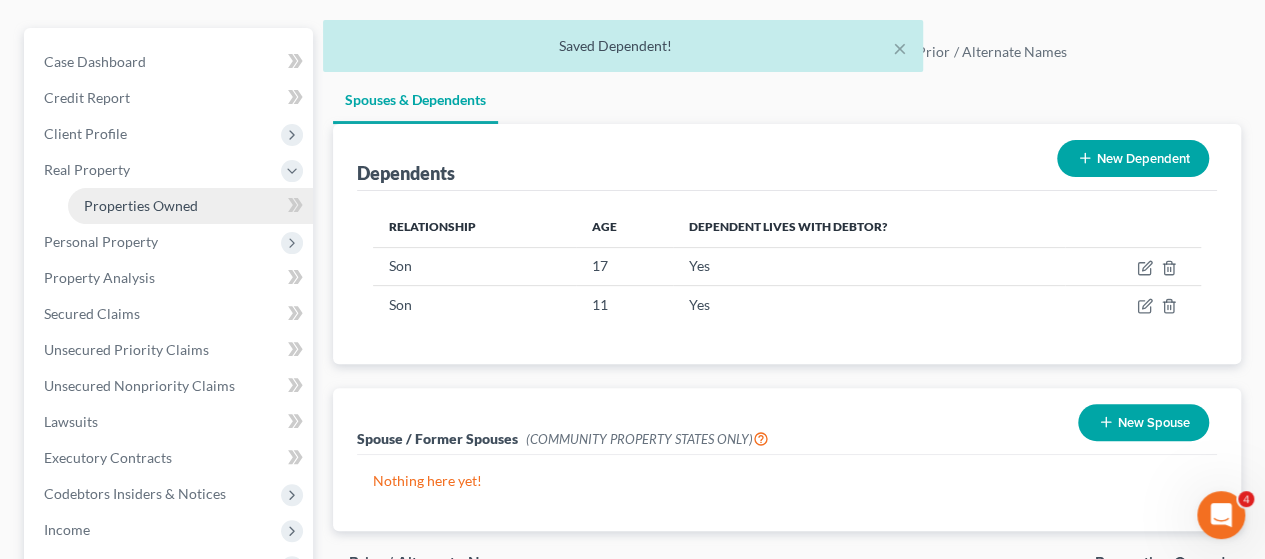 click on "Properties Owned" at bounding box center (141, 205) 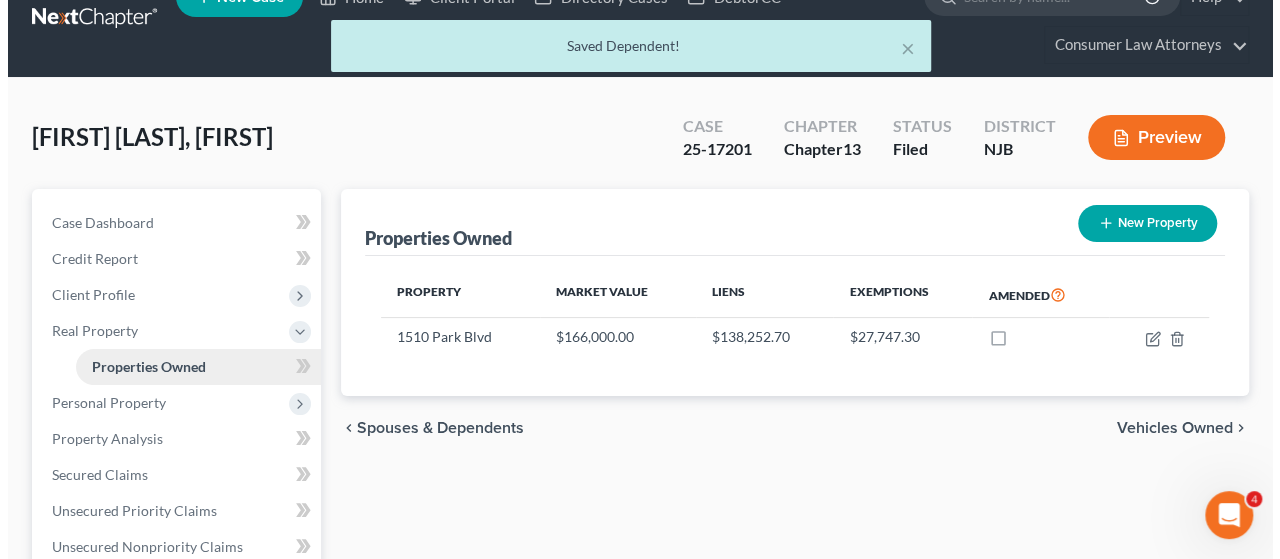 scroll, scrollTop: 0, scrollLeft: 0, axis: both 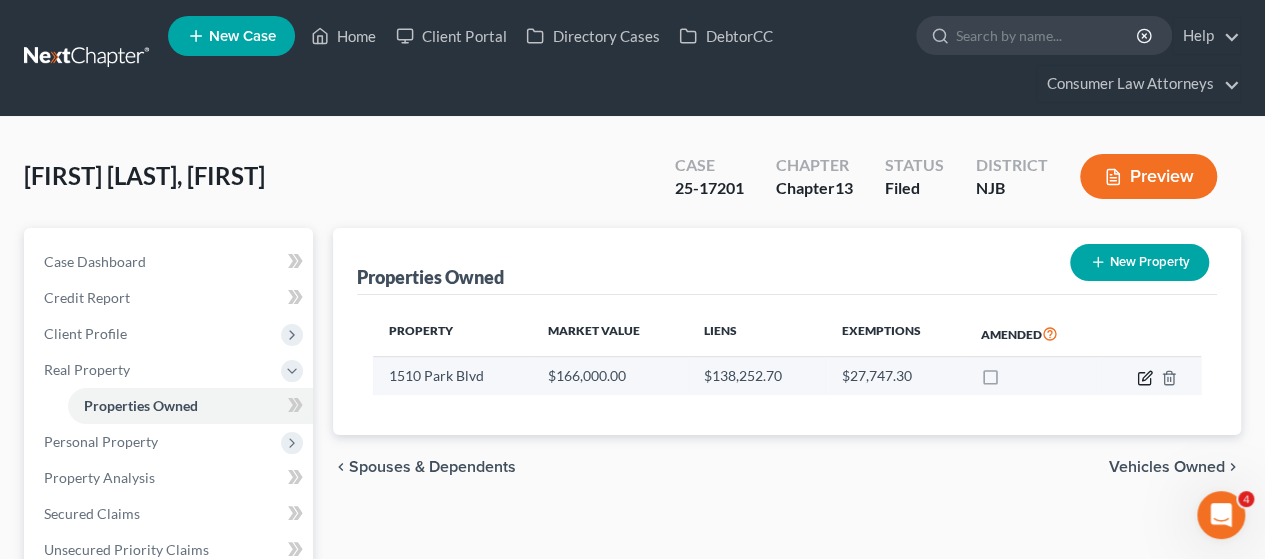 click 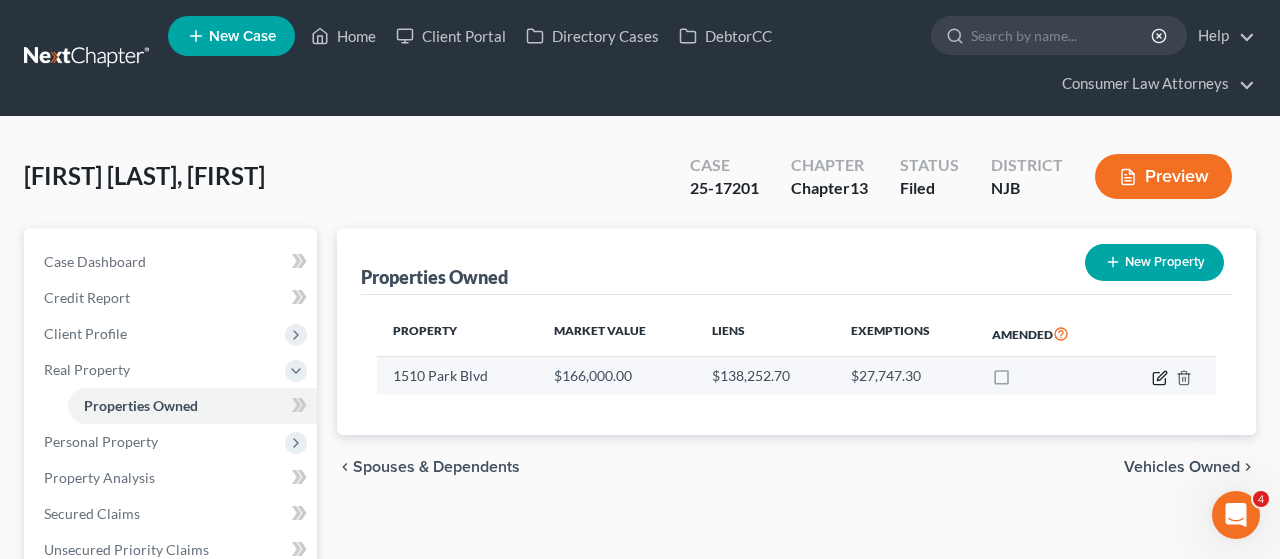 select on "33" 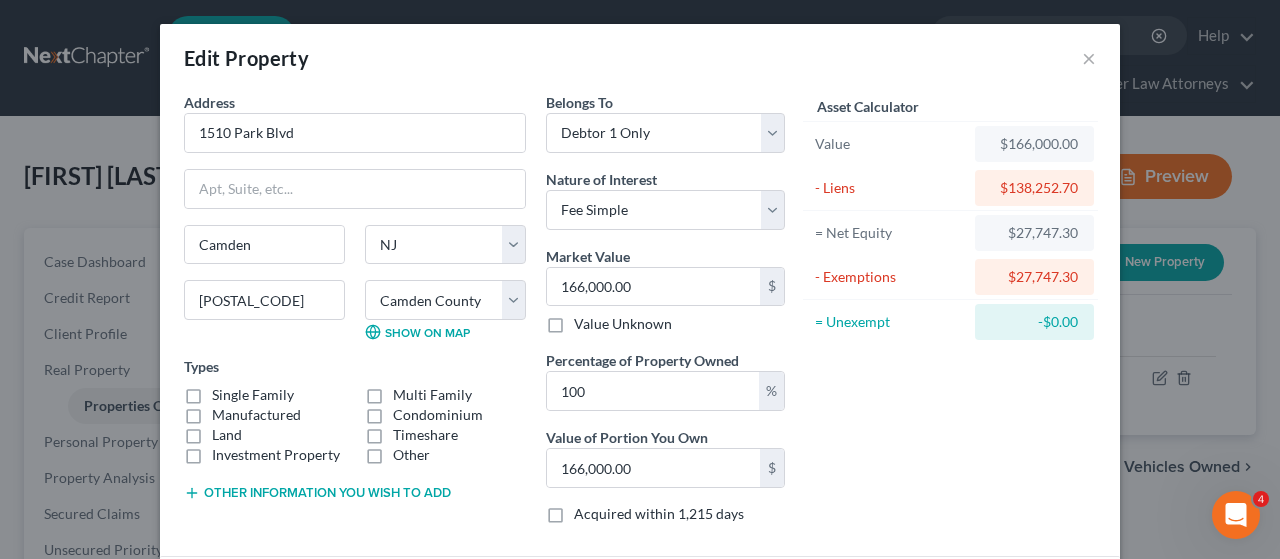 click on "Single Family" at bounding box center [253, 395] 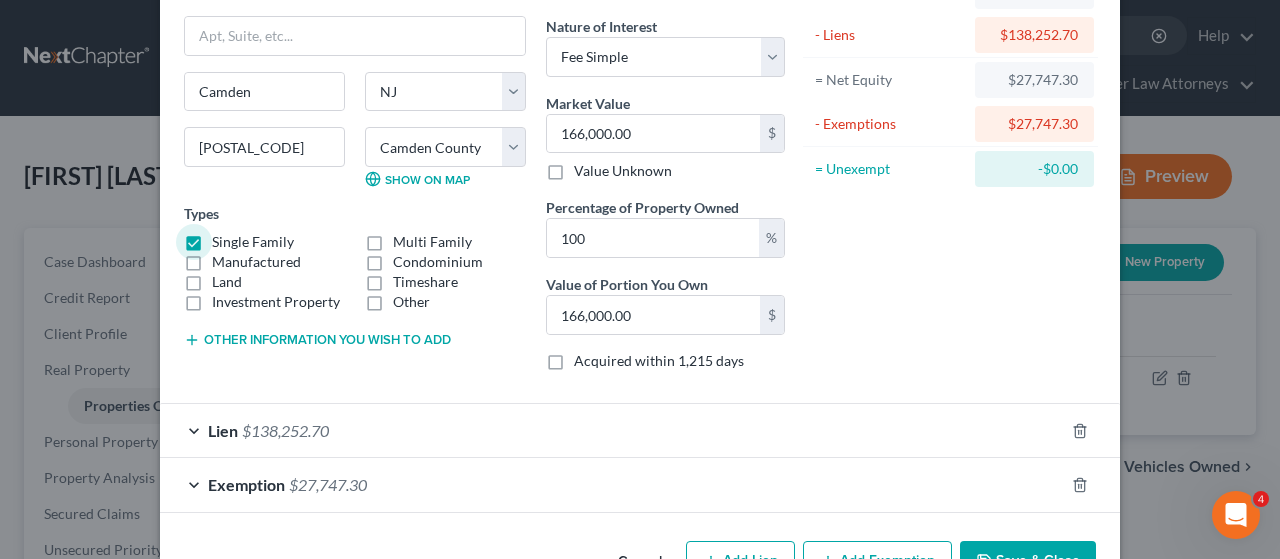 scroll, scrollTop: 211, scrollLeft: 0, axis: vertical 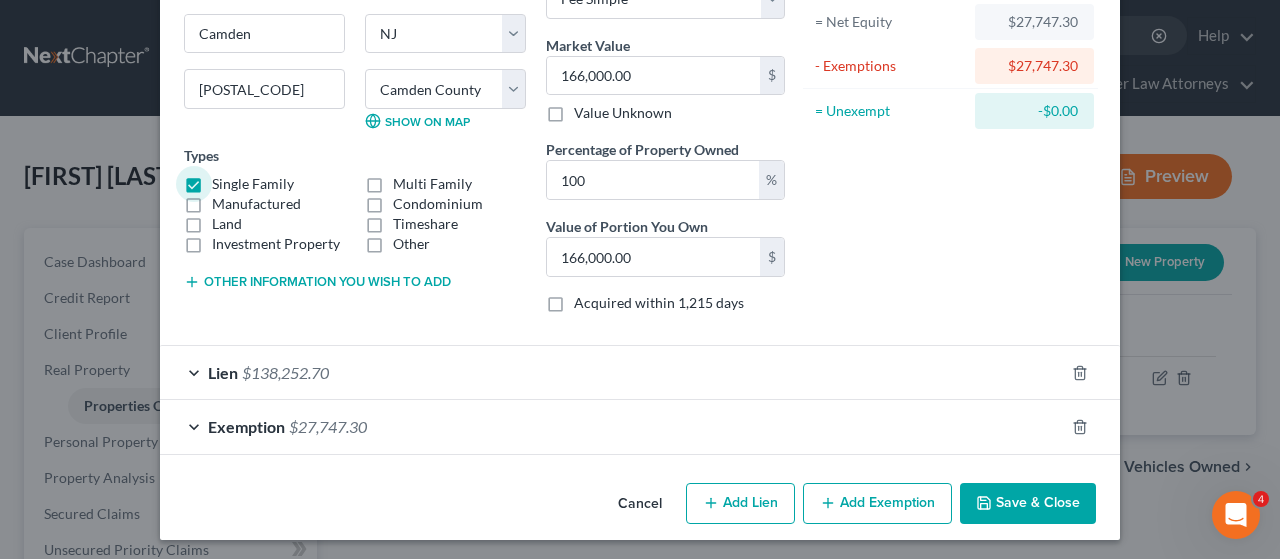 click on "Save & Close" at bounding box center [1028, 504] 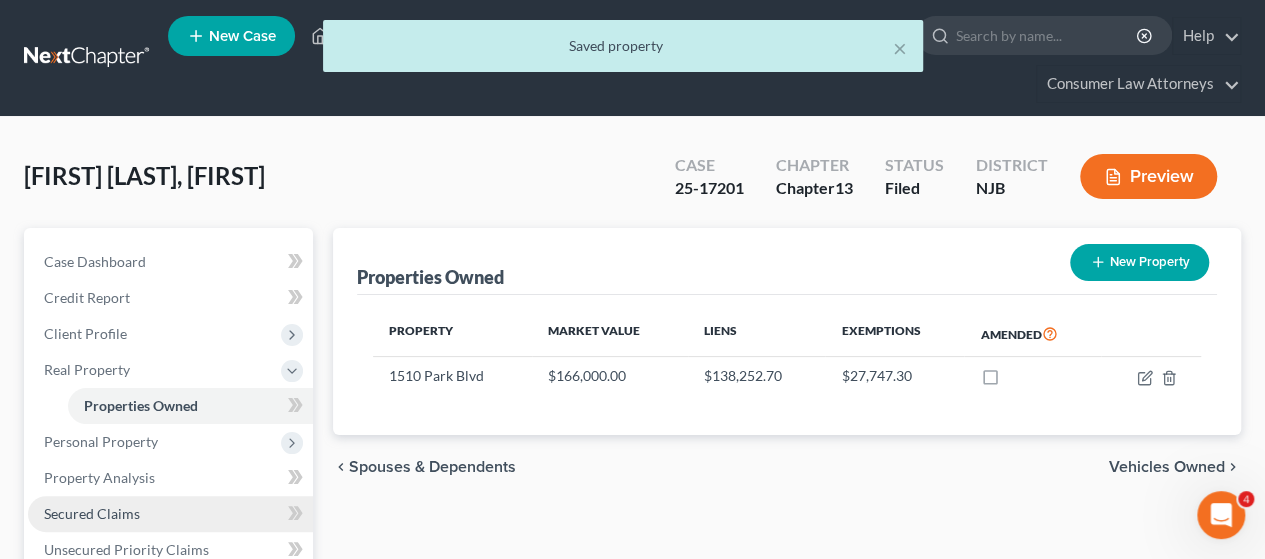 click on "Secured Claims" at bounding box center [92, 513] 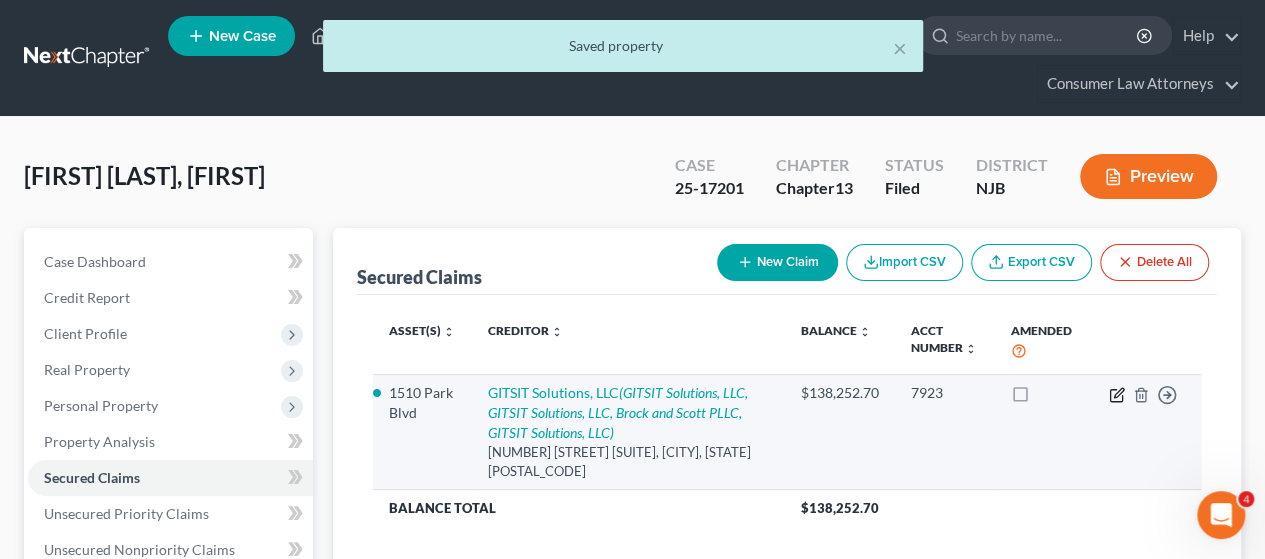 click 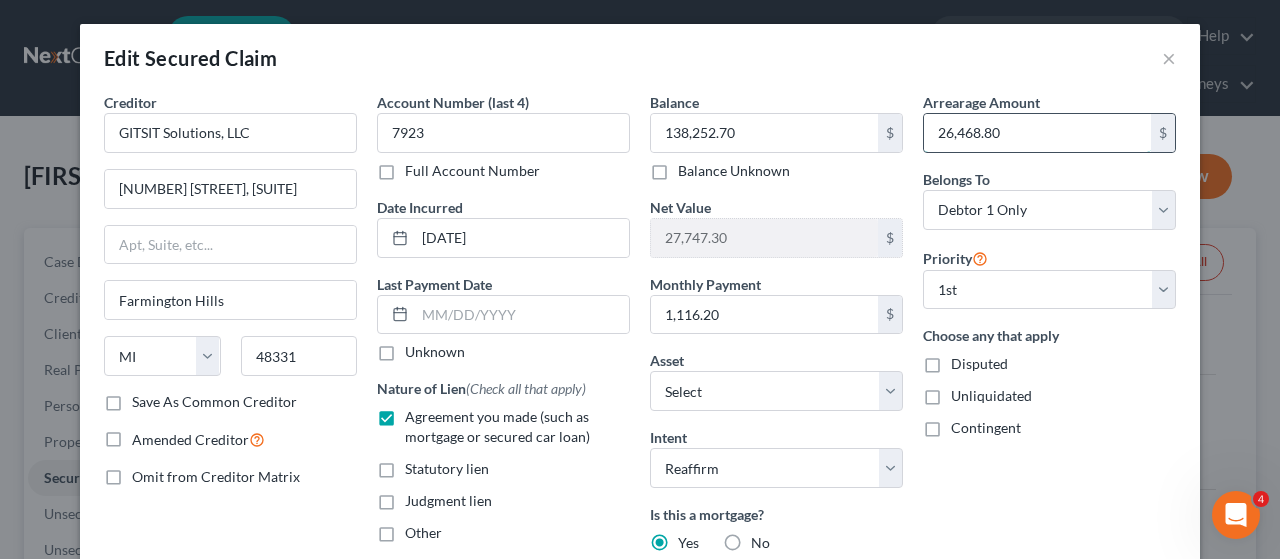 click on "26,468.80" at bounding box center (1037, 133) 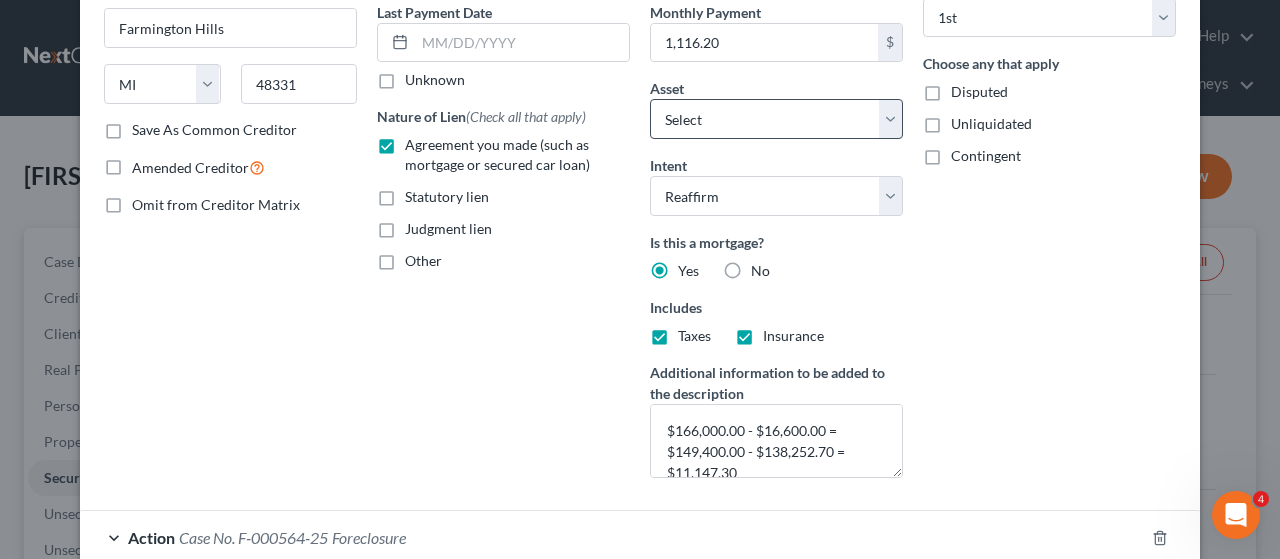 scroll, scrollTop: 400, scrollLeft: 0, axis: vertical 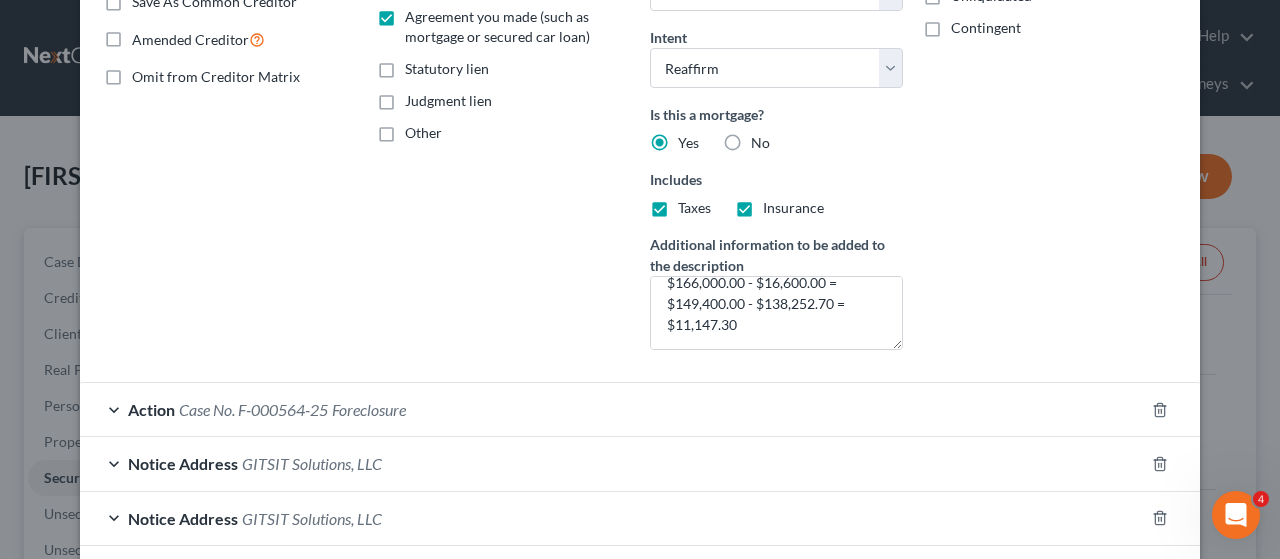 type on "24,352.60" 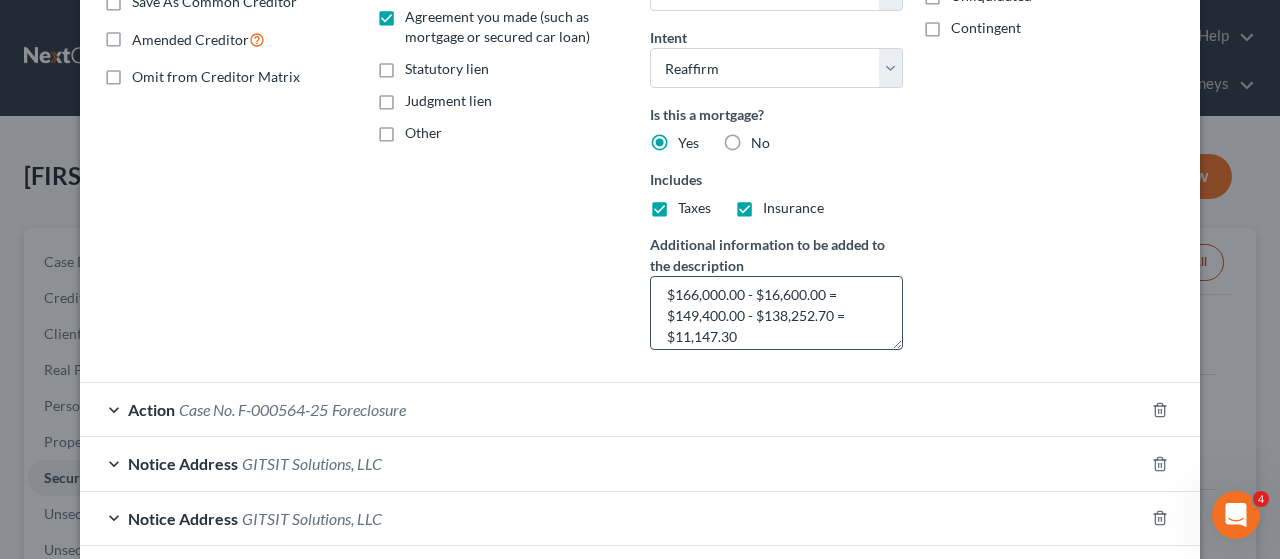 scroll, scrollTop: 0, scrollLeft: 0, axis: both 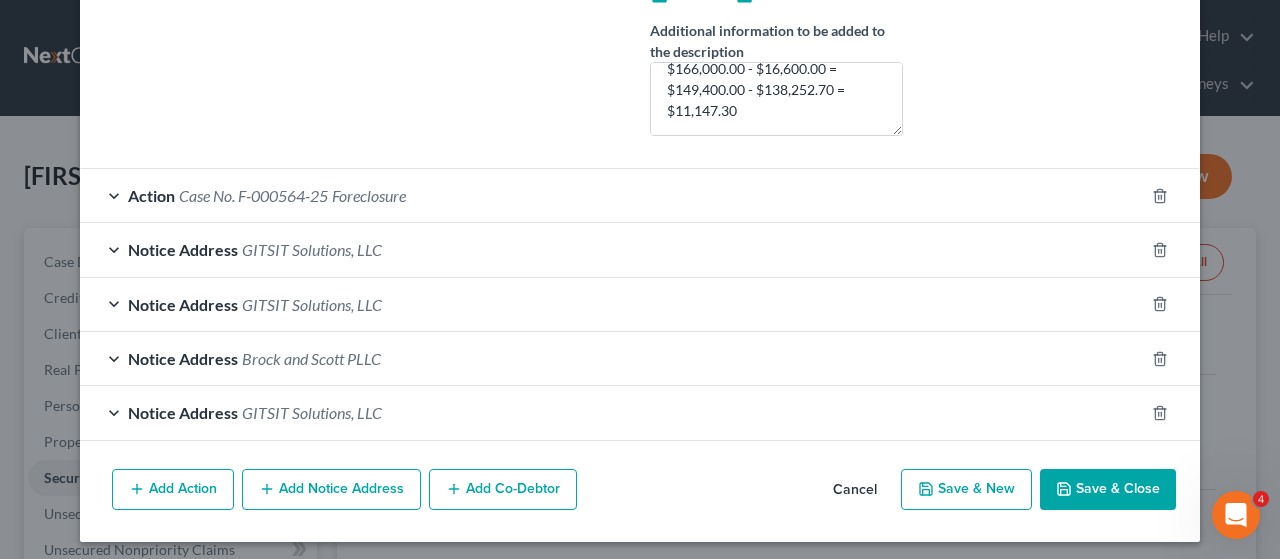 click on "Save & Close" at bounding box center (1108, 490) 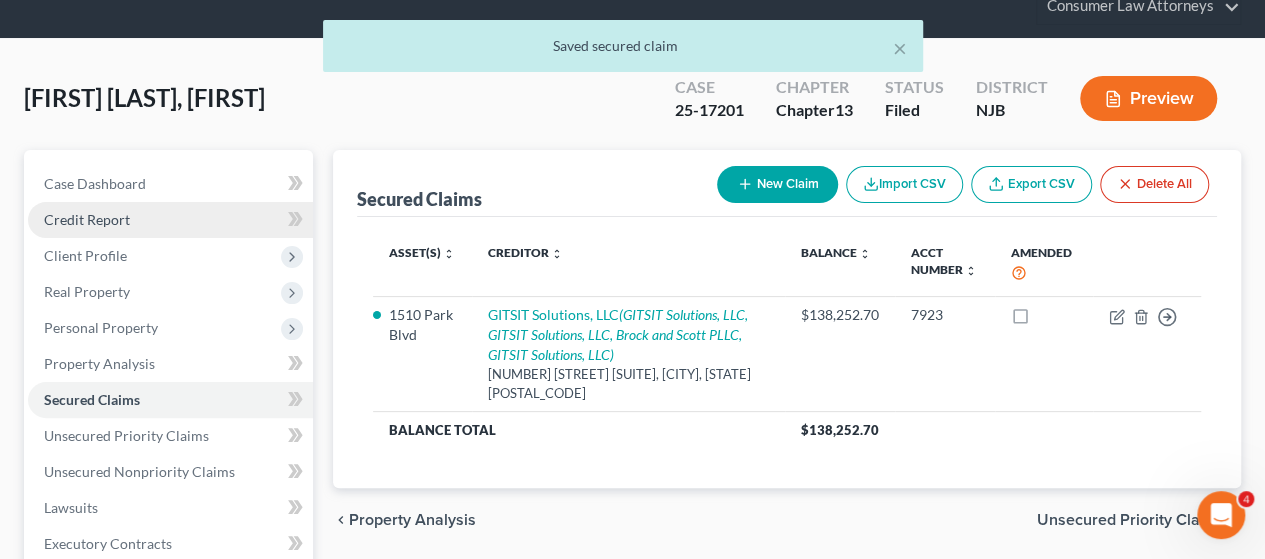 scroll, scrollTop: 0, scrollLeft: 0, axis: both 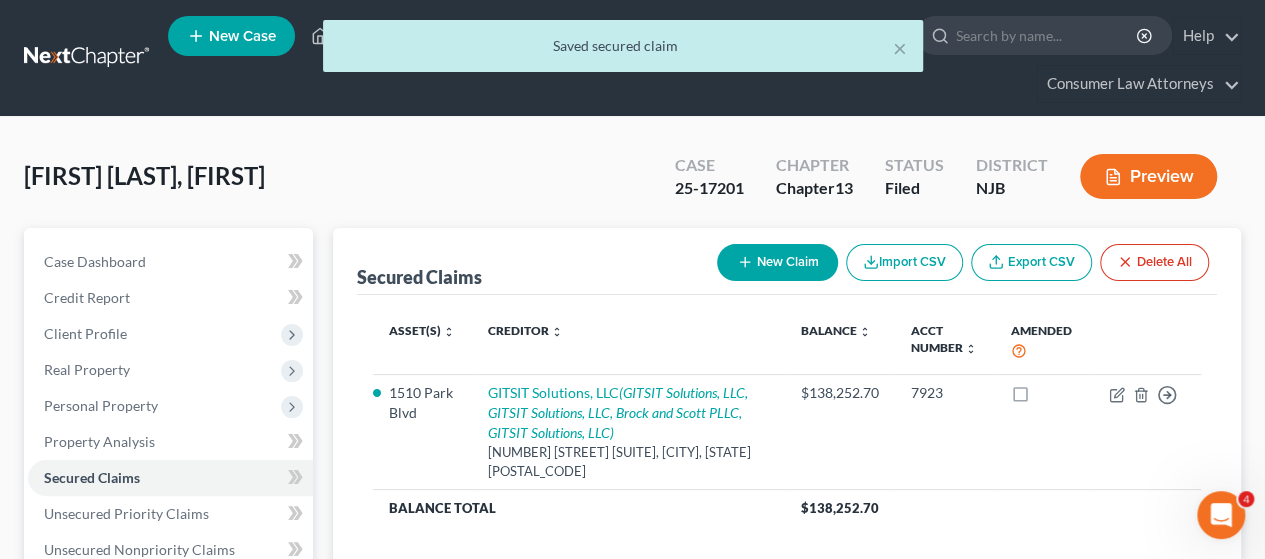 click on "×                     Saved secured claim" at bounding box center [622, 51] 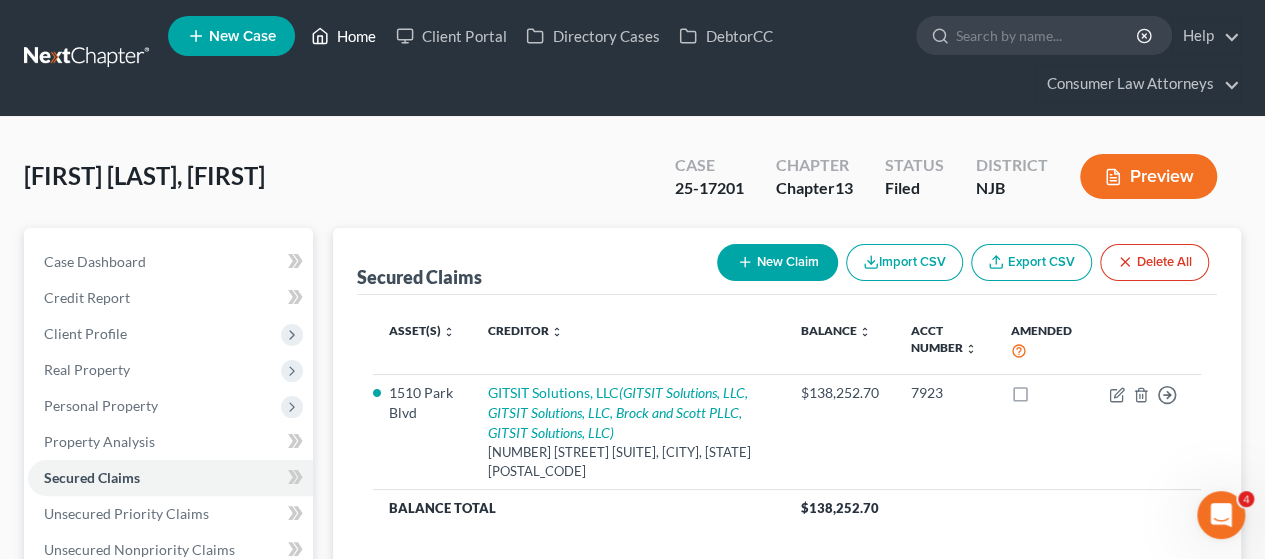 click on "Home" at bounding box center [343, 36] 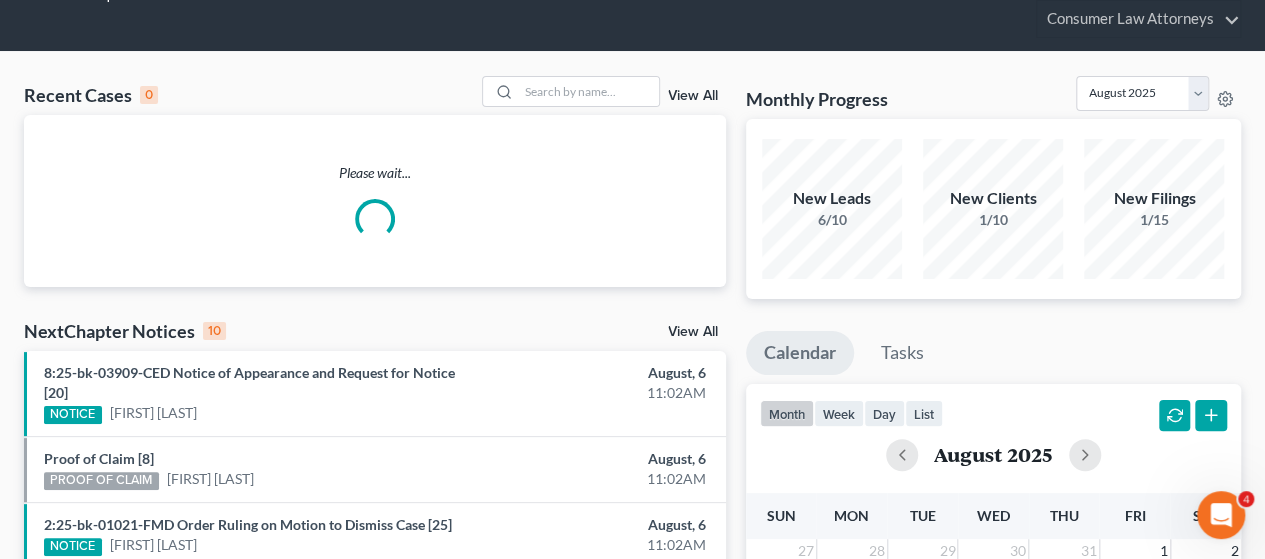 scroll, scrollTop: 200, scrollLeft: 0, axis: vertical 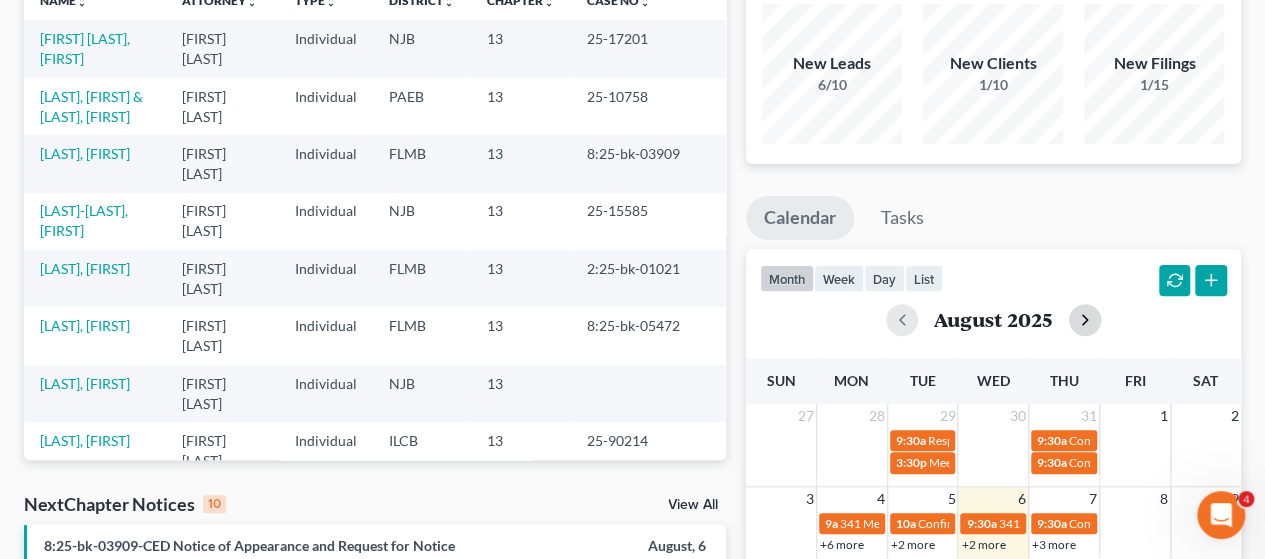 click at bounding box center (1085, 320) 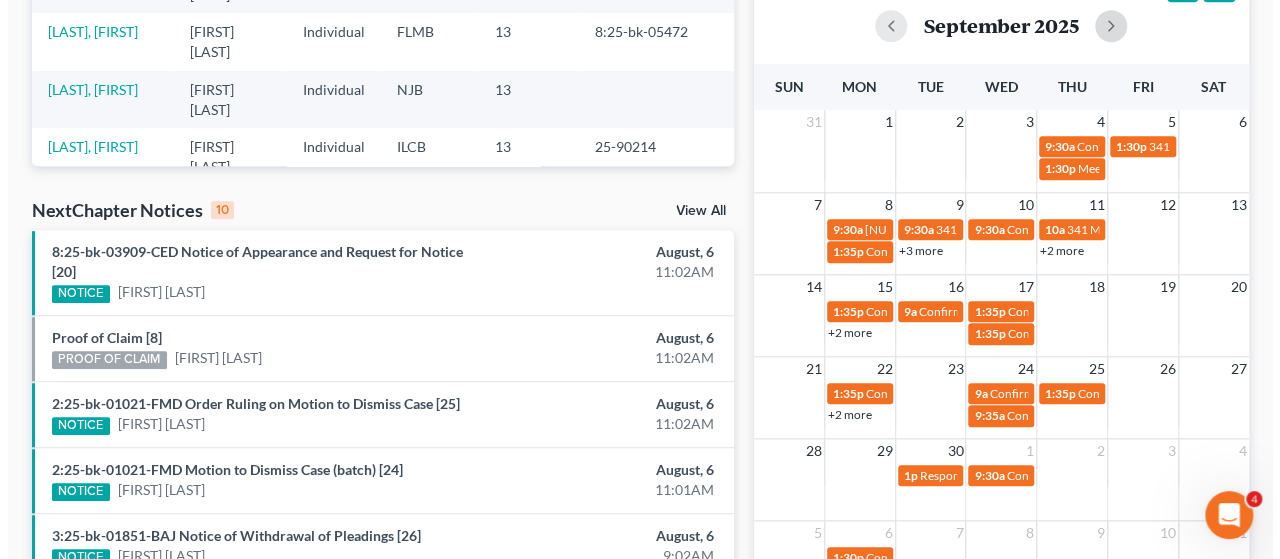 scroll, scrollTop: 500, scrollLeft: 0, axis: vertical 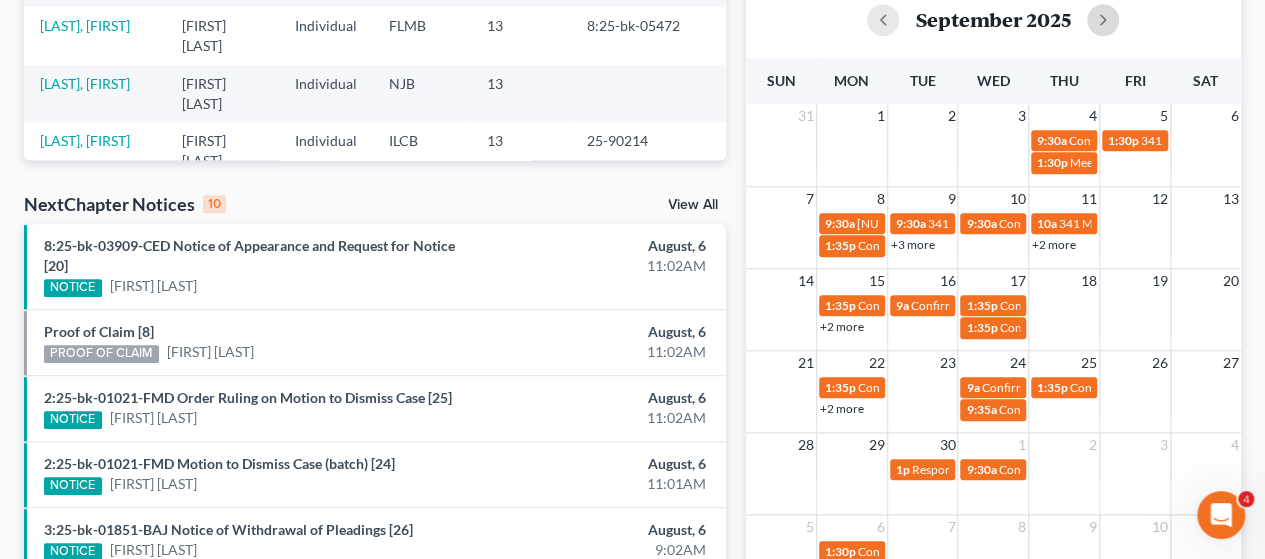 click on "[TIME]   Confirmation hearing for [FIRST] [LAST]" at bounding box center [993, 234] 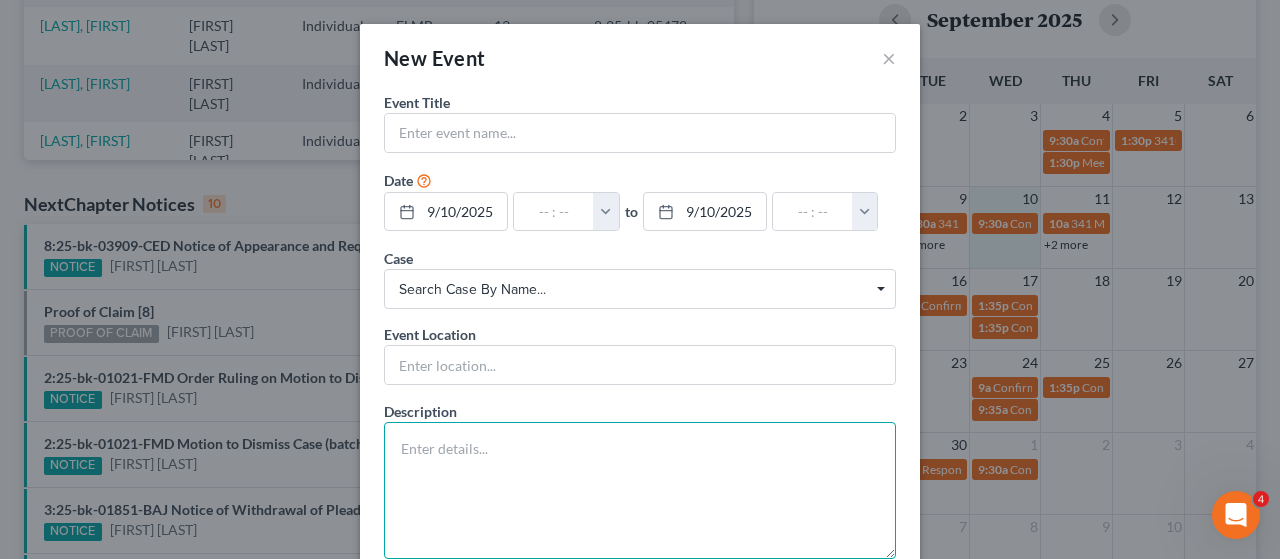 paste on "Hearing on Confirmation of Modified Plan Scheduled (related document:[47] First Modified Chapter 13 Plan - After Confirmation.. Filed by [FIRST] [LAST] on behalf of [FIRST] [LAST]. (Bennecoff Ginsburg, [FIRST])). Confirmation hearing to be held on [DATE] at [TIME] at ABA - Courtroom 4B, Camden. Last day to Object to Confirmation [DATE]. (lgr)" 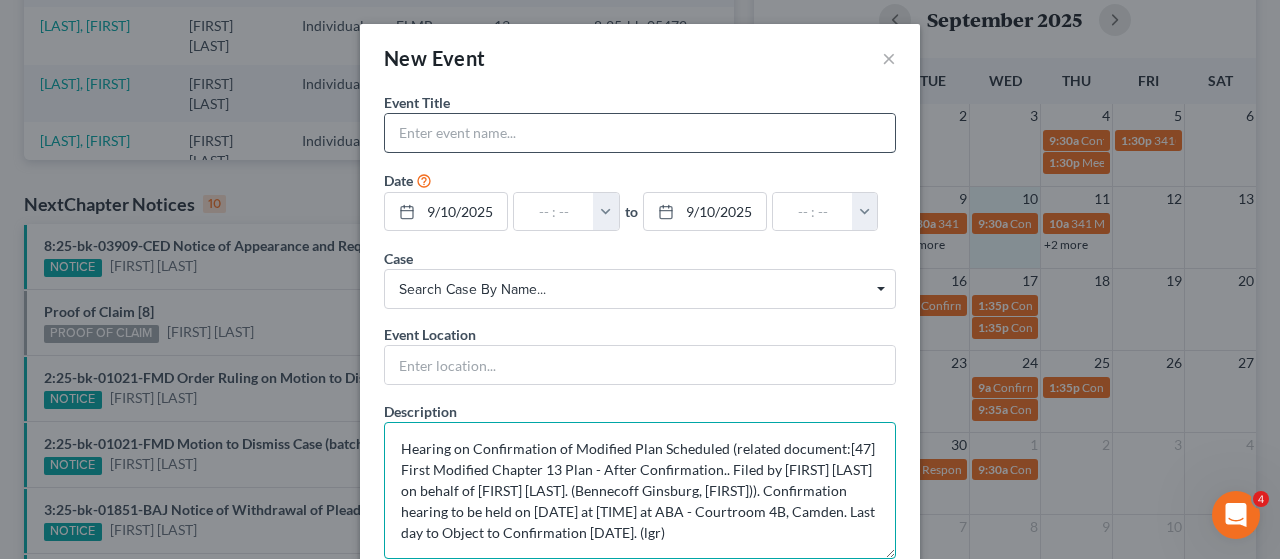 type on "Hearing on Confirmation of Modified Plan Scheduled (related document:[47] First Modified Chapter 13 Plan - After Confirmation.. Filed by [FIRST] [LAST] on behalf of [FIRST] [LAST]. (Bennecoff Ginsburg, [FIRST])). Confirmation hearing to be held on [DATE] at [TIME] at ABA - Courtroom 4B, Camden. Last day to Object to Confirmation [DATE]. (lgr)" 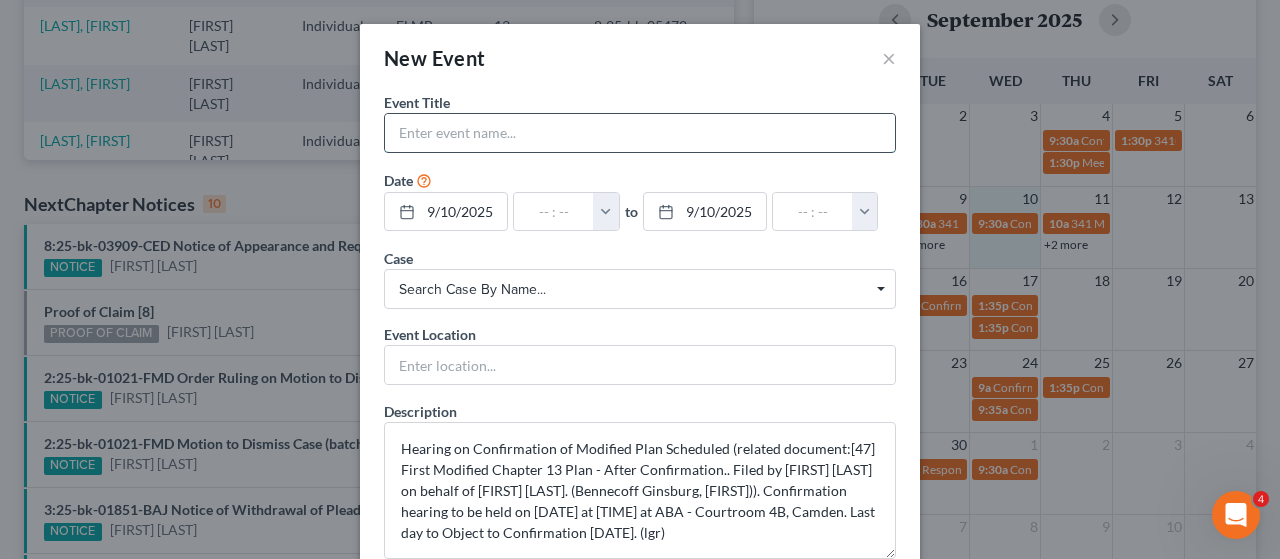 click at bounding box center (640, 133) 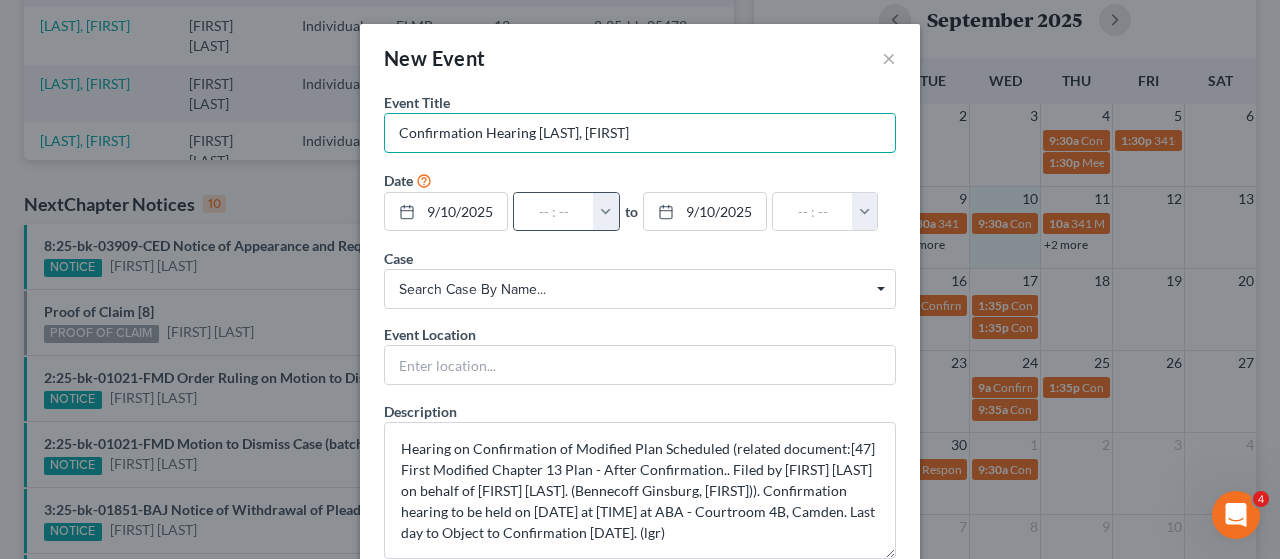 type on "Confirmation Hearing [LAST], [FIRST]" 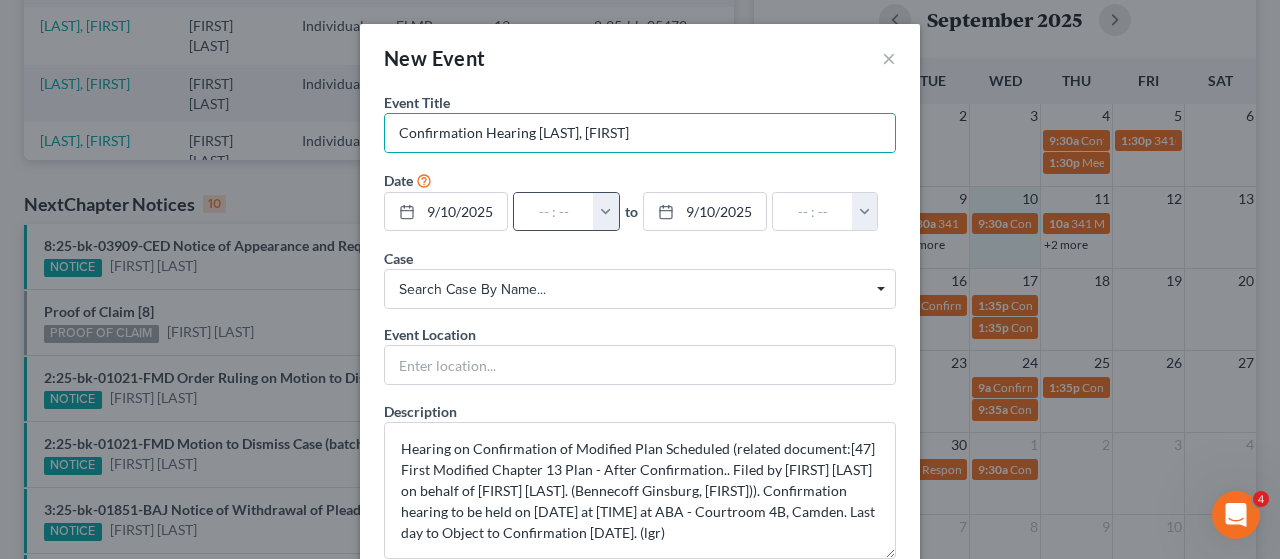 click at bounding box center (606, 212) 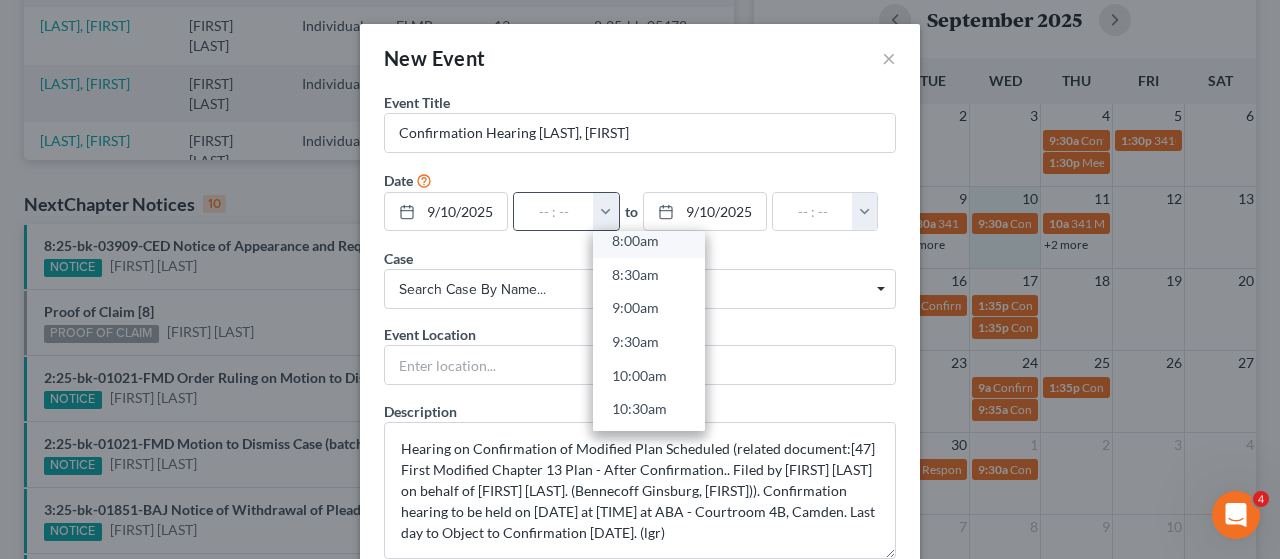 scroll, scrollTop: 600, scrollLeft: 0, axis: vertical 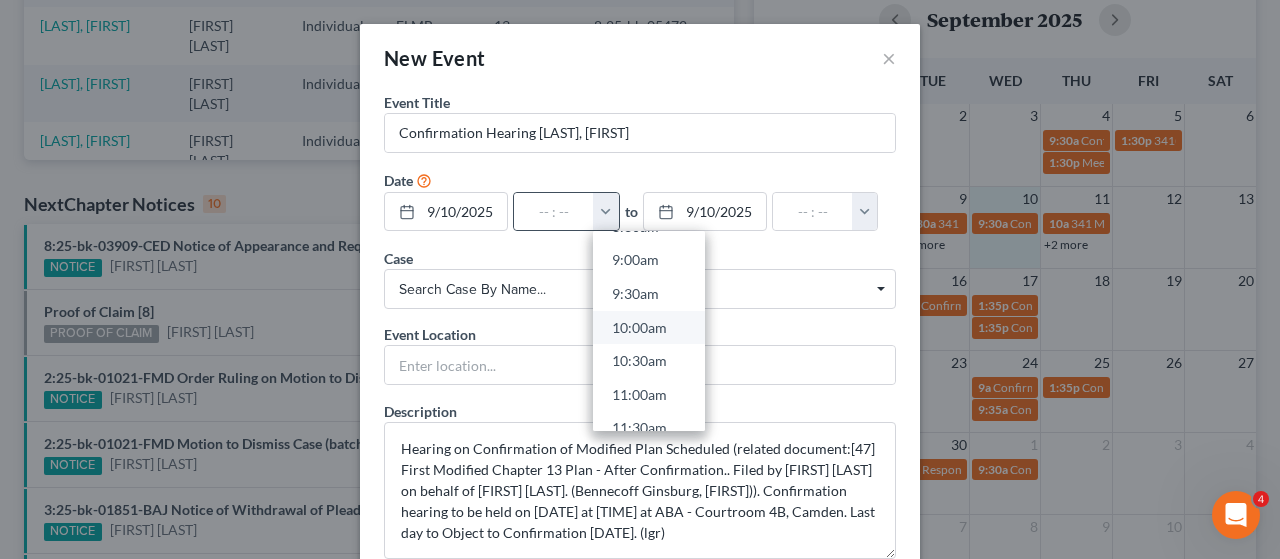 click on "10:00am" at bounding box center (649, 328) 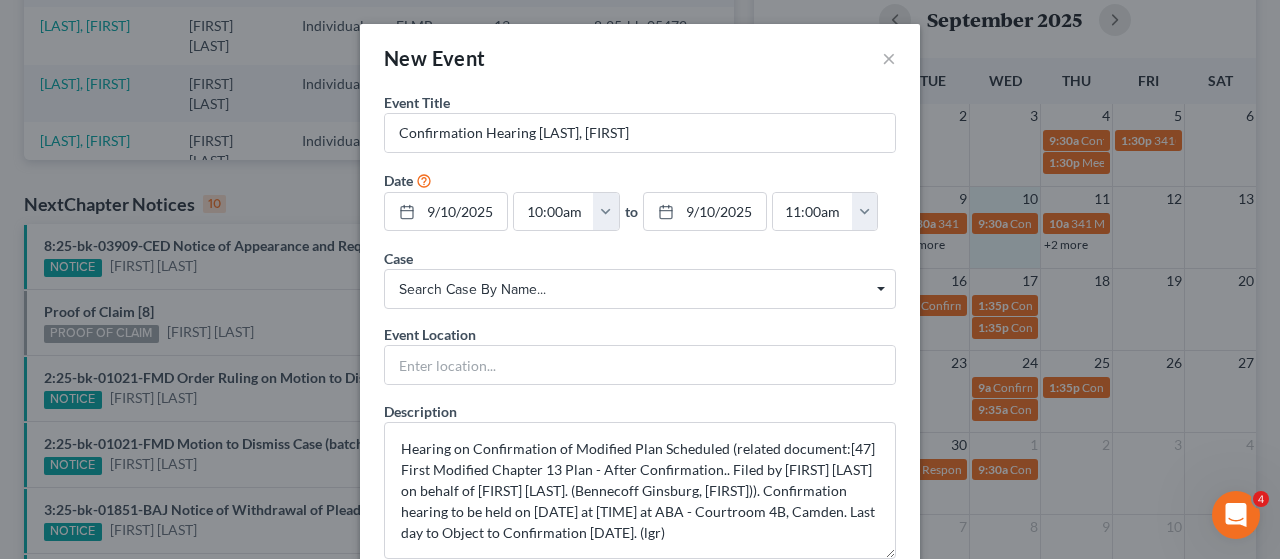 click on "Search case by name..." at bounding box center [640, 289] 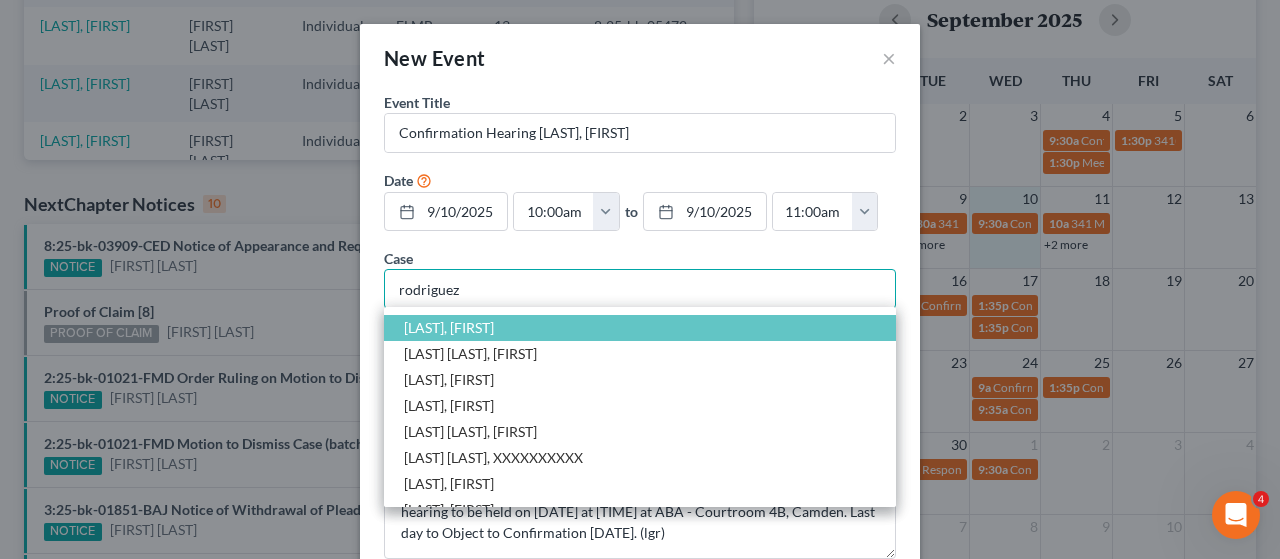 type on "rodriguez" 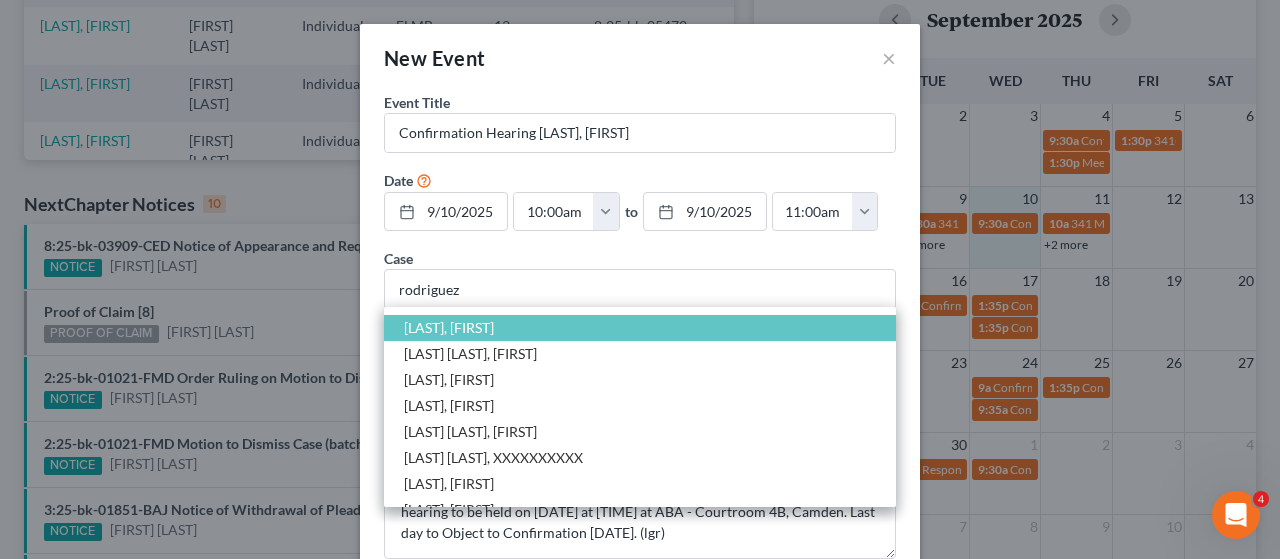 click on "[LAST], [FIRST]" at bounding box center (640, 328) 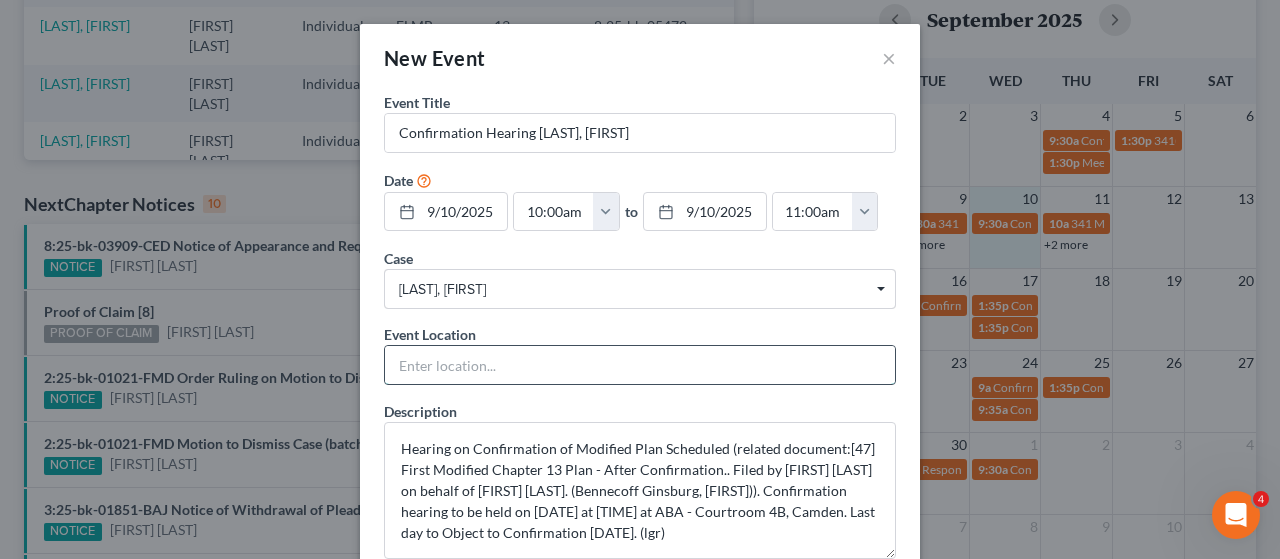 click at bounding box center (640, 365) 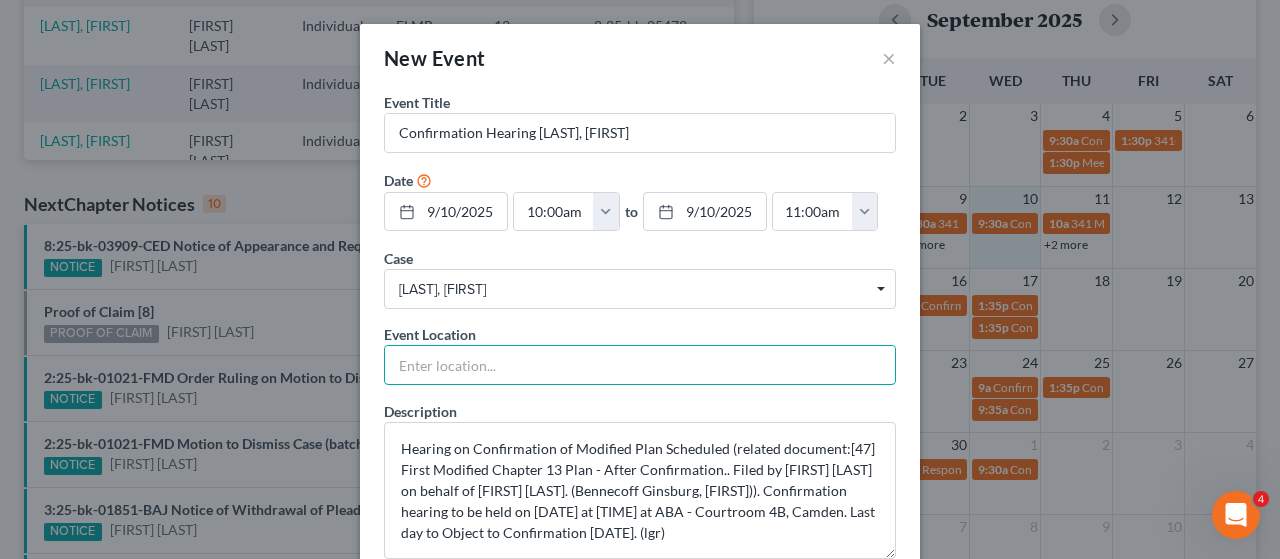 type on "In Person" 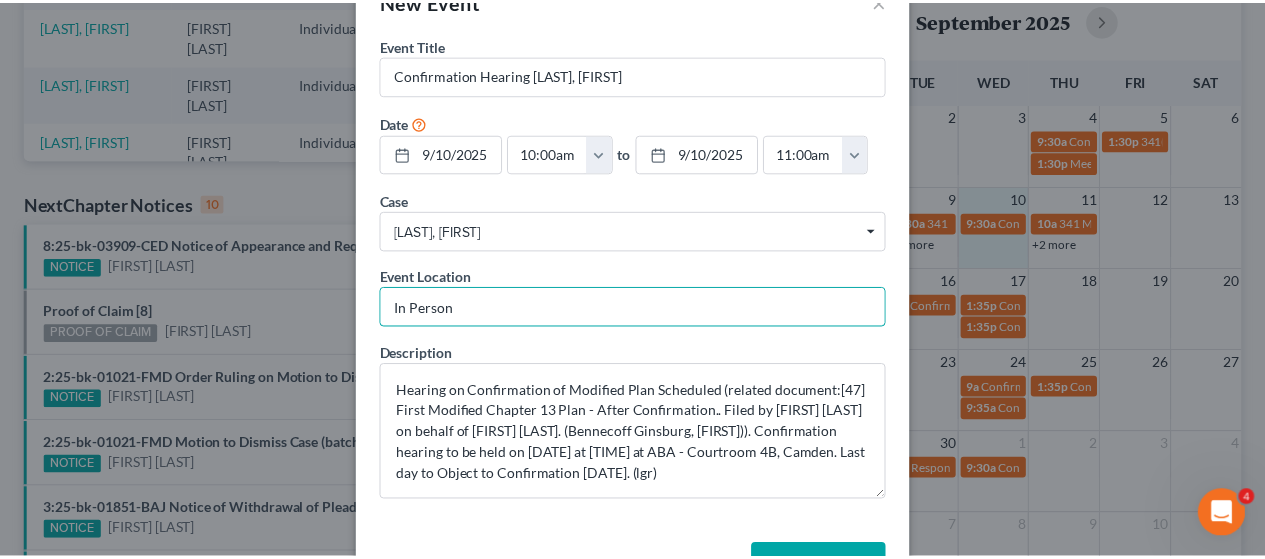 scroll, scrollTop: 122, scrollLeft: 0, axis: vertical 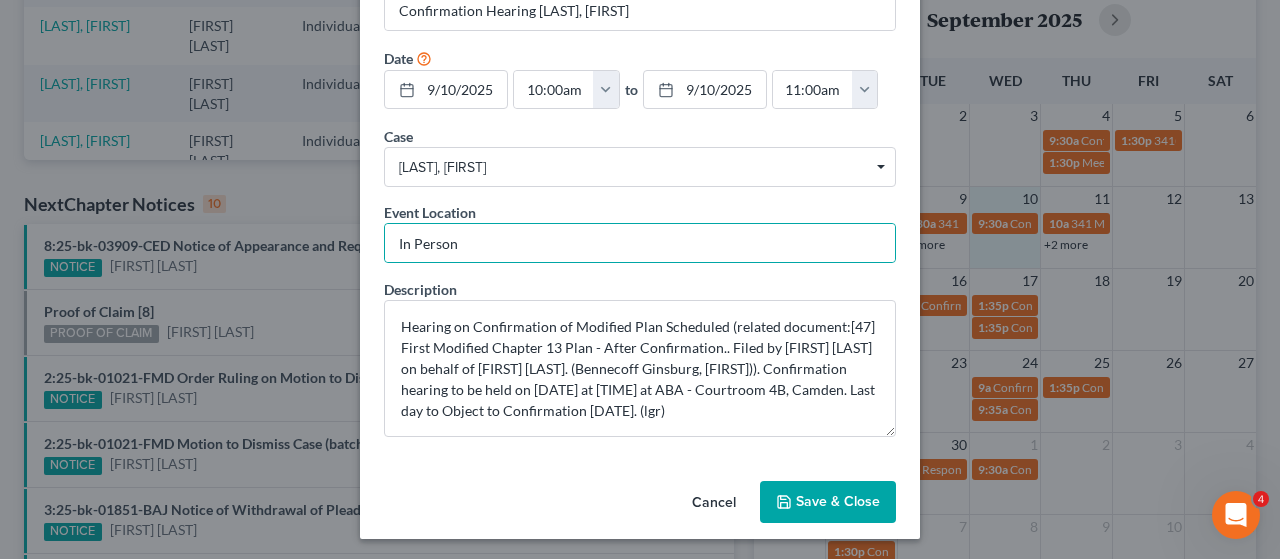 click on "Save & Close" at bounding box center [828, 502] 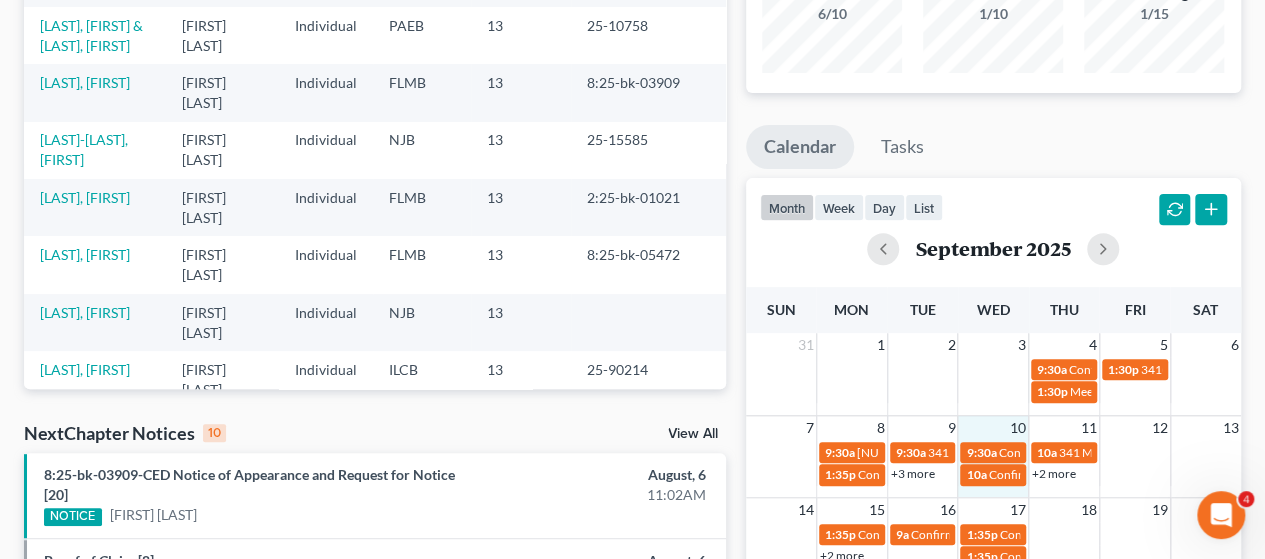 scroll, scrollTop: 0, scrollLeft: 0, axis: both 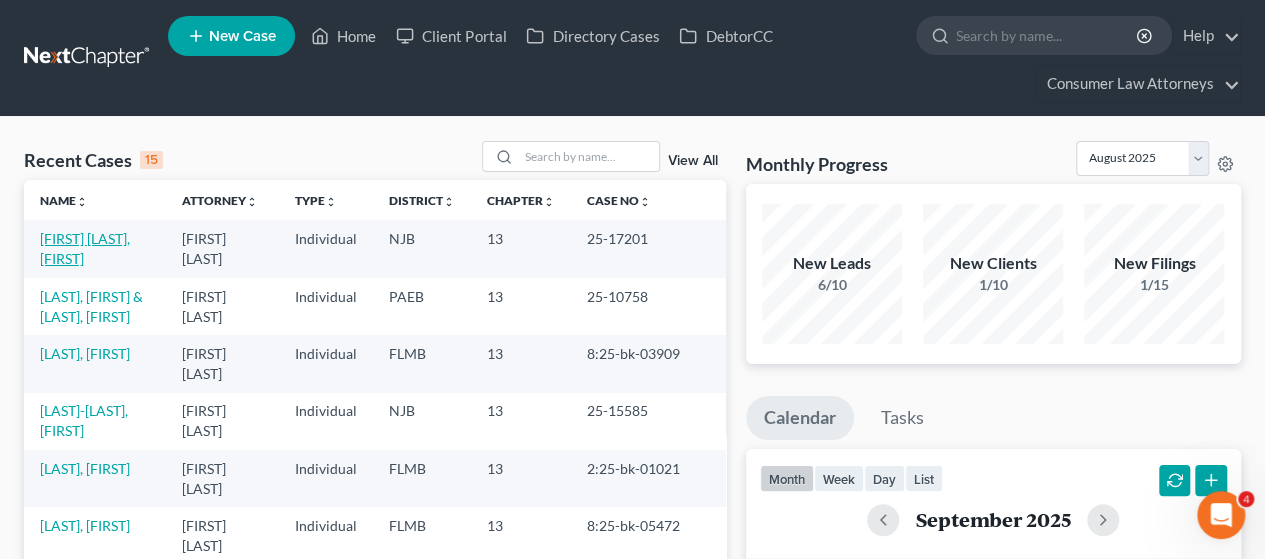 click on "[FIRST] [LAST], [FIRST]" at bounding box center (85, 248) 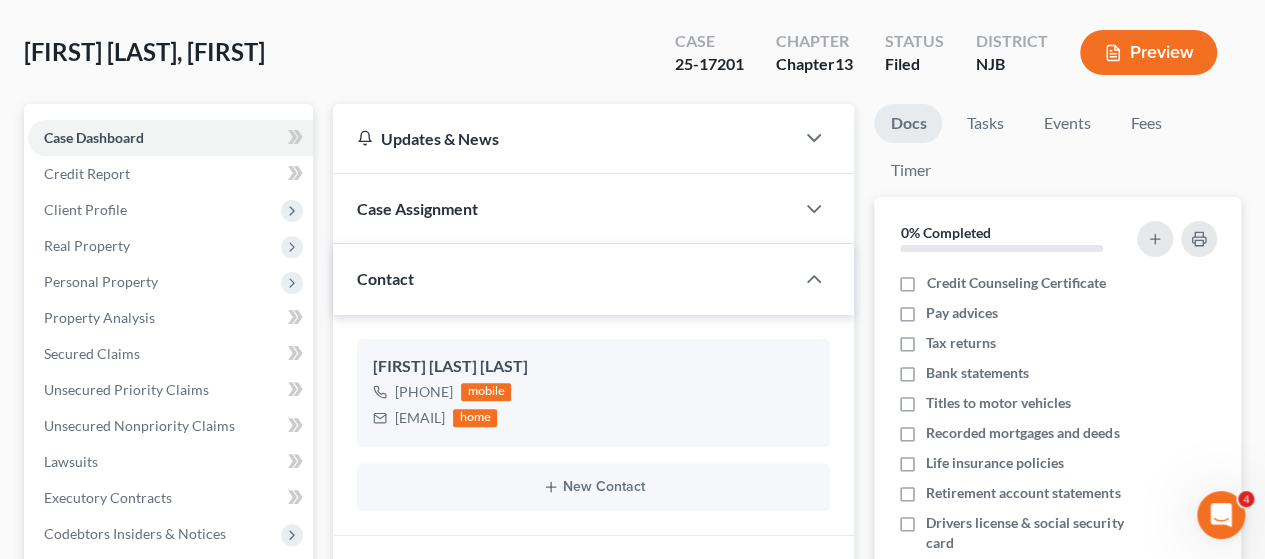 scroll, scrollTop: 200, scrollLeft: 0, axis: vertical 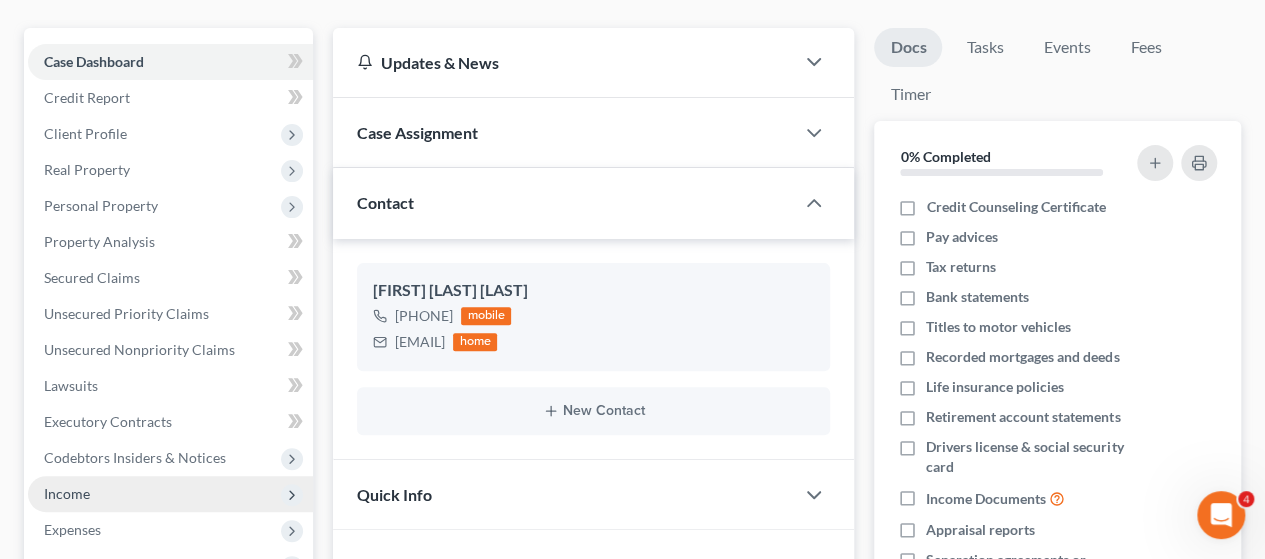 click on "Income" at bounding box center [170, 494] 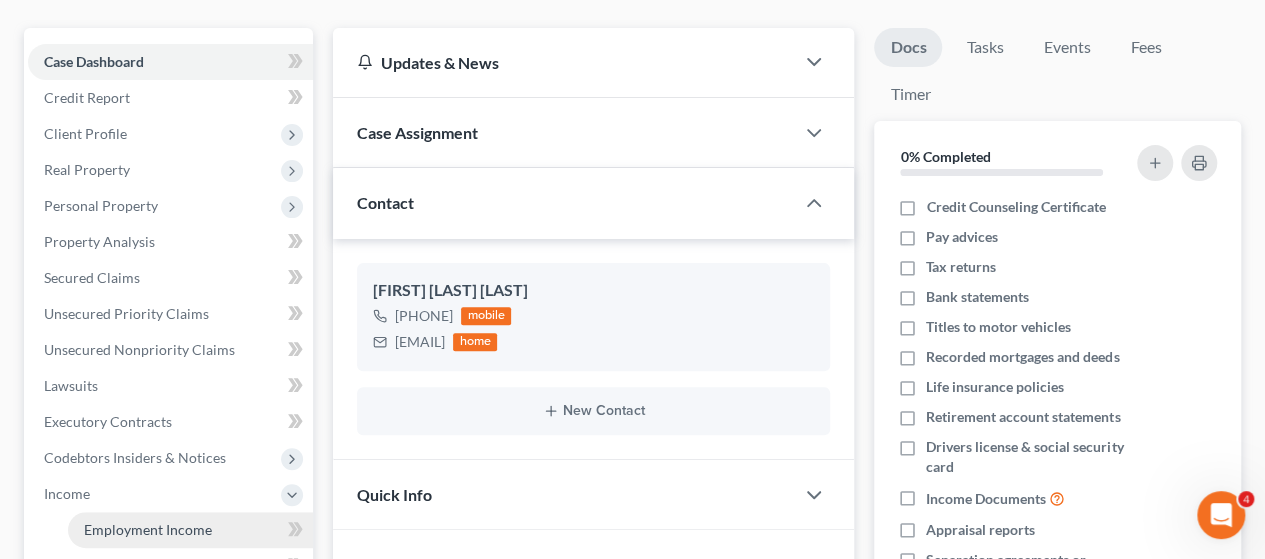click on "Employment Income" at bounding box center [148, 529] 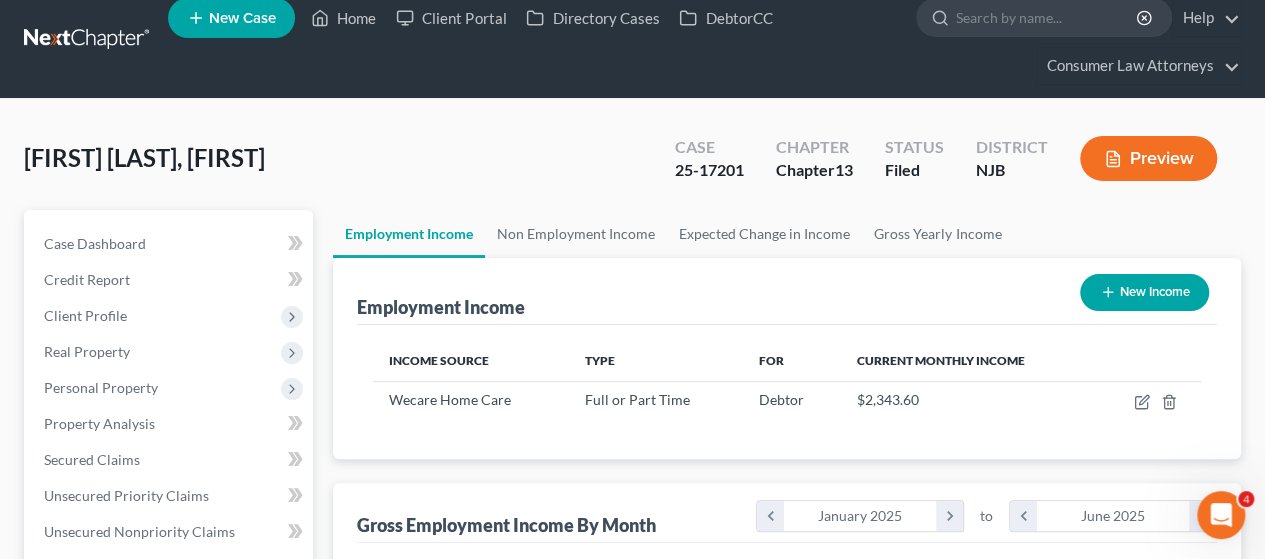 scroll, scrollTop: 0, scrollLeft: 0, axis: both 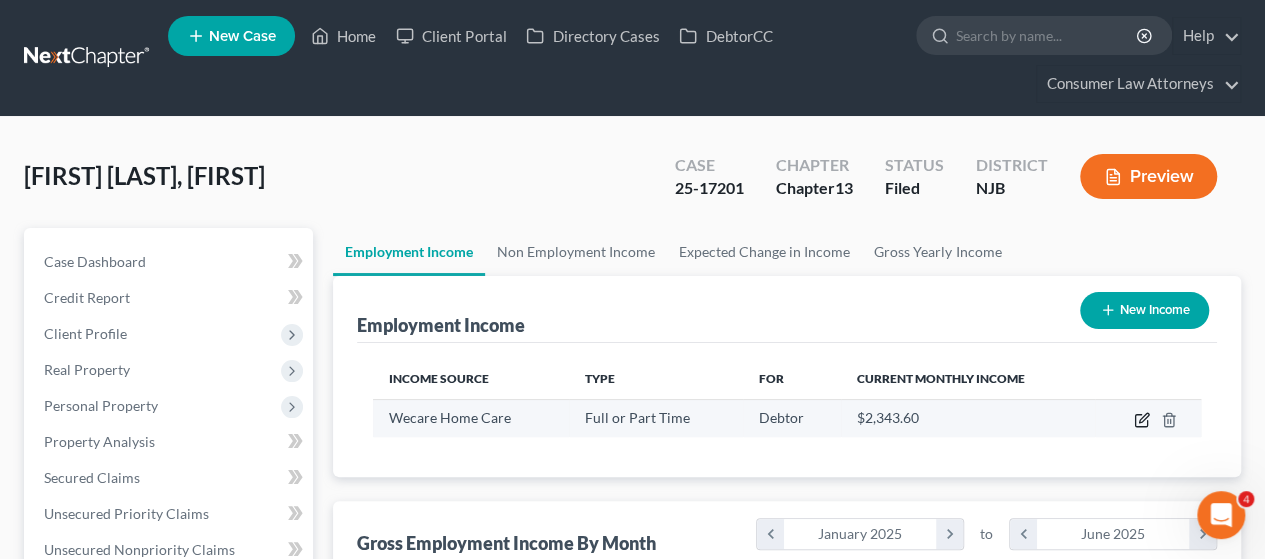 click 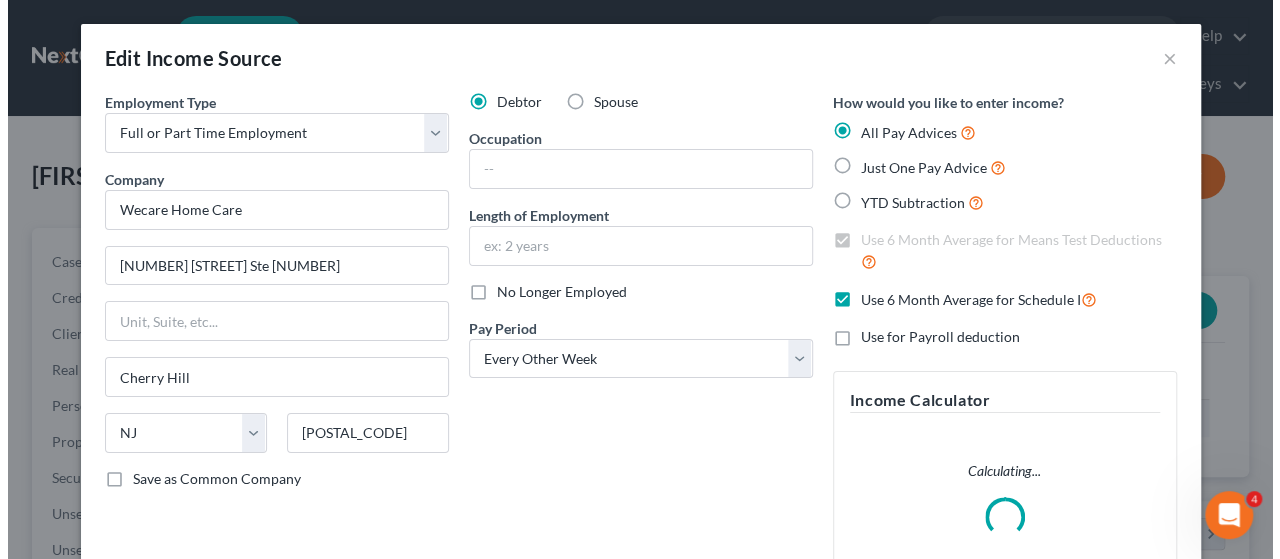 scroll, scrollTop: 999644, scrollLeft: 999487, axis: both 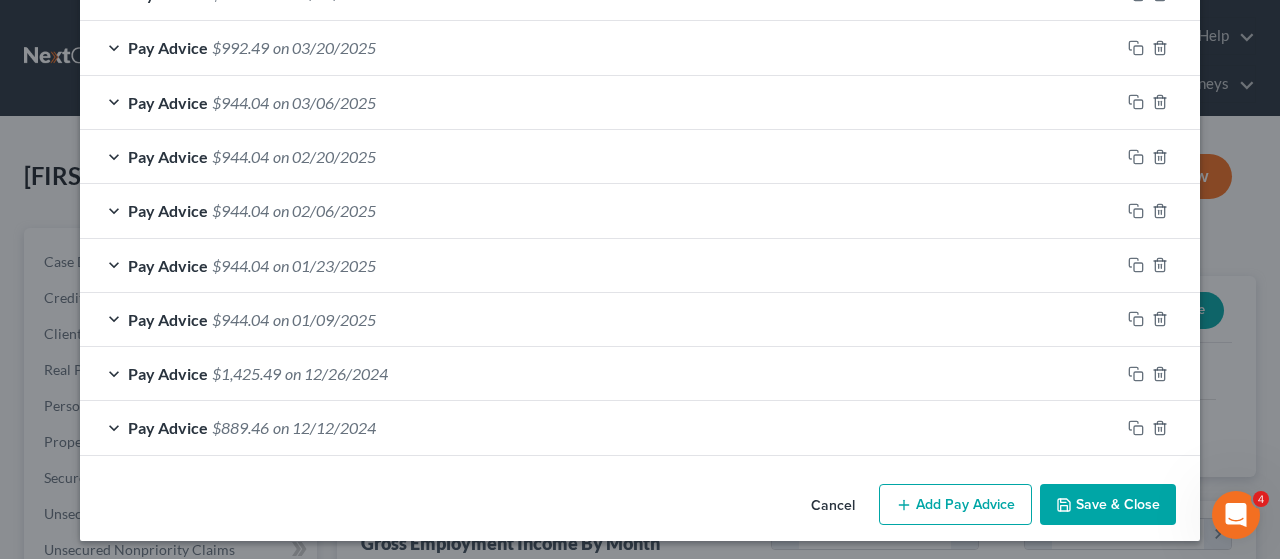 click on "Save & Close" at bounding box center (1108, 505) 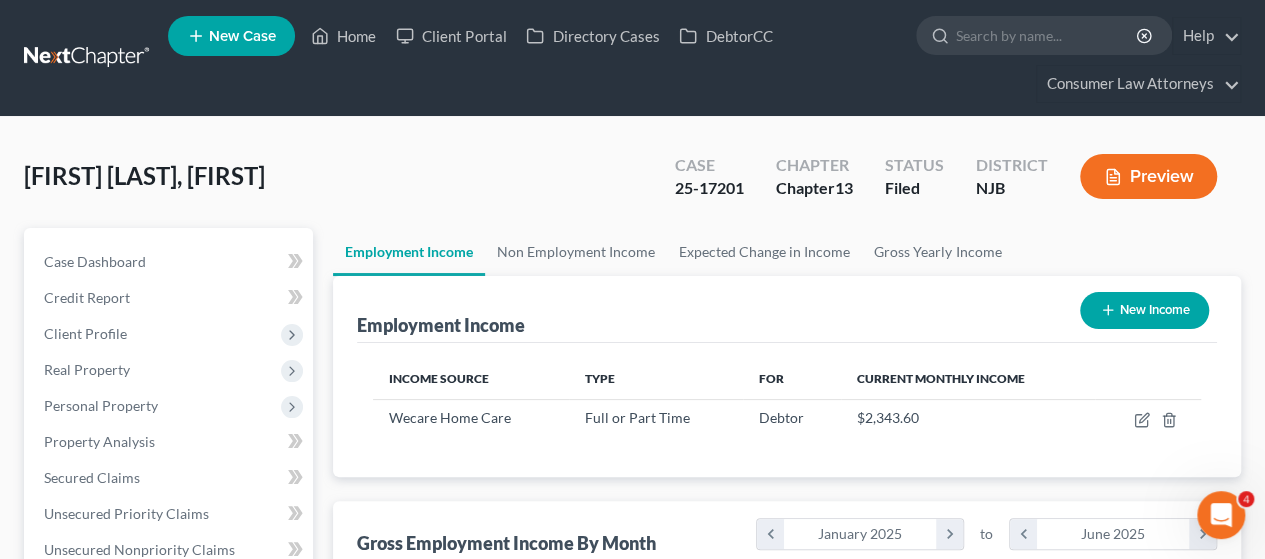 scroll, scrollTop: 356, scrollLeft: 506, axis: both 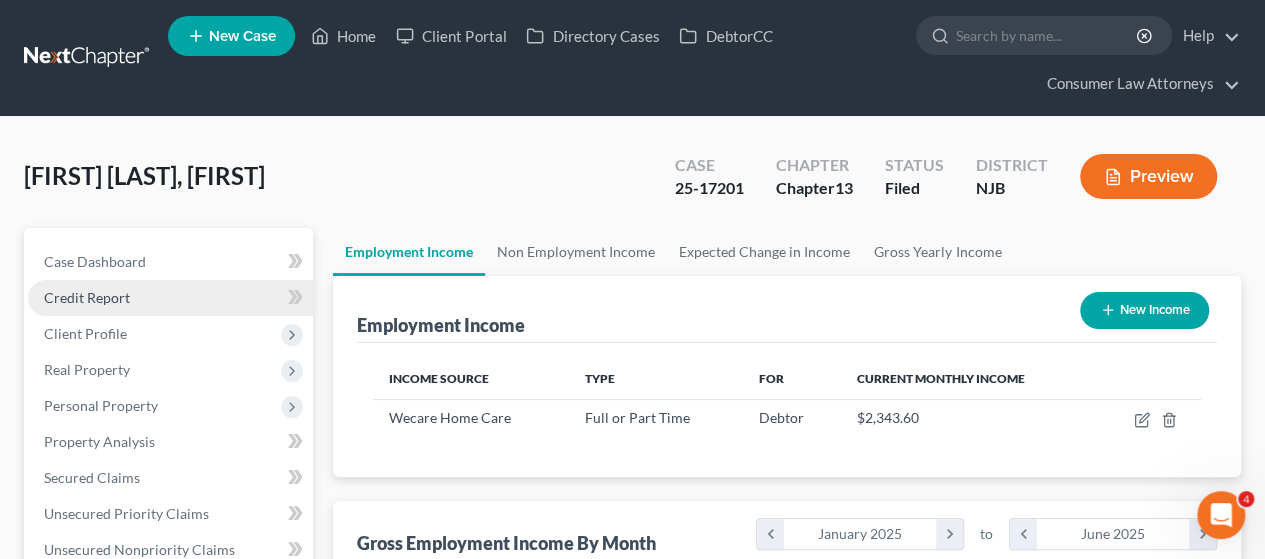 click on "Credit Report" at bounding box center [87, 297] 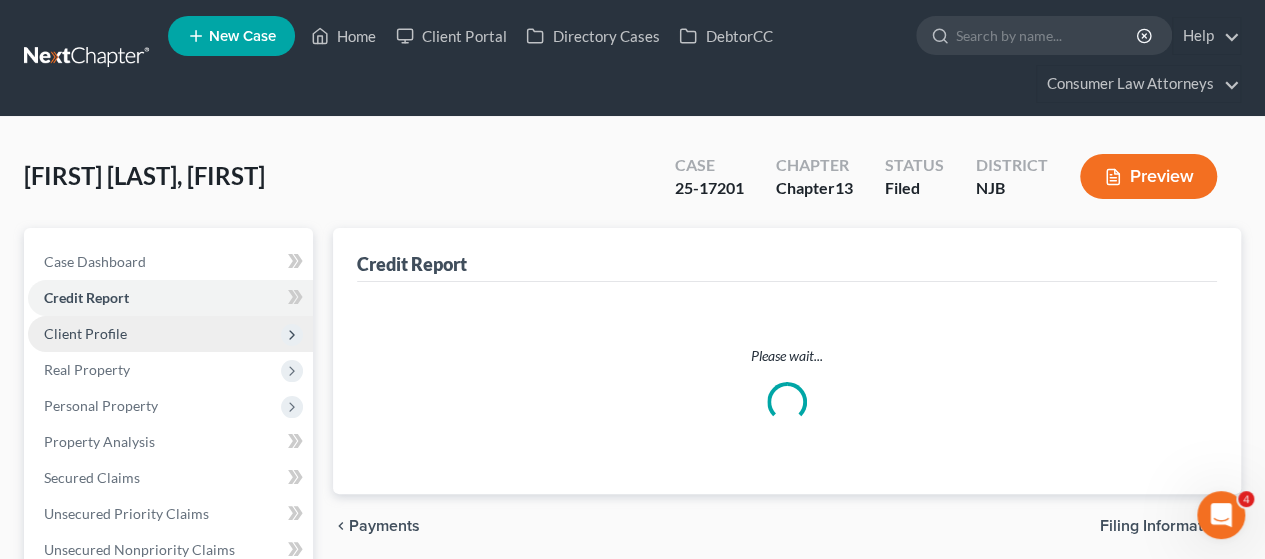 click on "Client Profile" at bounding box center (85, 333) 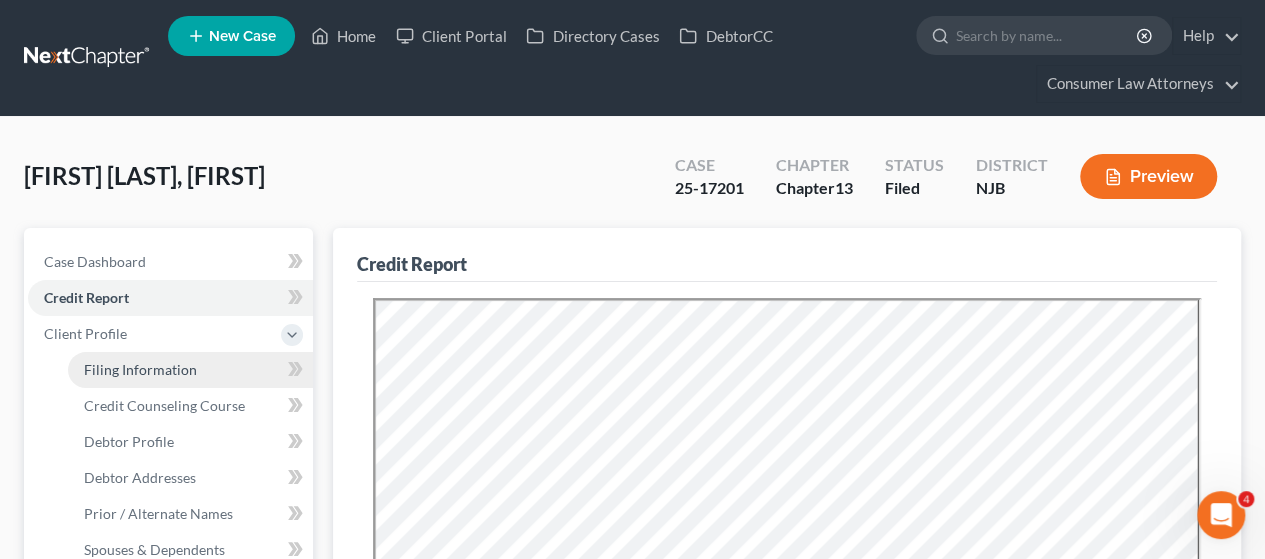 scroll, scrollTop: 0, scrollLeft: 0, axis: both 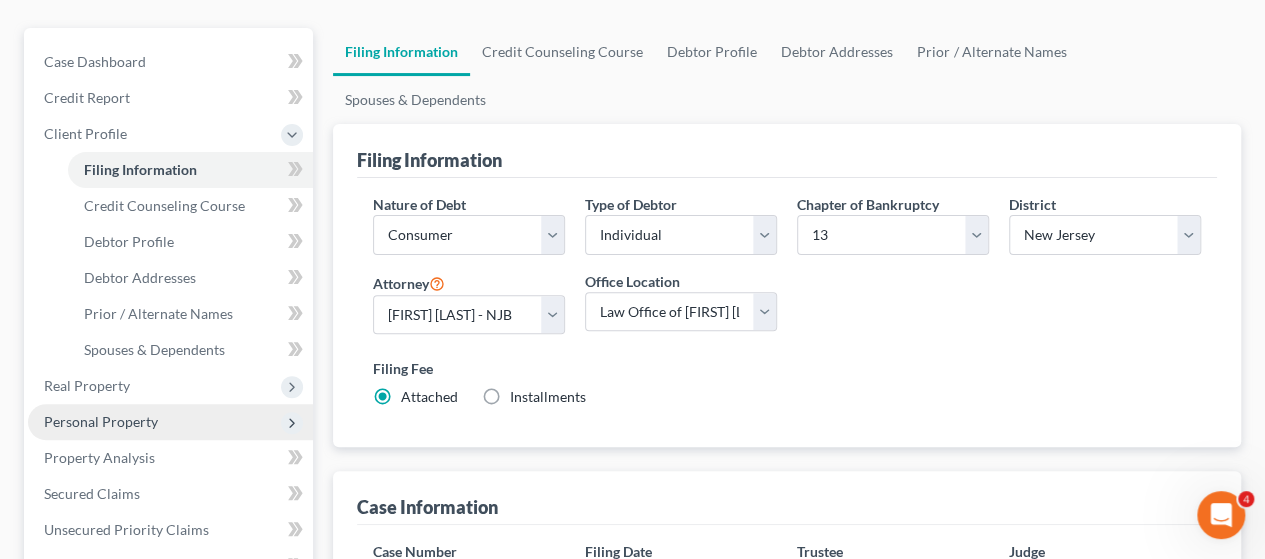 click on "Personal Property" at bounding box center (101, 421) 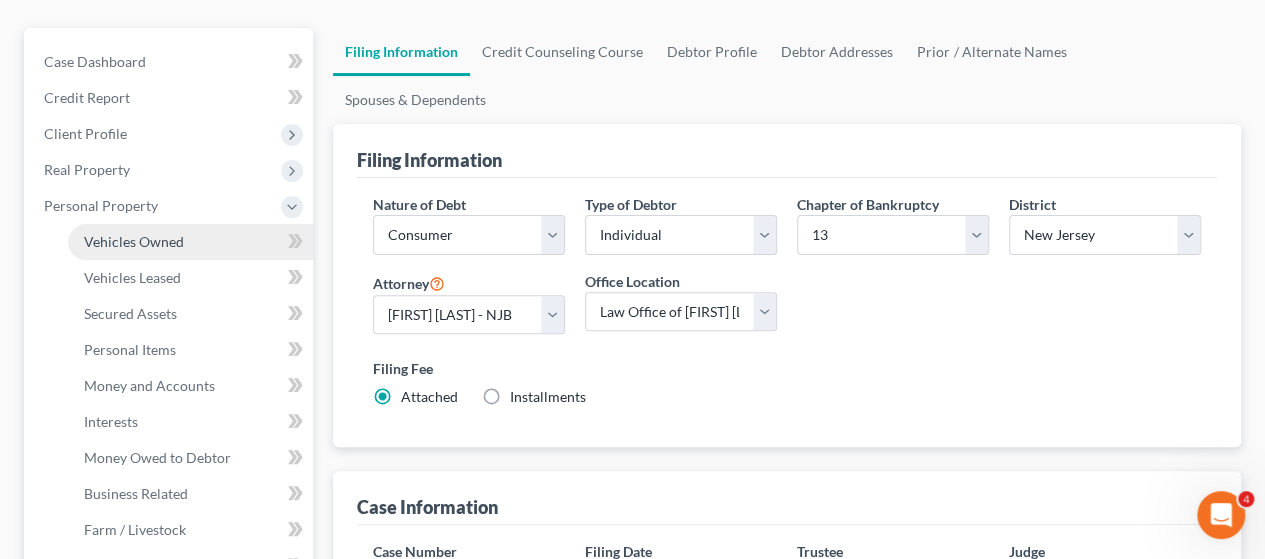 click on "Vehicles Owned" at bounding box center [134, 241] 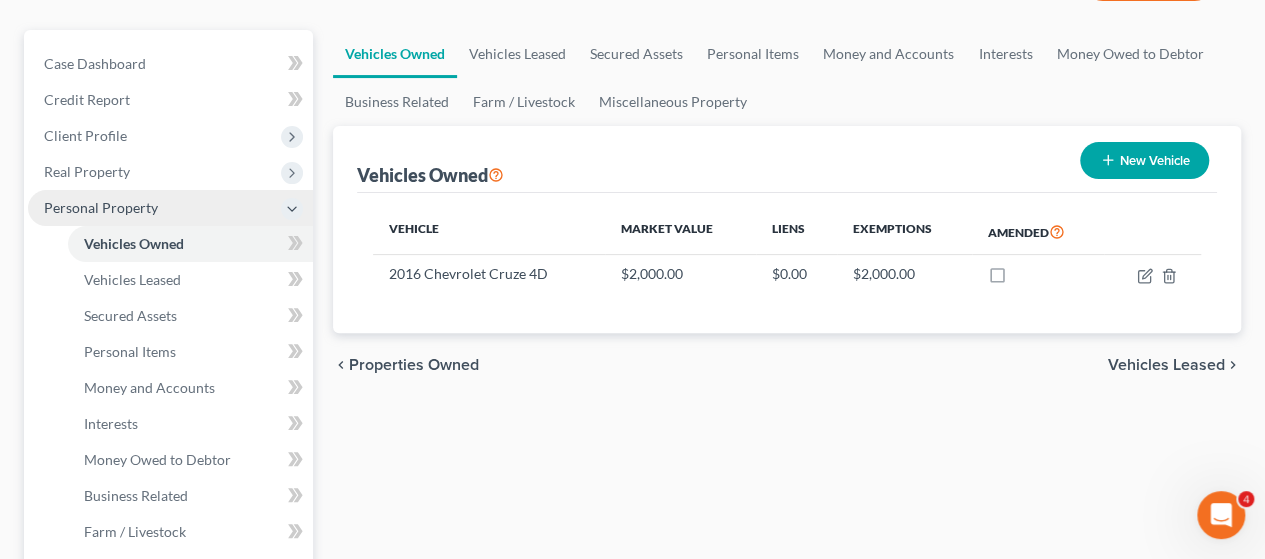 scroll, scrollTop: 200, scrollLeft: 0, axis: vertical 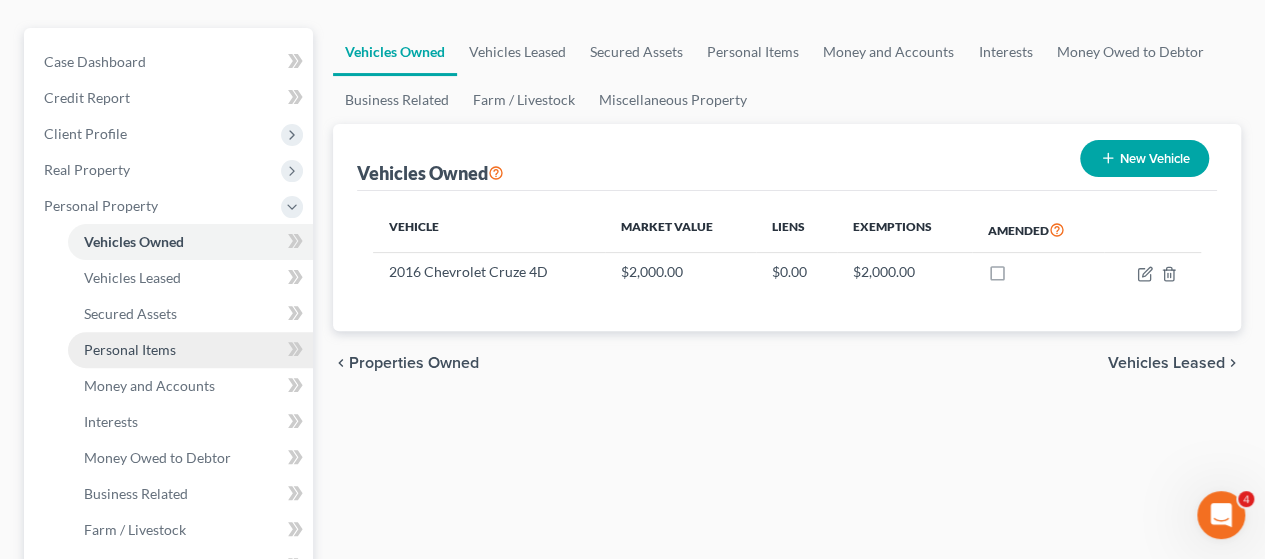 click on "Personal Items" at bounding box center (130, 349) 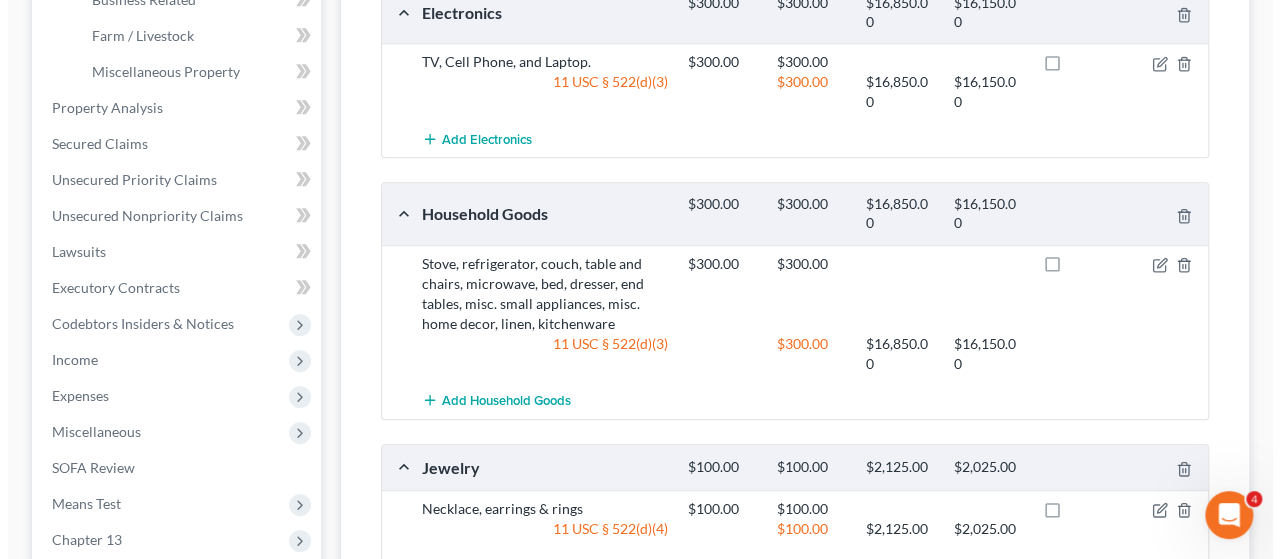 scroll, scrollTop: 700, scrollLeft: 0, axis: vertical 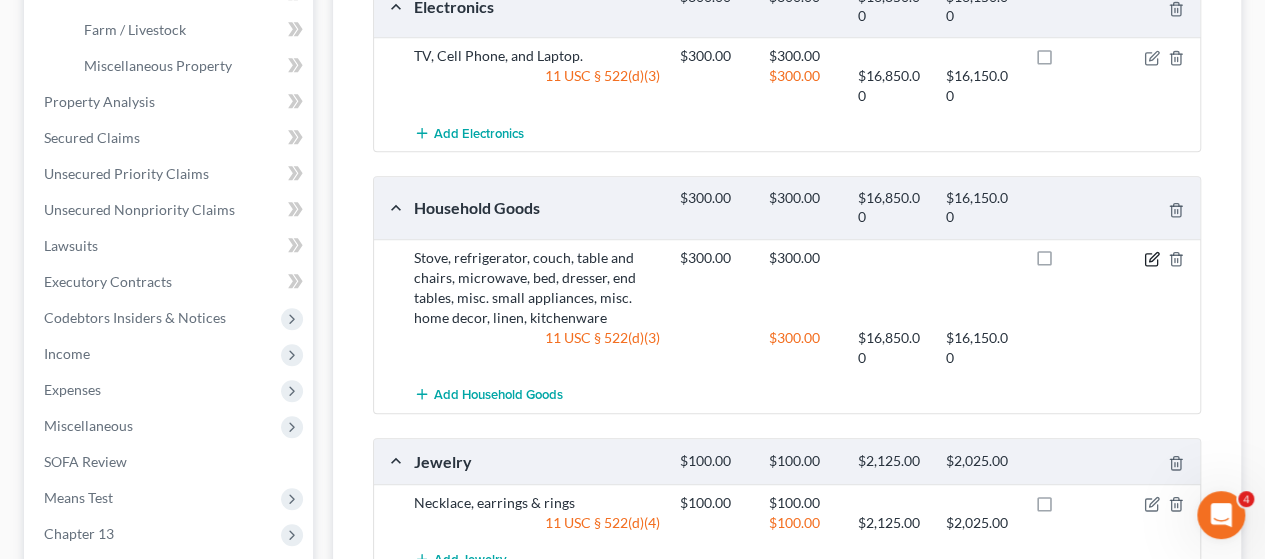click 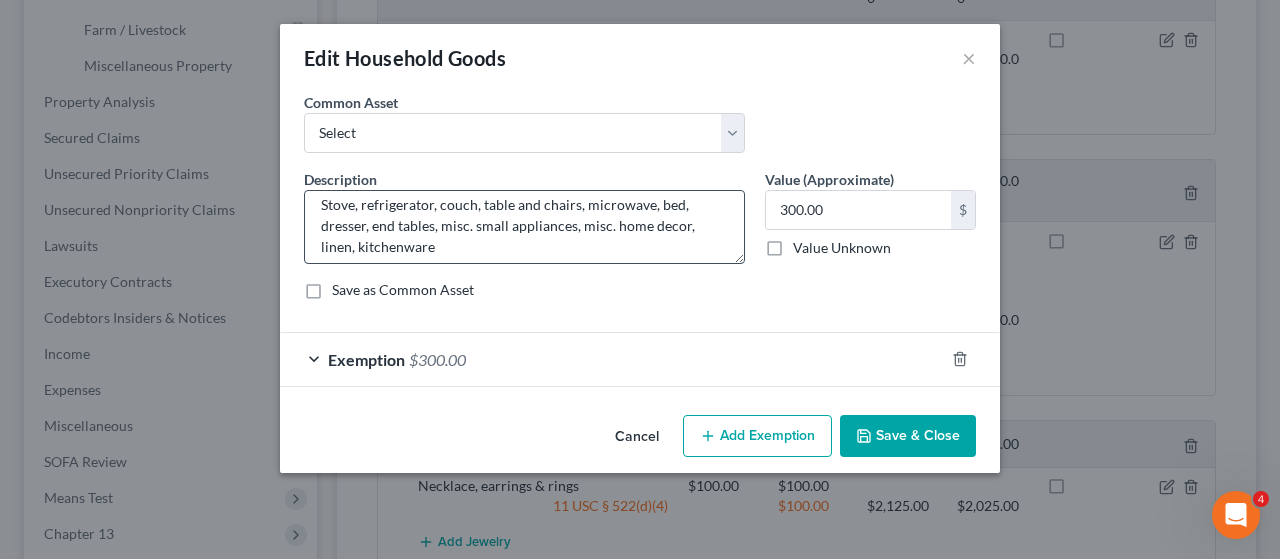 scroll, scrollTop: 20, scrollLeft: 0, axis: vertical 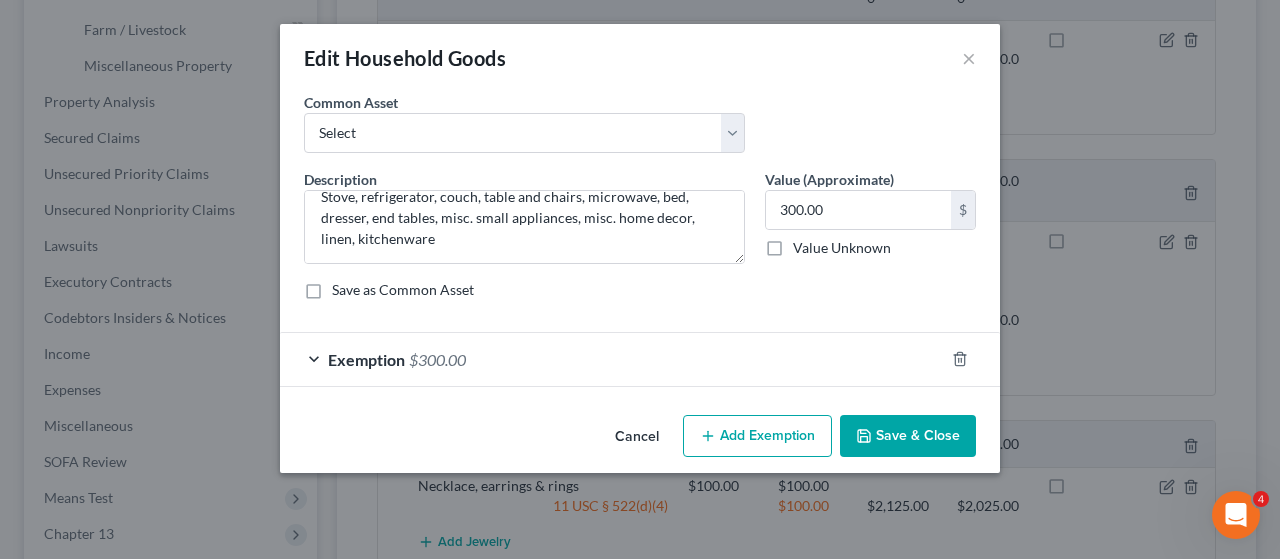 click on "Exemption" at bounding box center [366, 359] 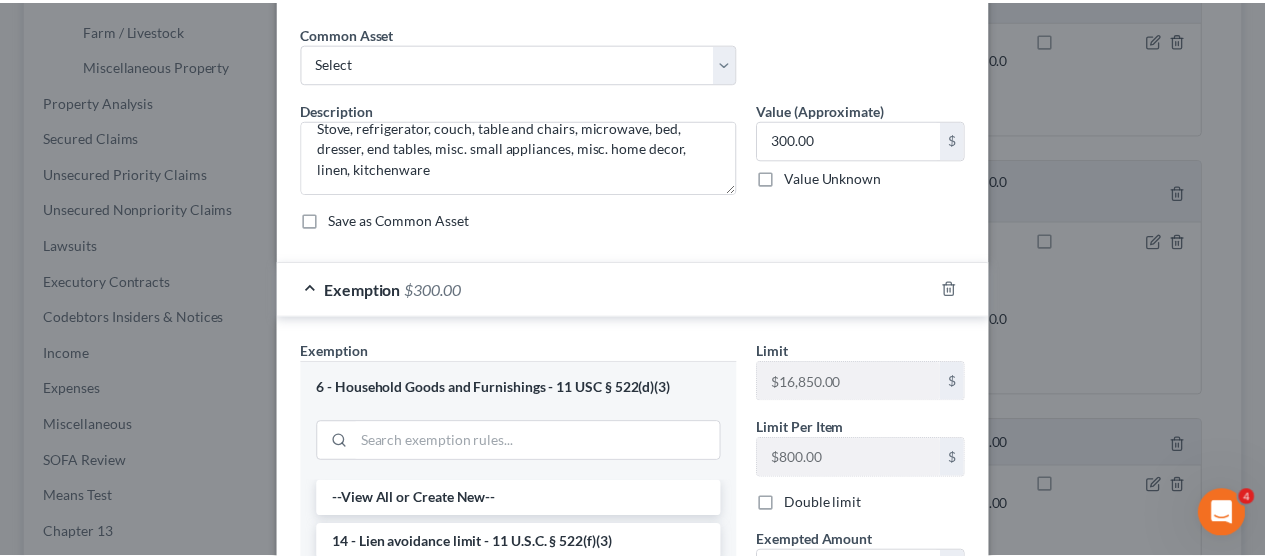 scroll, scrollTop: 400, scrollLeft: 0, axis: vertical 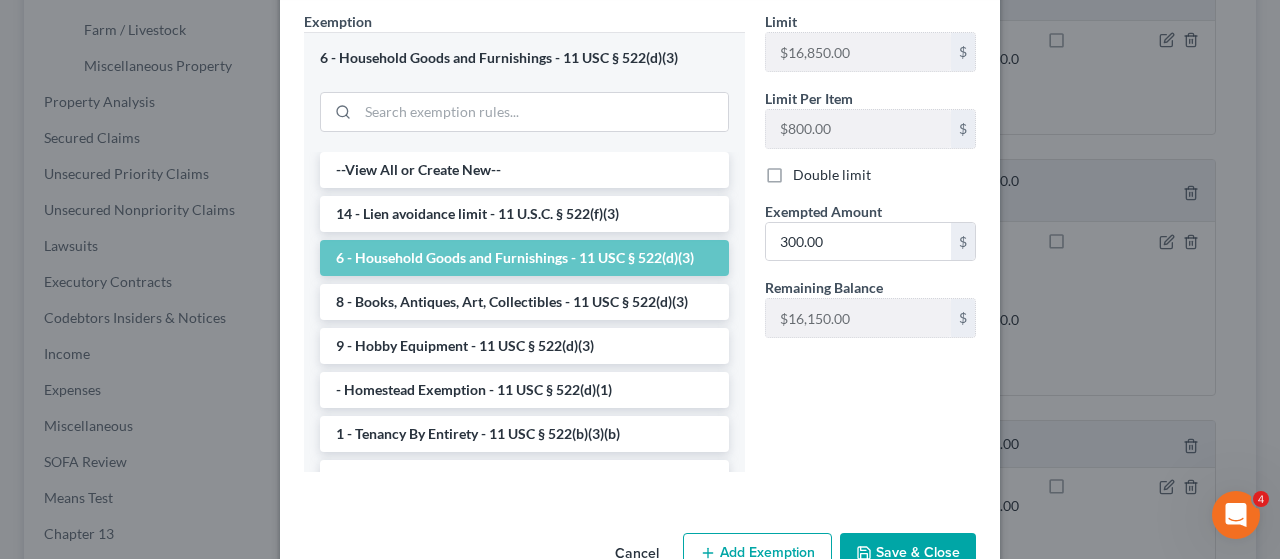 click on "Save & Close" at bounding box center (908, 554) 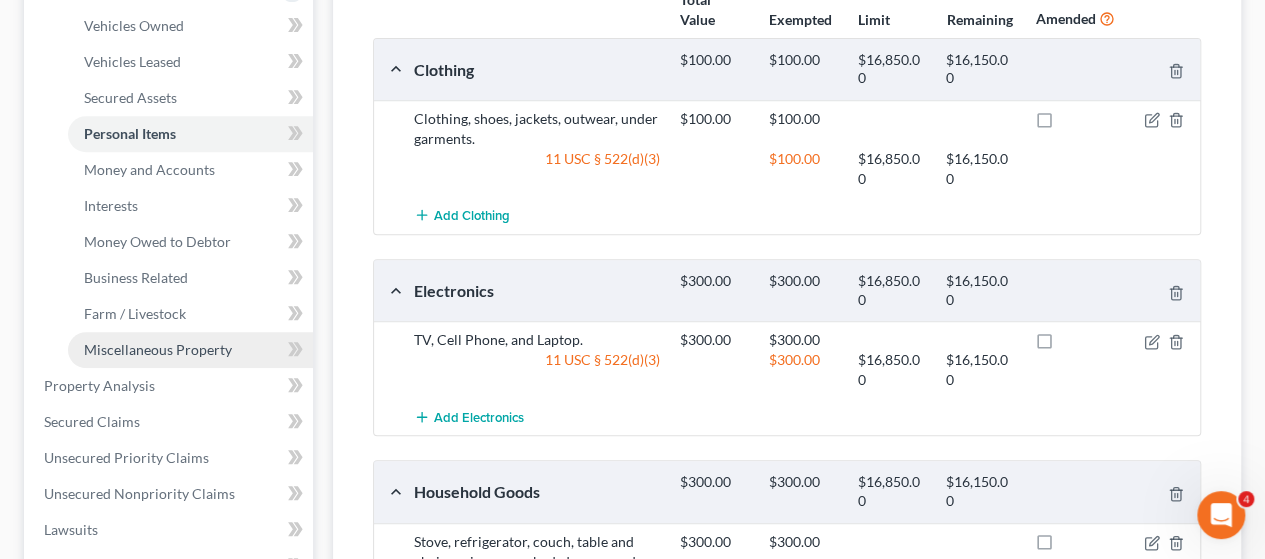 scroll, scrollTop: 400, scrollLeft: 0, axis: vertical 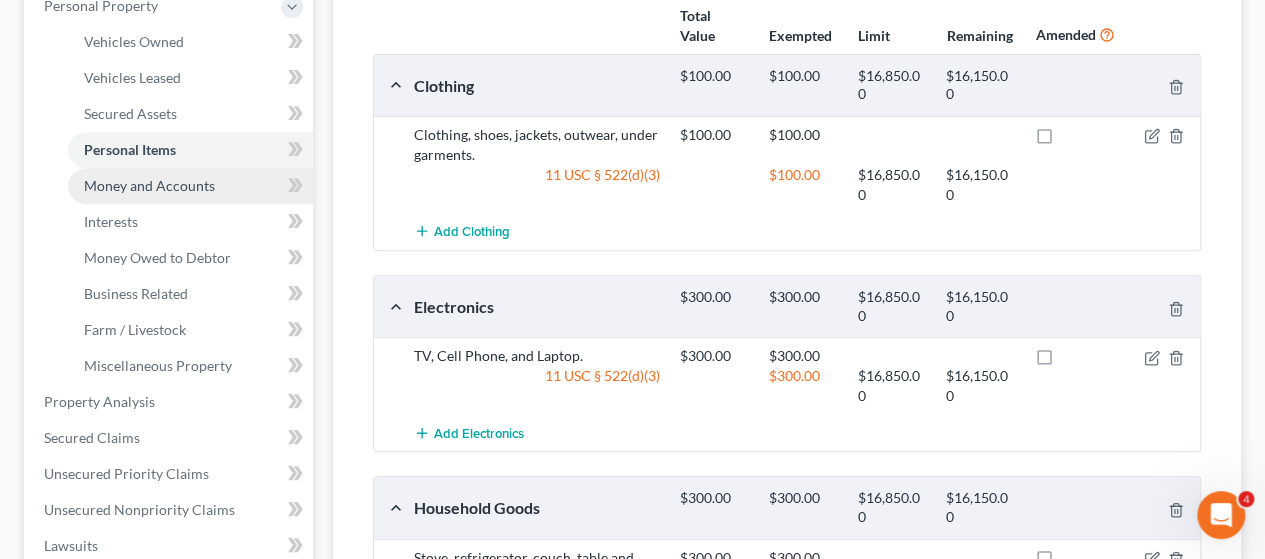 click on "Money and Accounts" at bounding box center [149, 185] 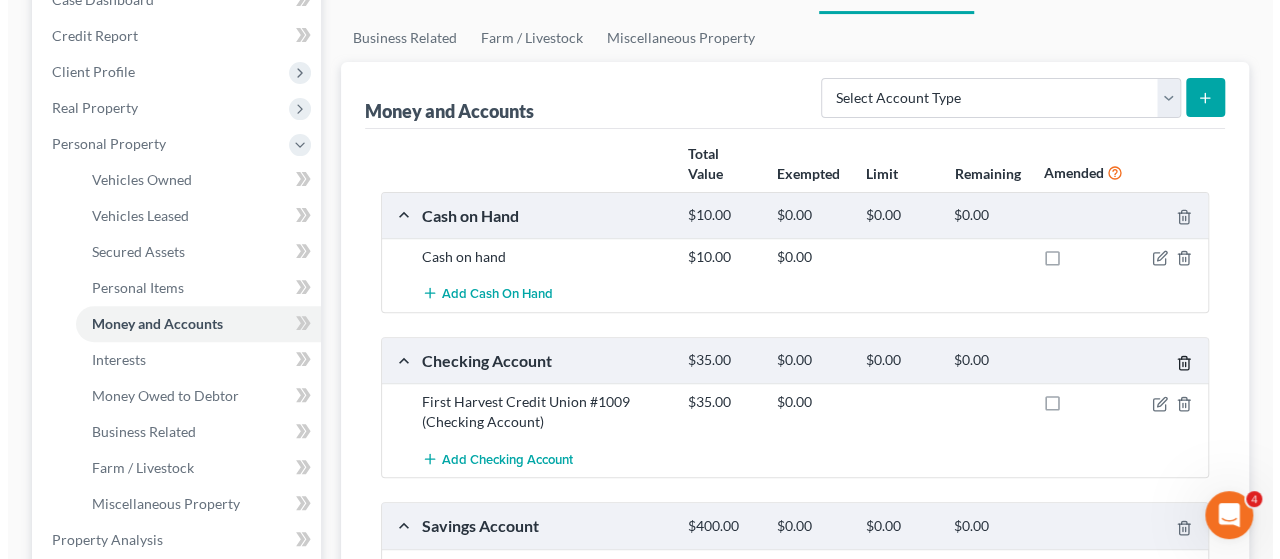 scroll, scrollTop: 300, scrollLeft: 0, axis: vertical 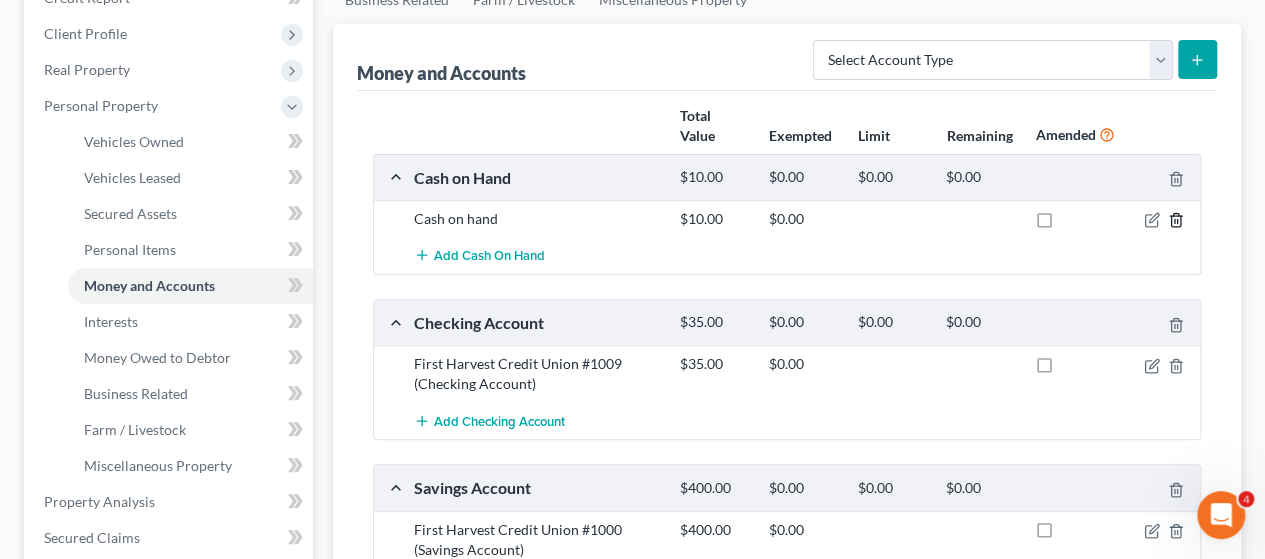 click 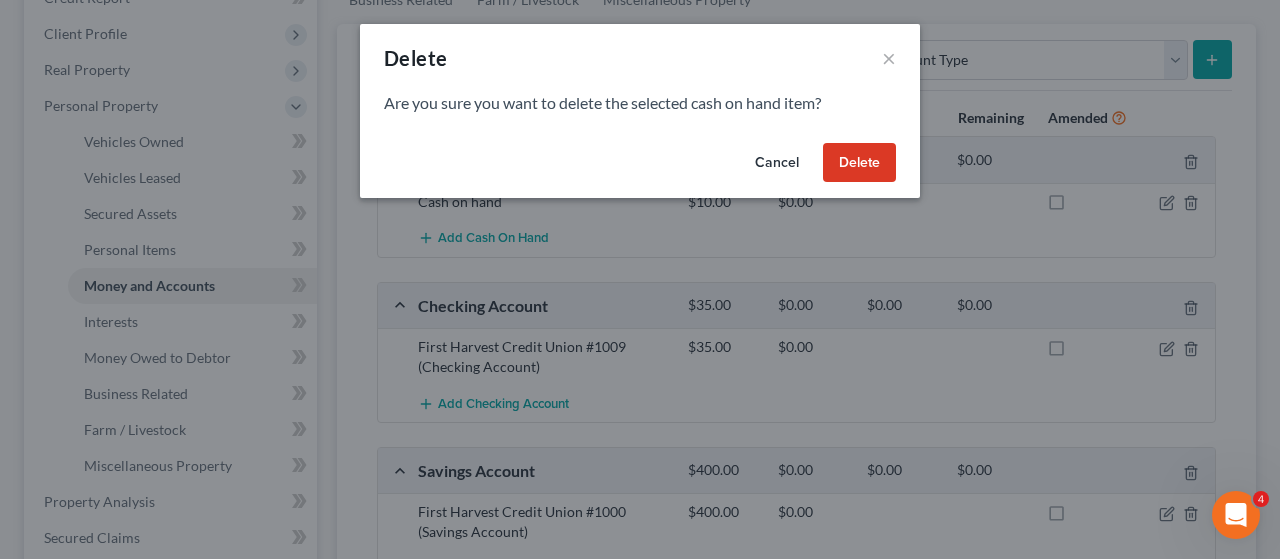 click on "Delete" at bounding box center [859, 163] 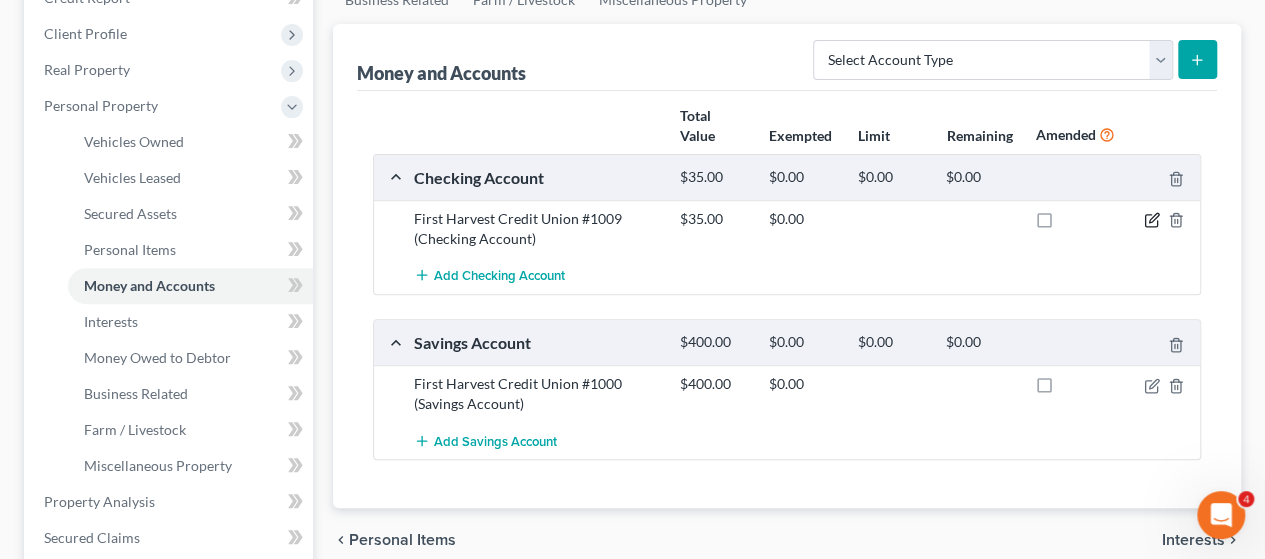 click 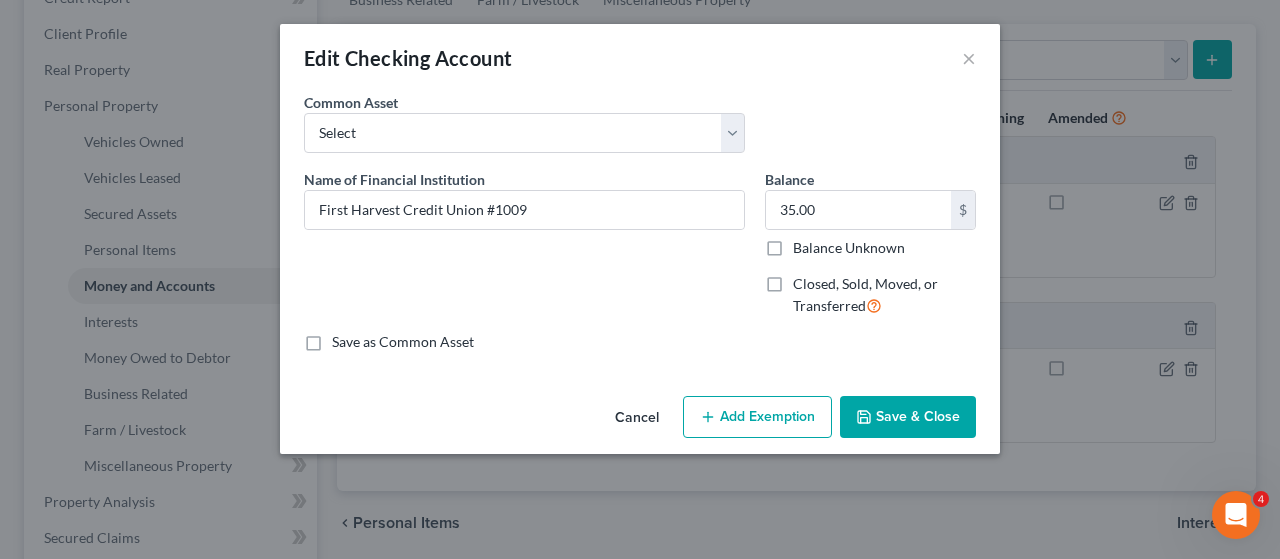 click on "Add Exemption" at bounding box center (757, 417) 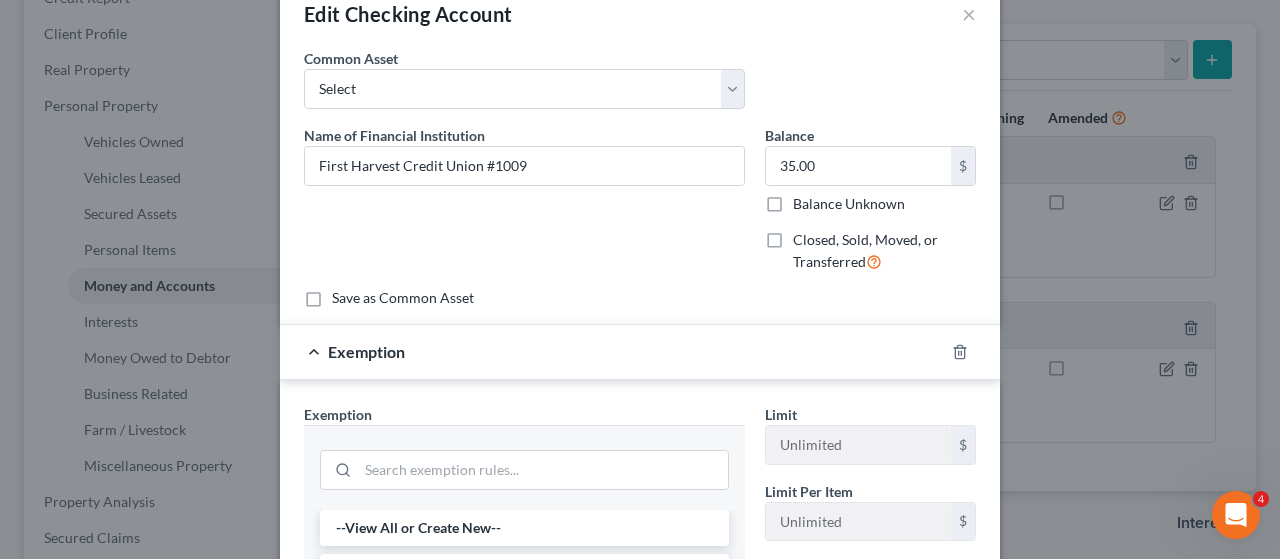 scroll, scrollTop: 400, scrollLeft: 0, axis: vertical 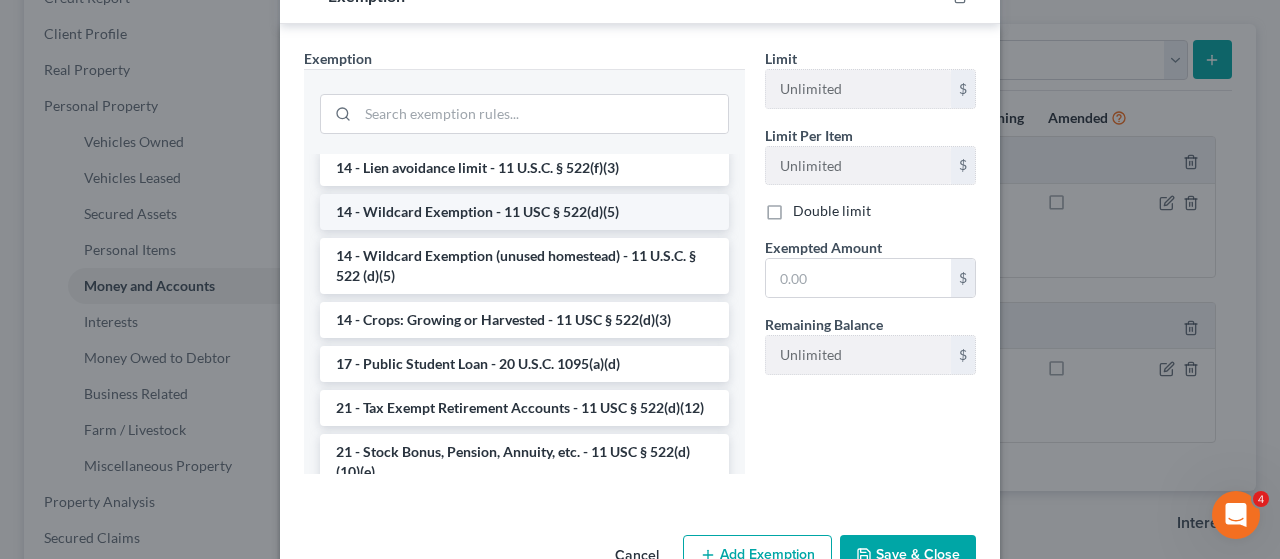 click on "14 - Wildcard Exemption - 11 USC § 522(d)(5)" at bounding box center (524, 212) 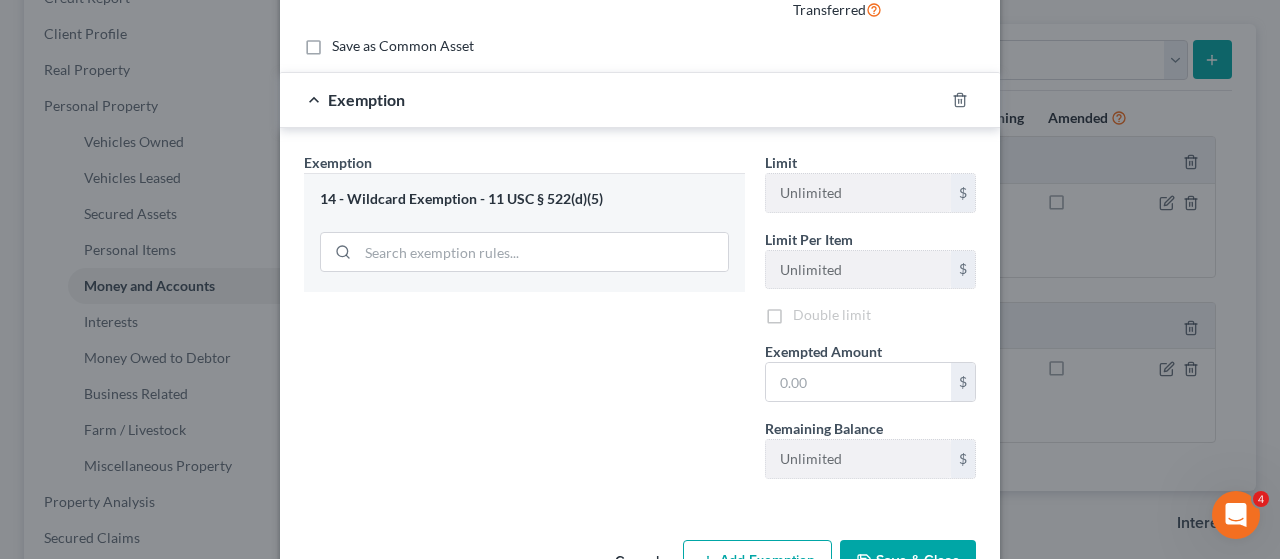 scroll, scrollTop: 300, scrollLeft: 0, axis: vertical 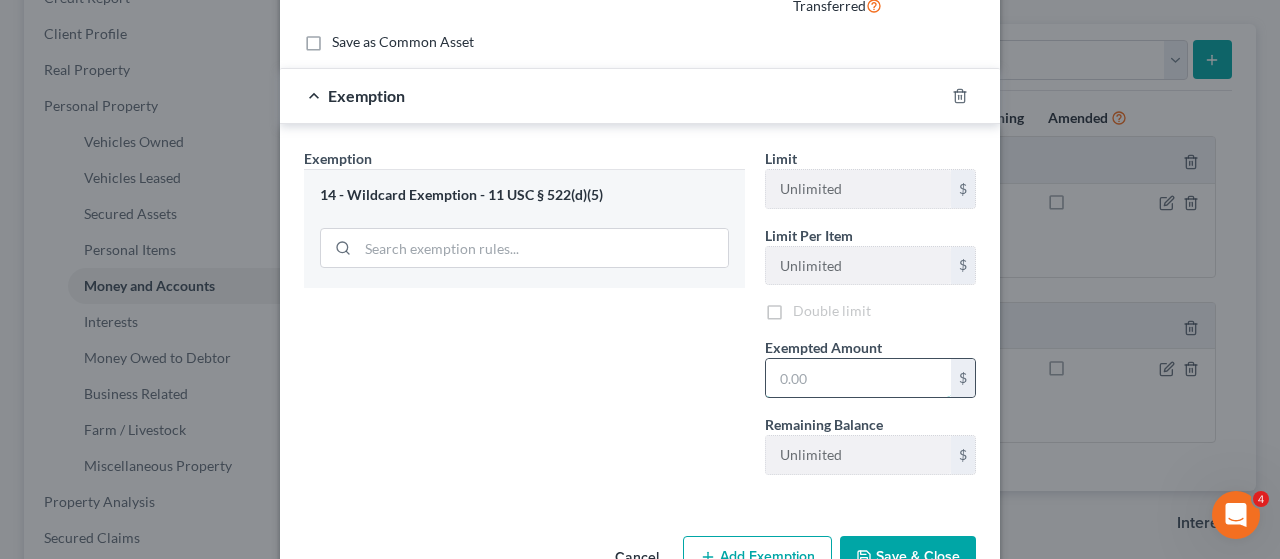 click at bounding box center [858, 378] 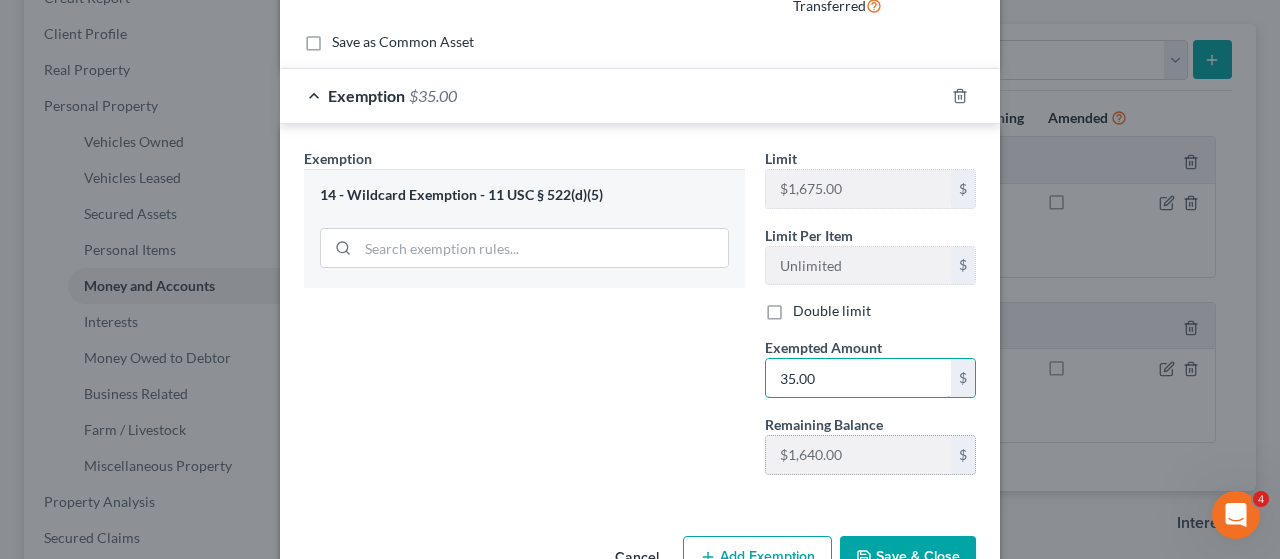 scroll, scrollTop: 353, scrollLeft: 0, axis: vertical 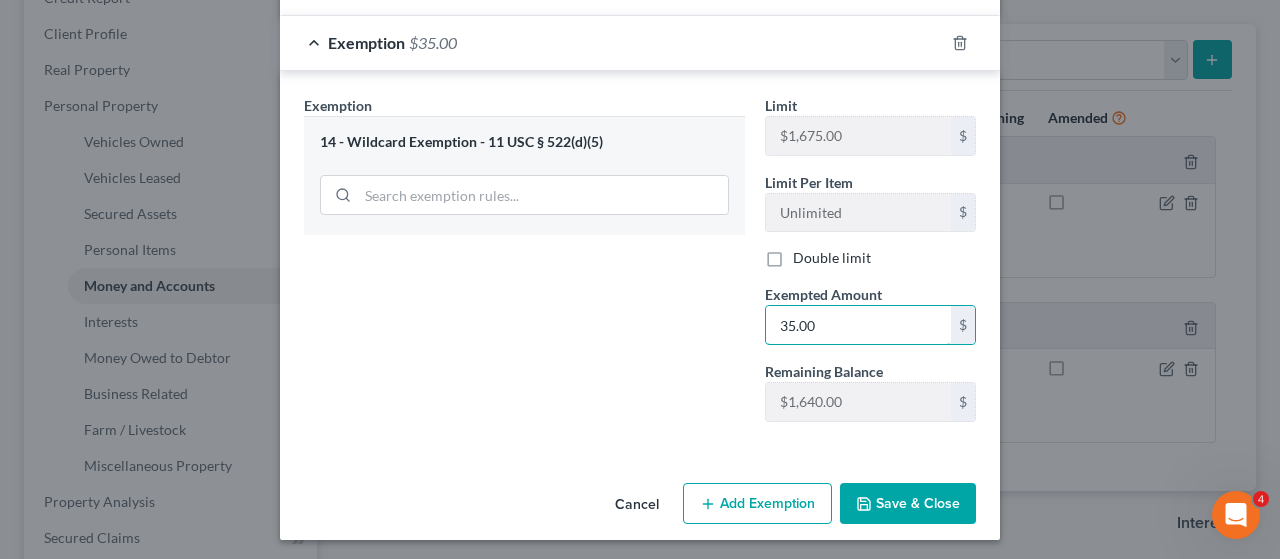 type on "35.00" 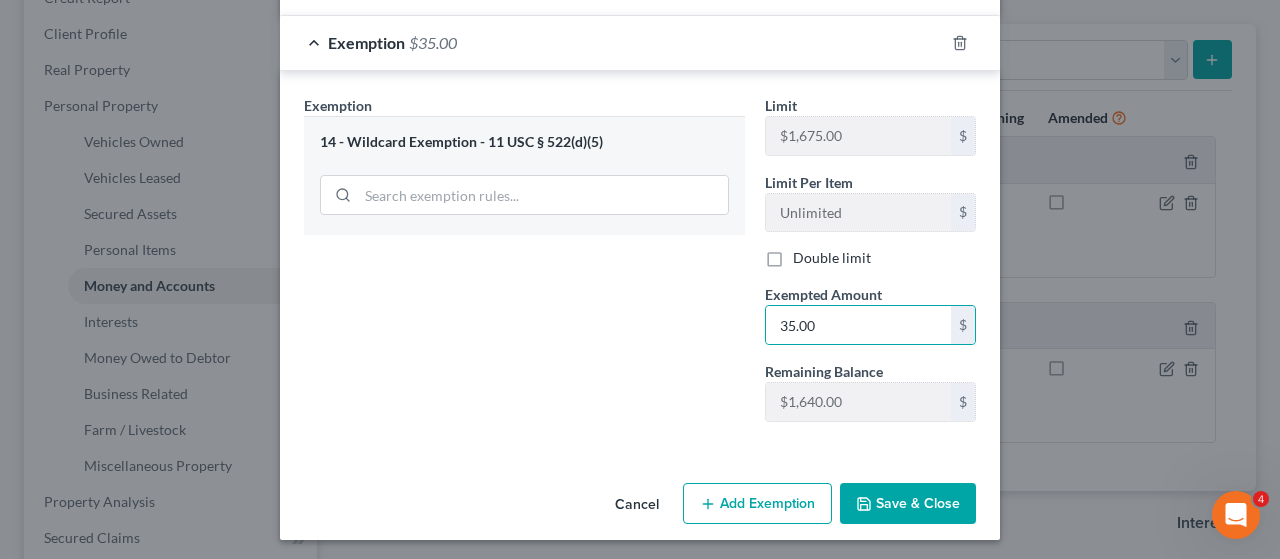 click on "Save & Close" at bounding box center (908, 504) 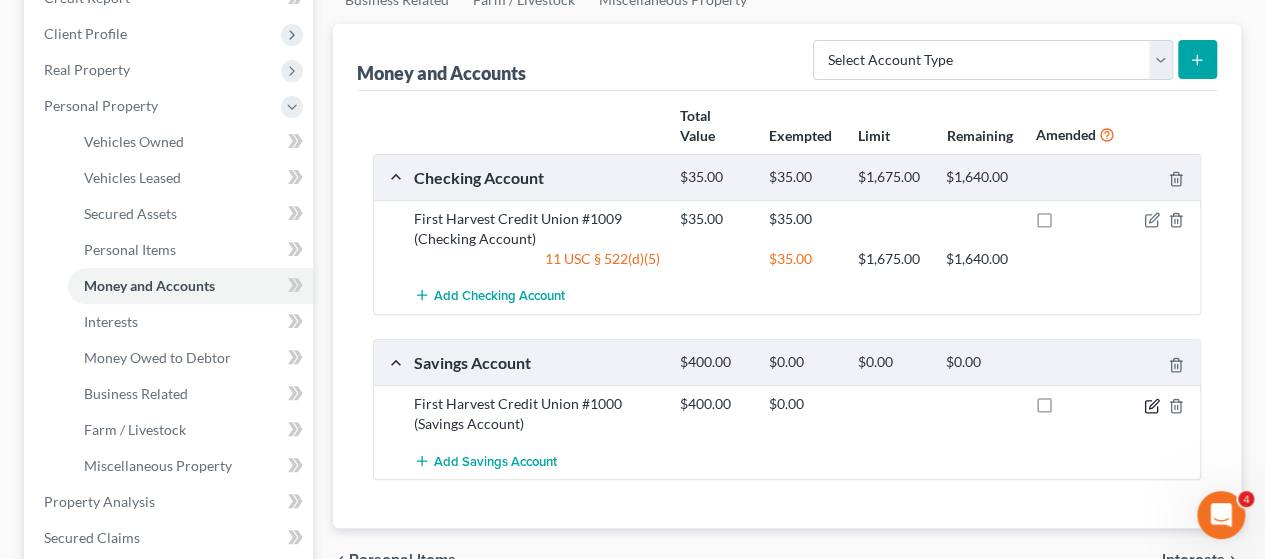 click 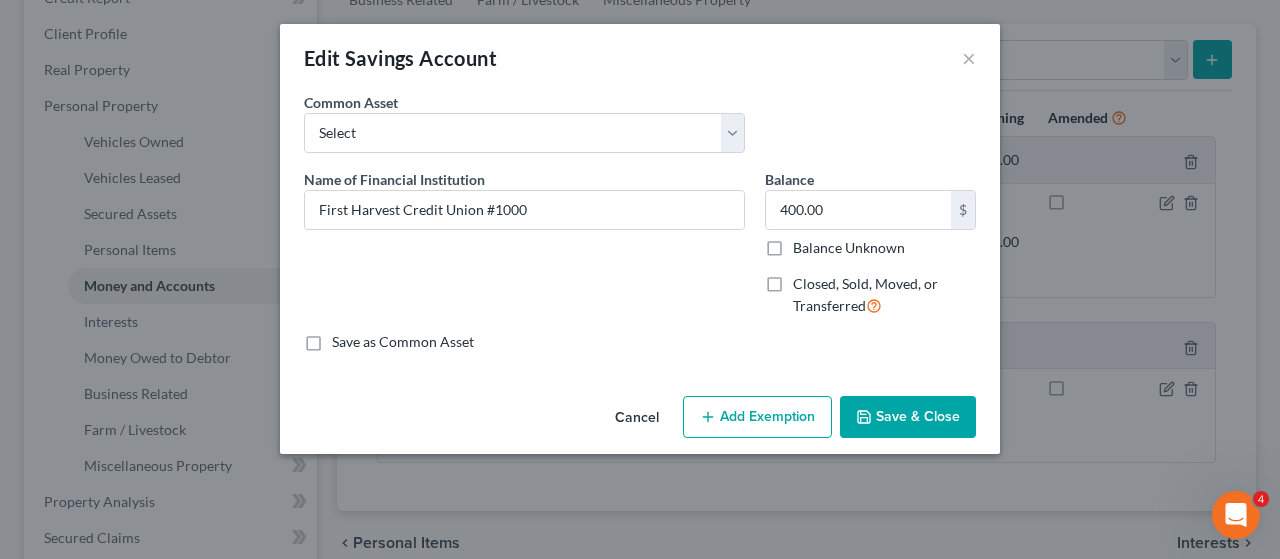 click on "Add Exemption" at bounding box center (757, 417) 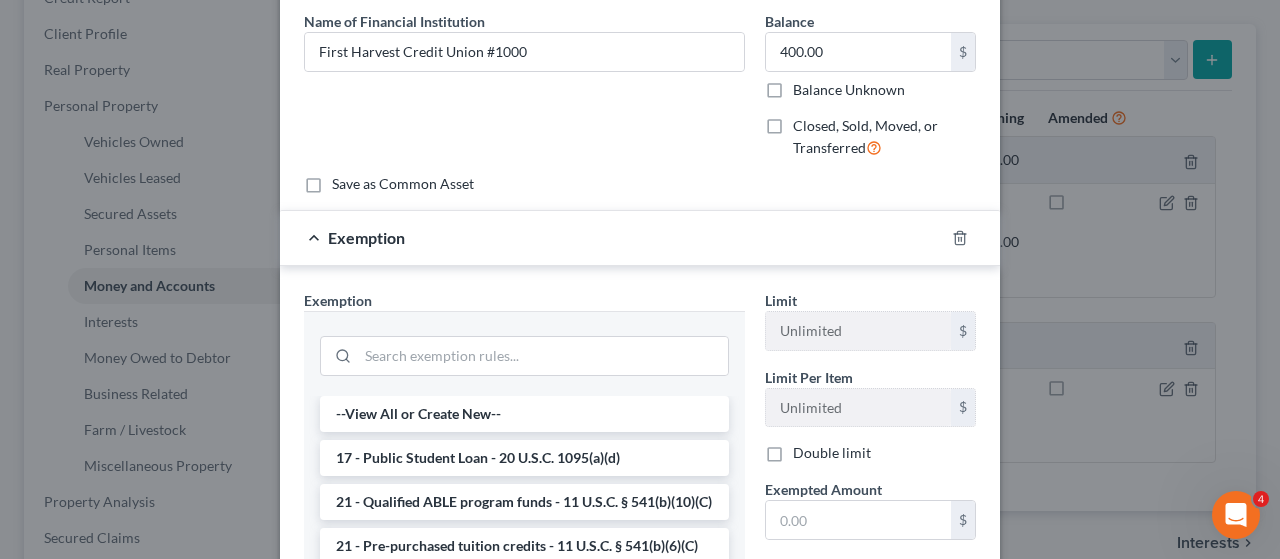 scroll, scrollTop: 454, scrollLeft: 0, axis: vertical 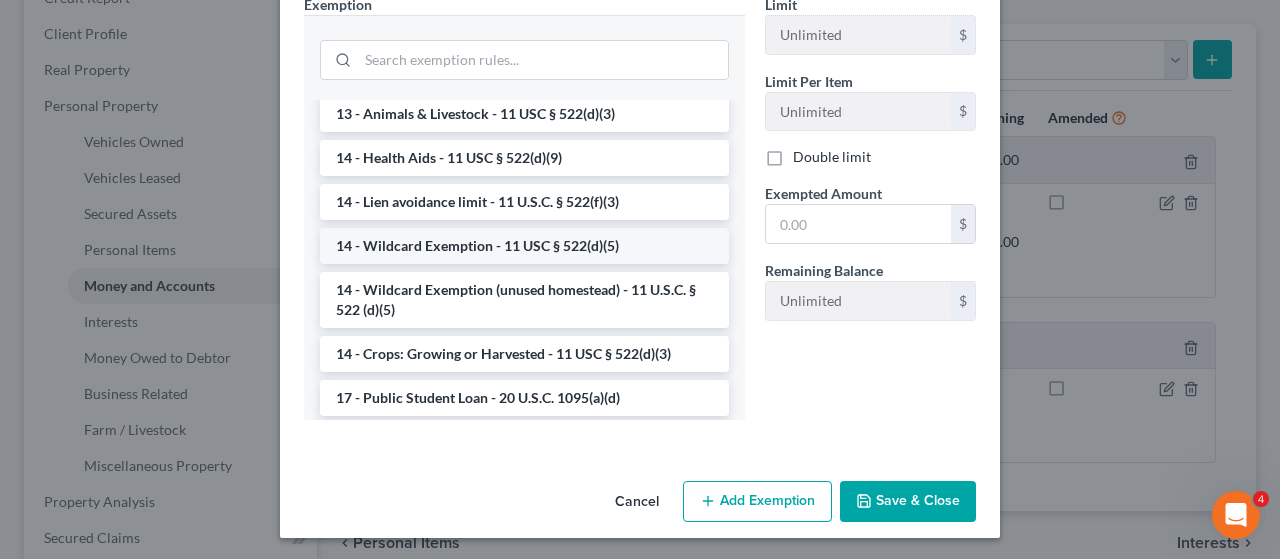 click on "14 - Wildcard Exemption - 11 USC § 522(d)(5)" at bounding box center [524, 246] 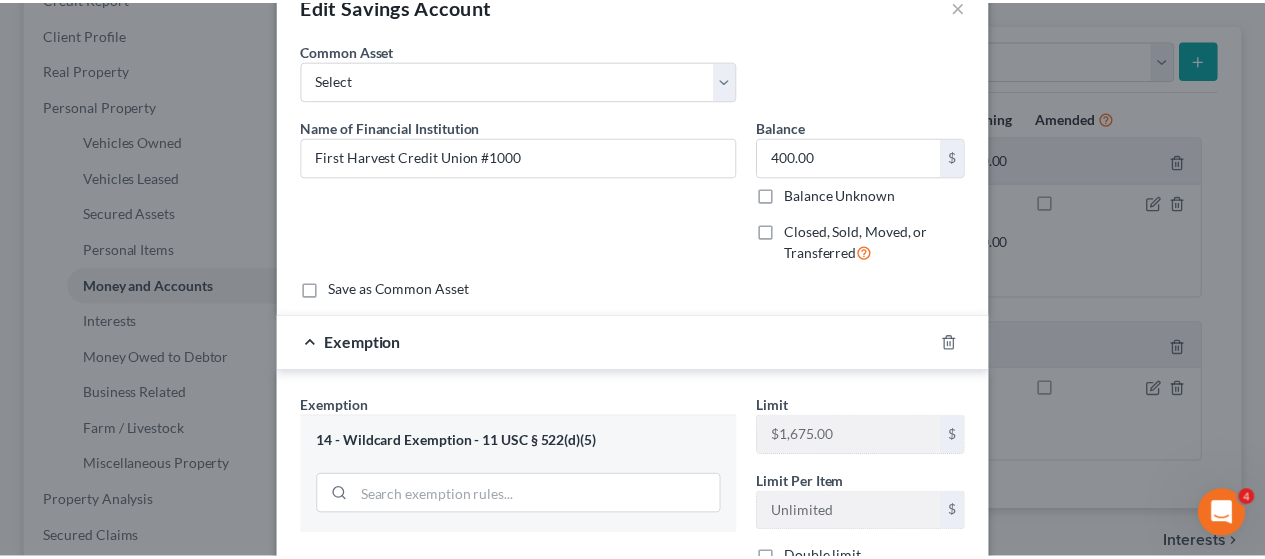 scroll, scrollTop: 353, scrollLeft: 0, axis: vertical 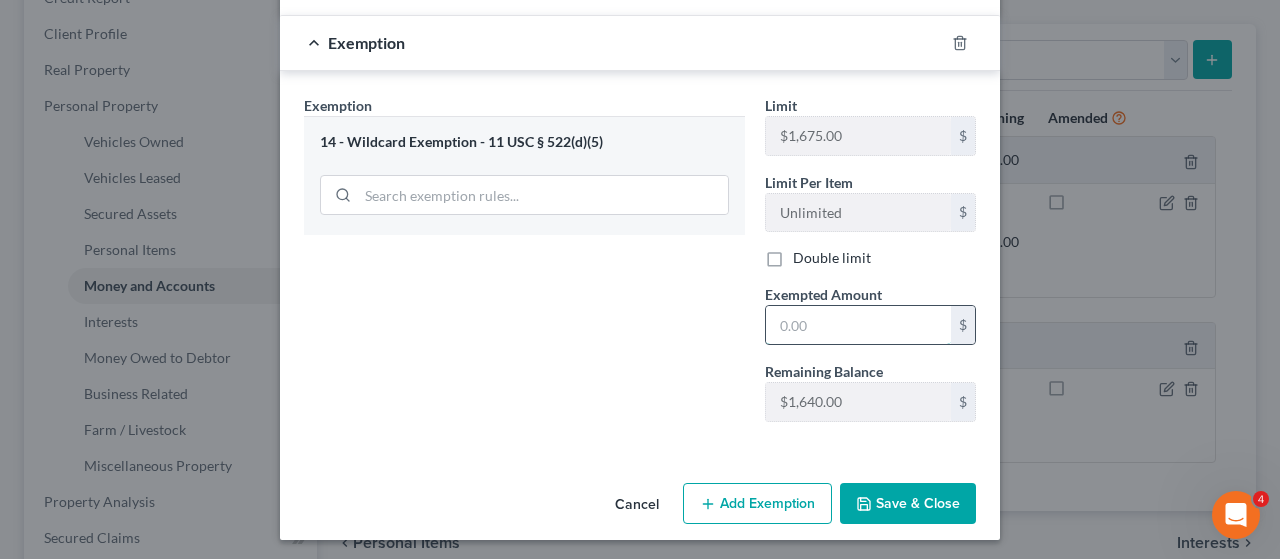 click at bounding box center [858, 325] 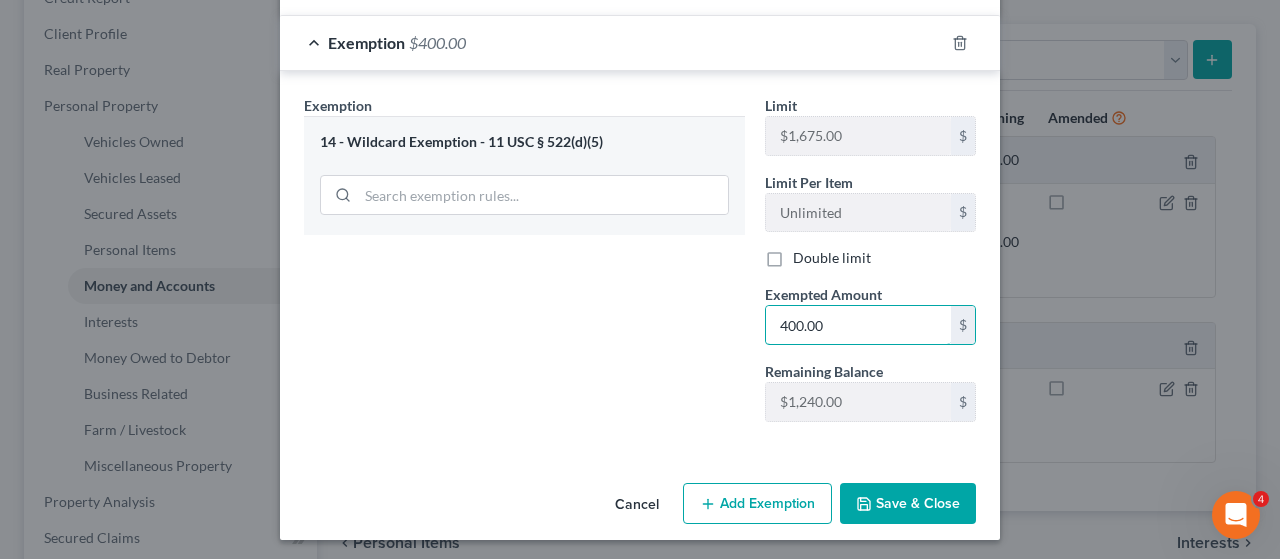 type on "400.00" 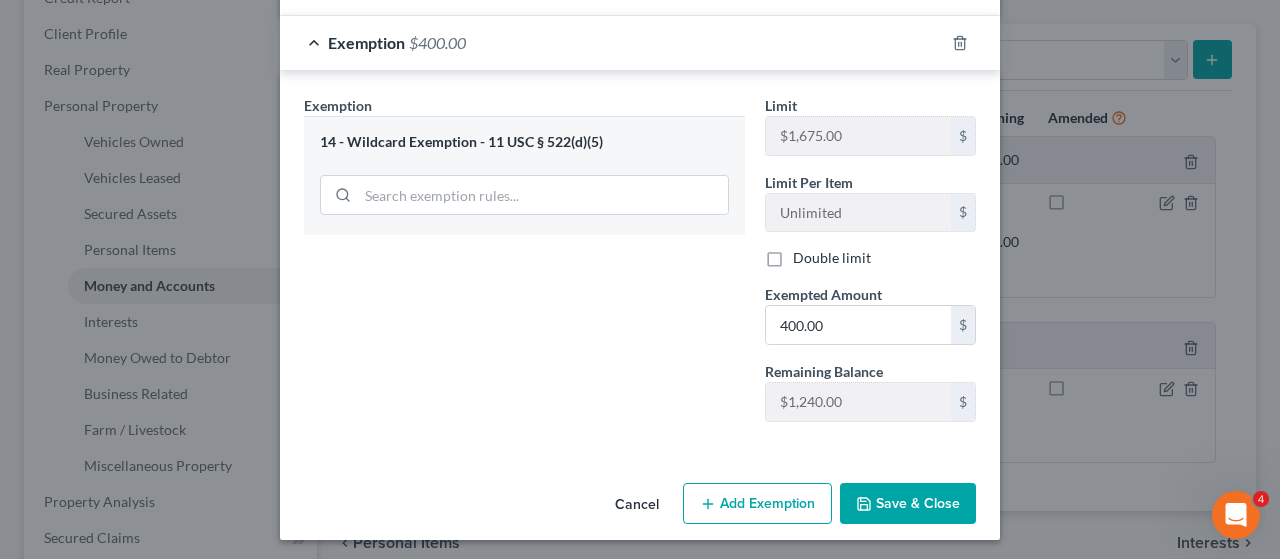 click on "Save & Close" at bounding box center [908, 504] 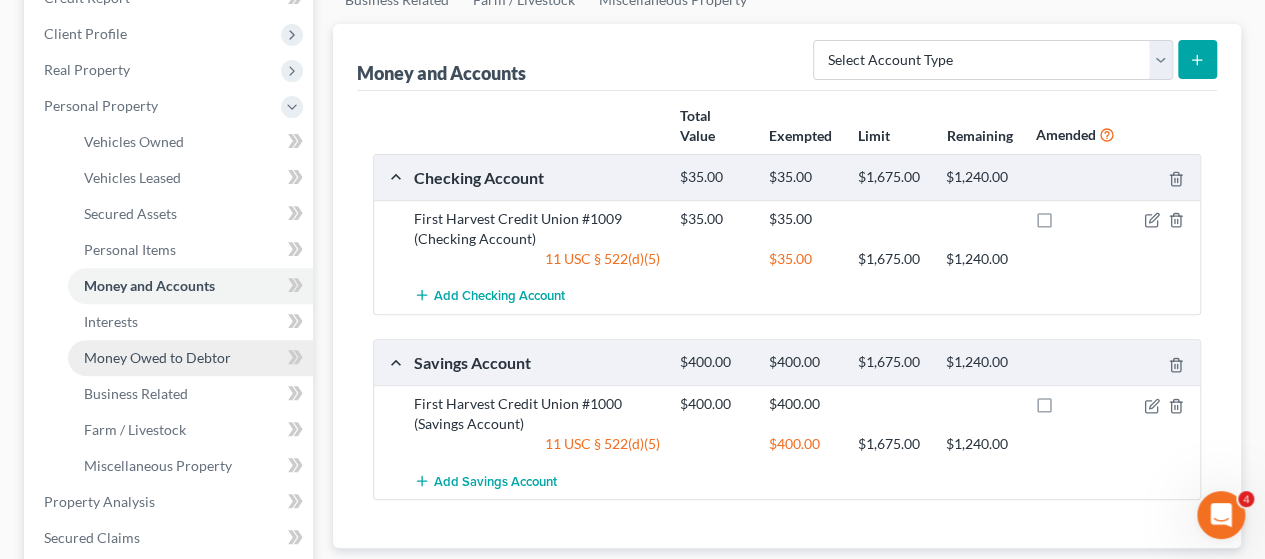 click on "Money Owed to Debtor" at bounding box center [157, 357] 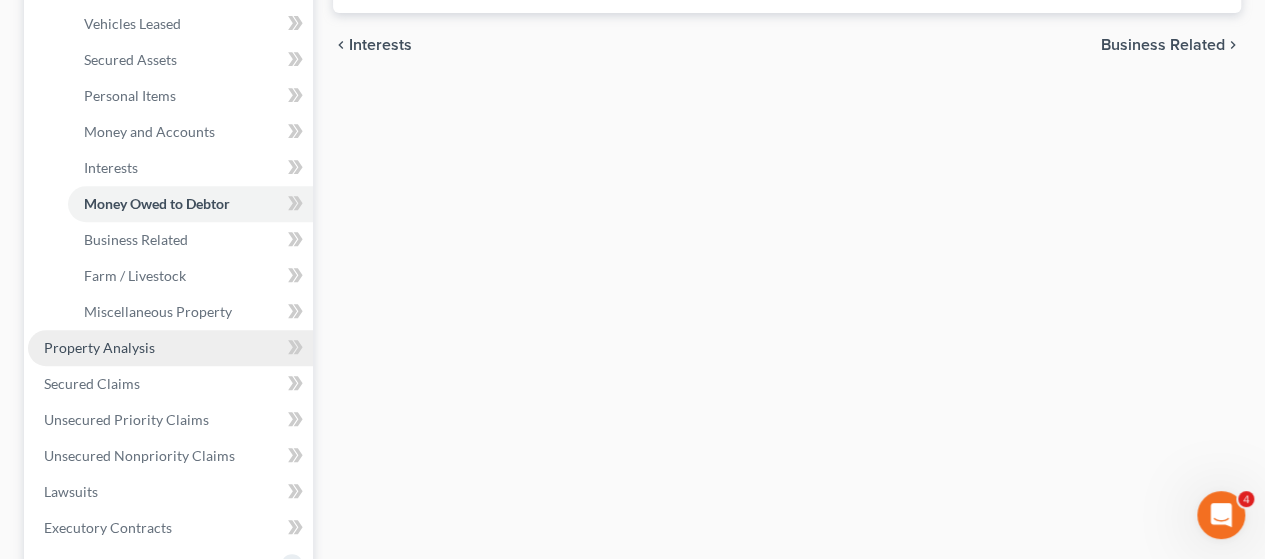 scroll, scrollTop: 500, scrollLeft: 0, axis: vertical 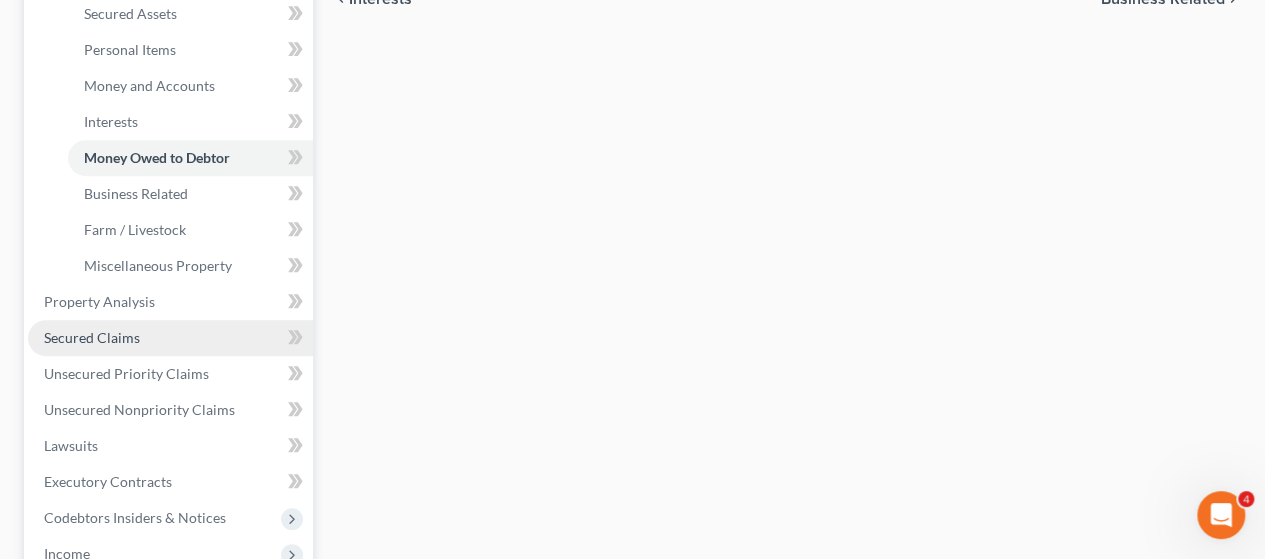 click on "Secured Claims" at bounding box center [92, 337] 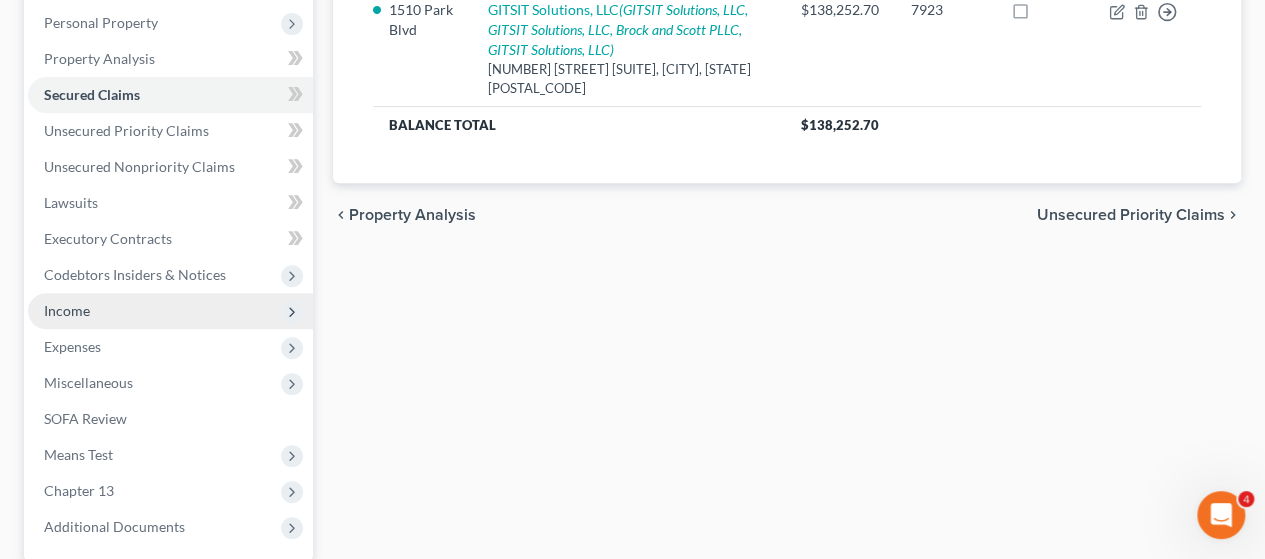 scroll, scrollTop: 400, scrollLeft: 0, axis: vertical 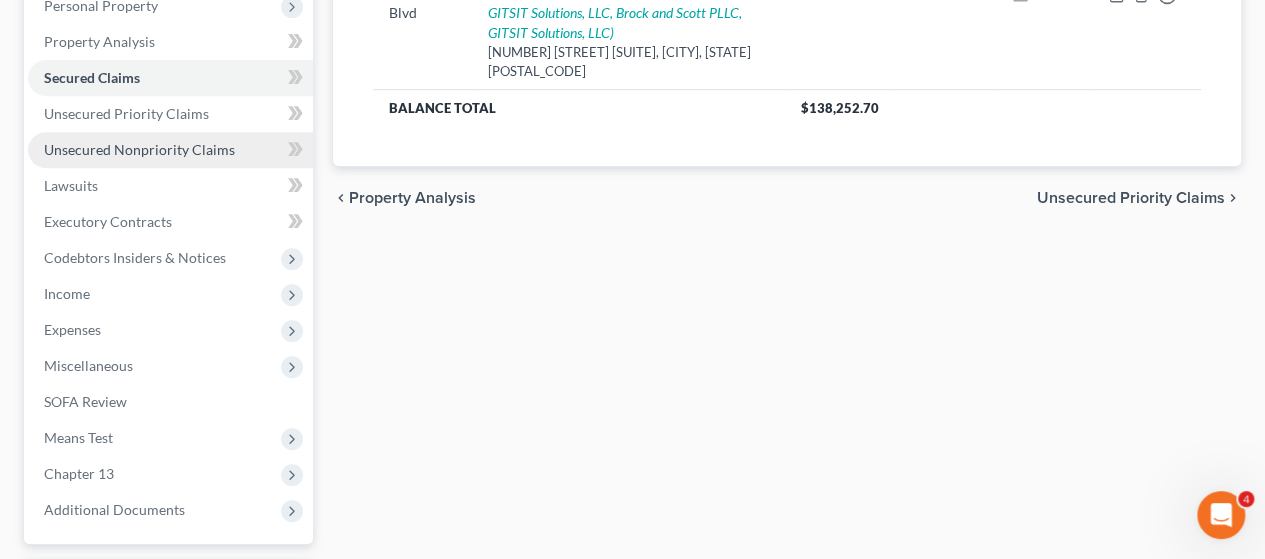 click on "Unsecured Nonpriority Claims" at bounding box center (139, 149) 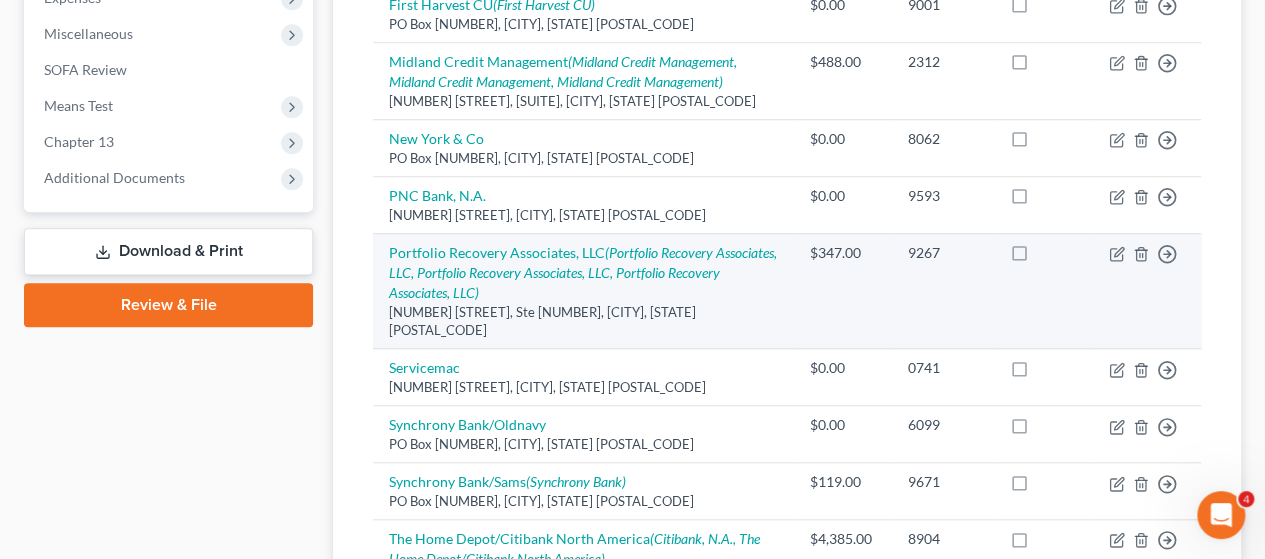 scroll, scrollTop: 700, scrollLeft: 0, axis: vertical 